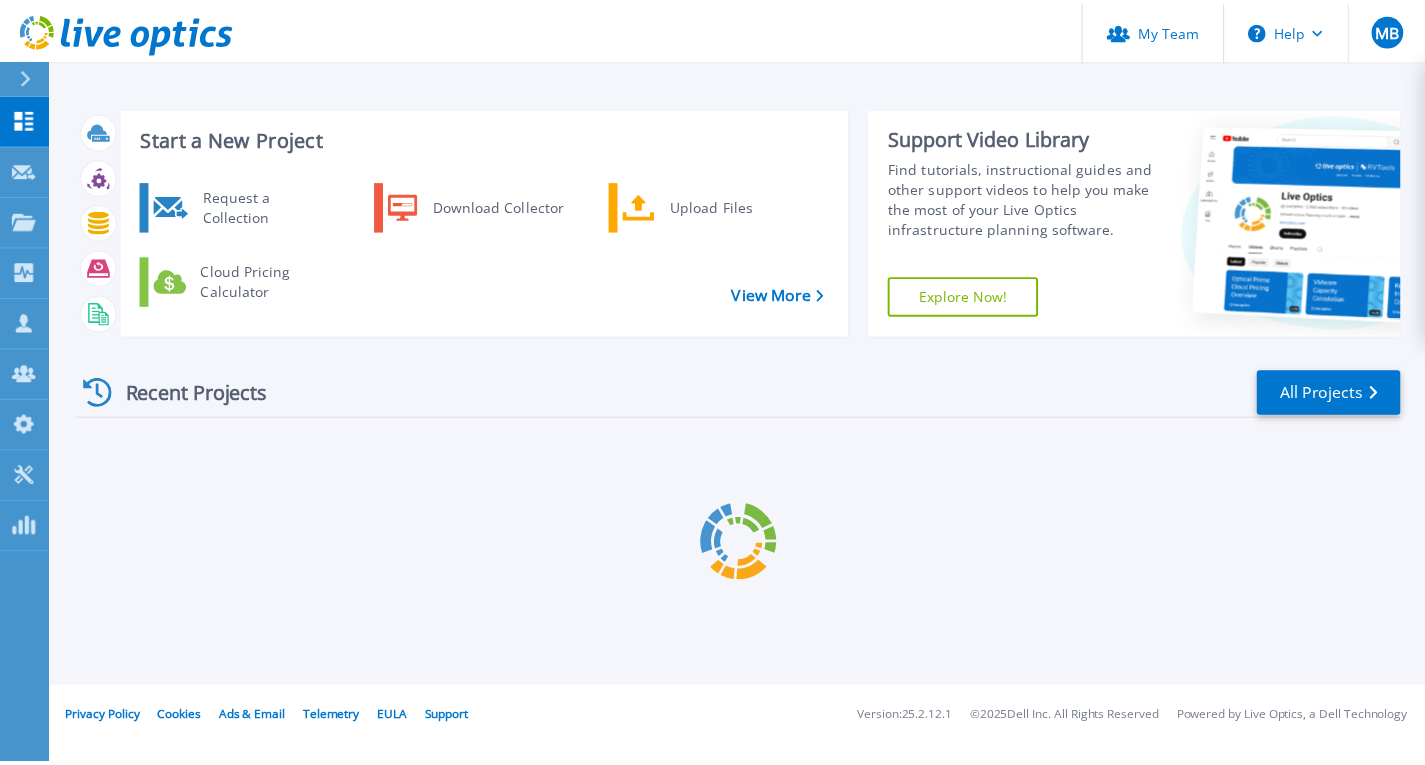 scroll, scrollTop: 0, scrollLeft: 0, axis: both 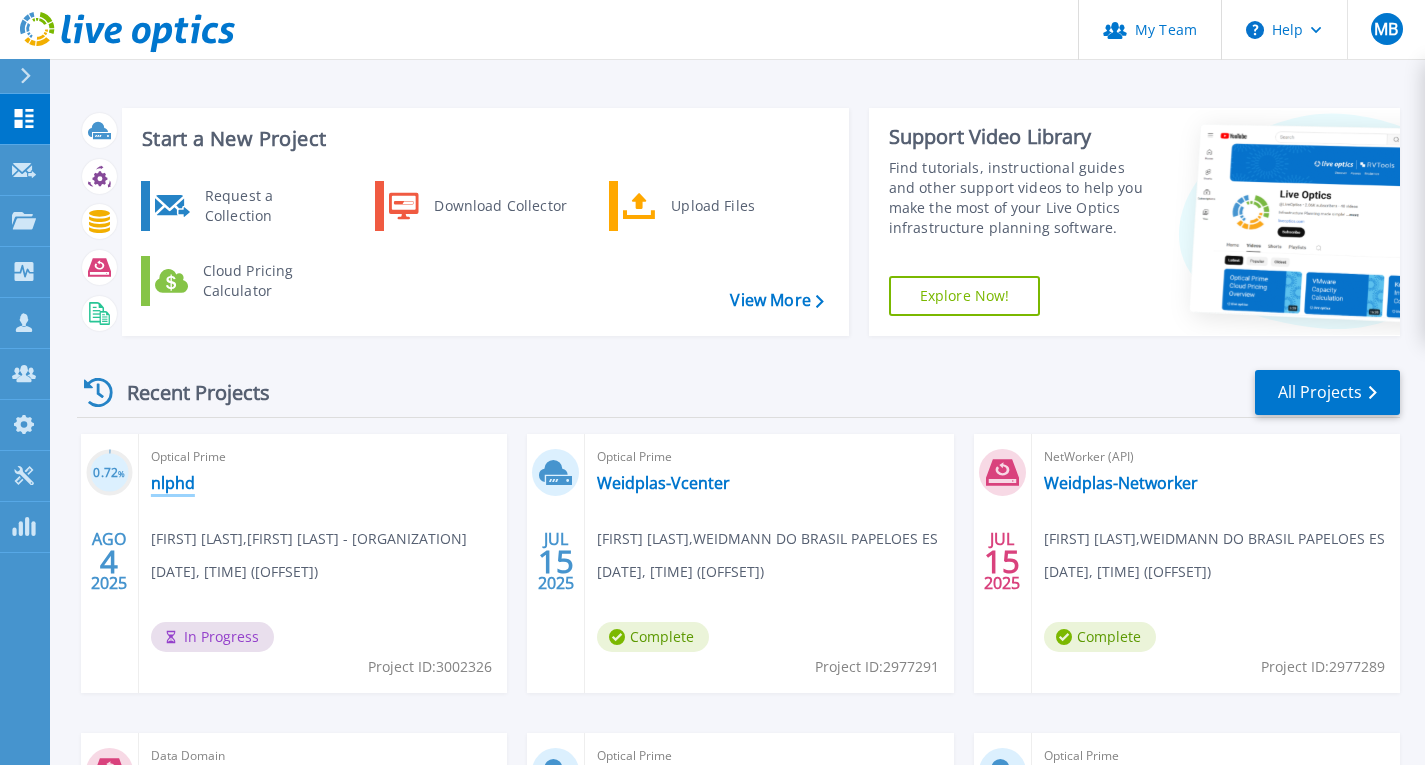 click on "nlphd" at bounding box center (173, 483) 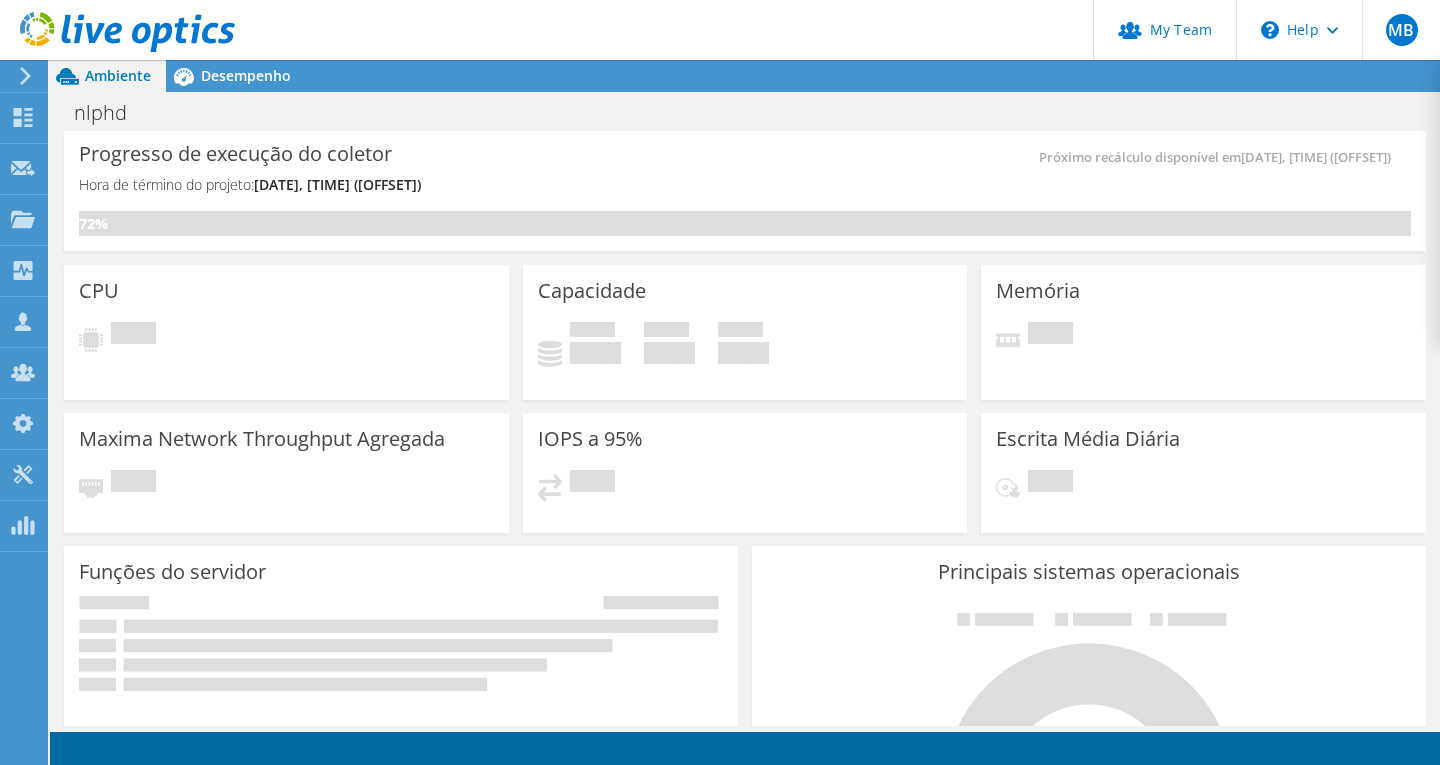 scroll, scrollTop: 0, scrollLeft: 0, axis: both 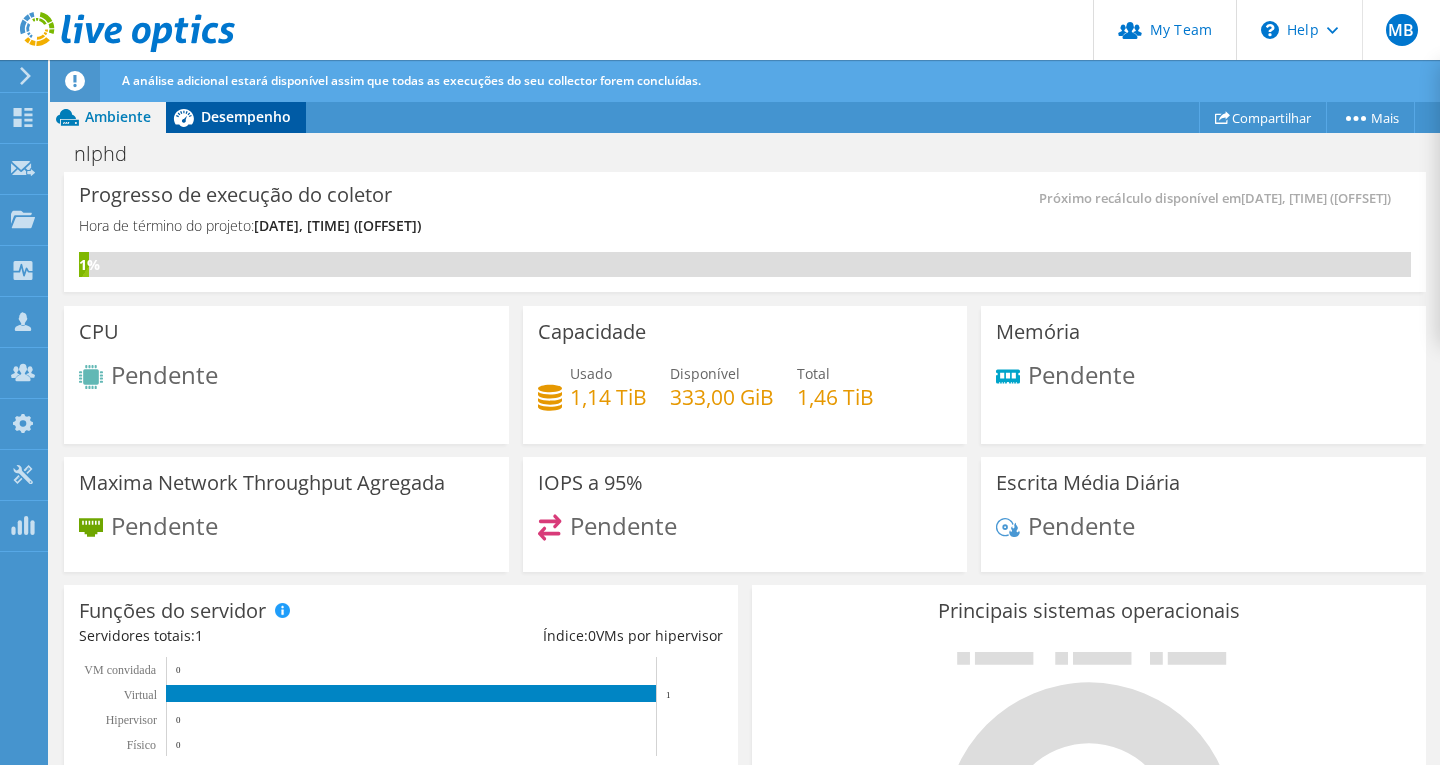 click on "Desempenho" at bounding box center (246, 116) 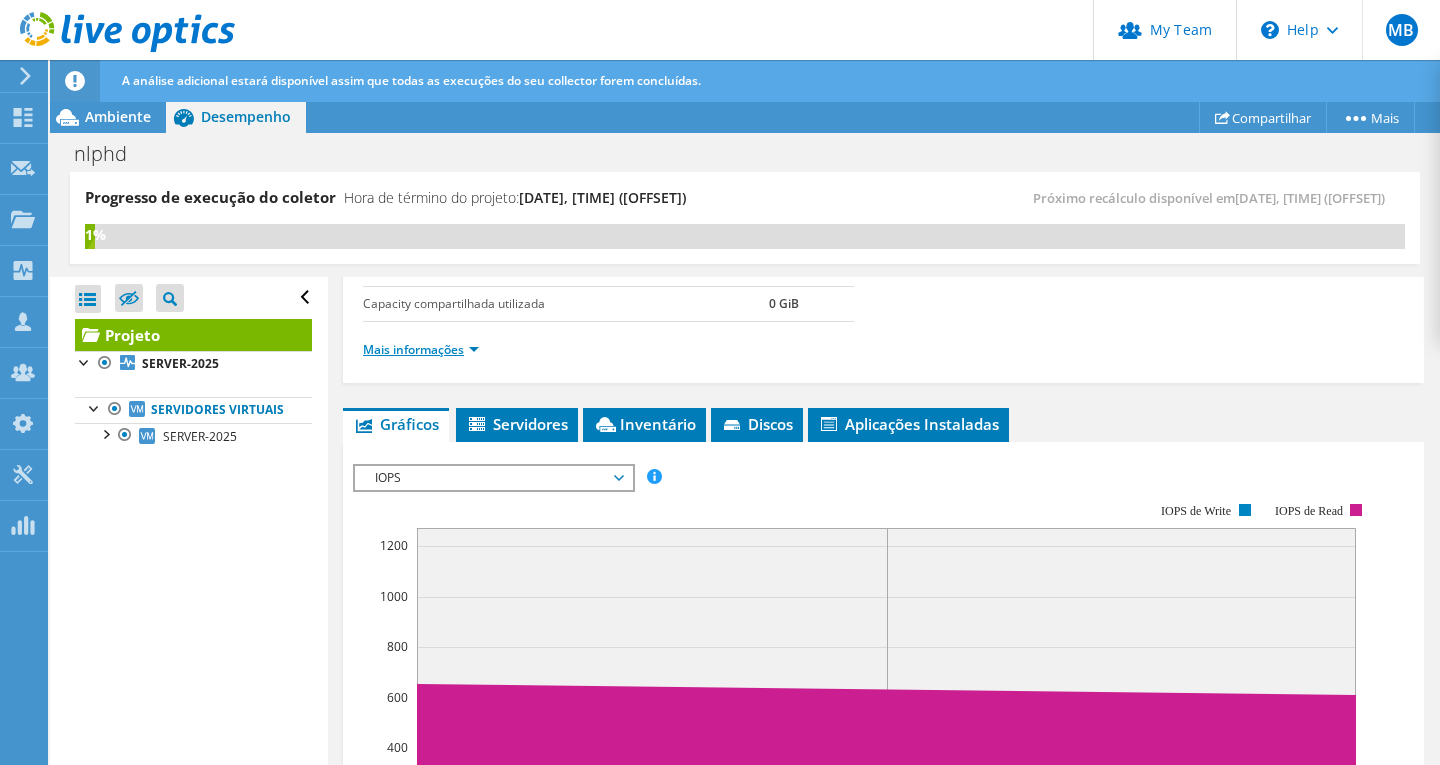 click on "Mais informações" at bounding box center (421, 349) 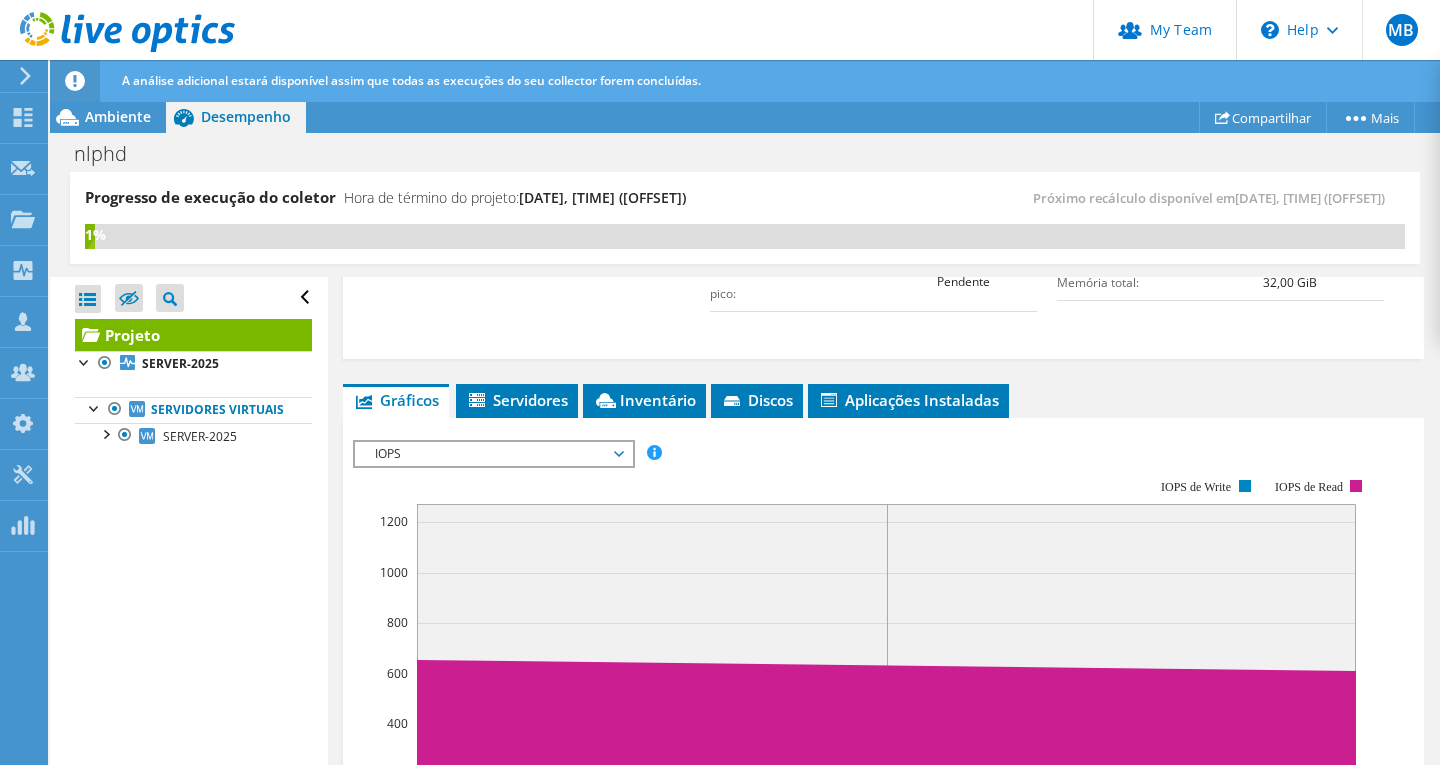 scroll, scrollTop: 700, scrollLeft: 0, axis: vertical 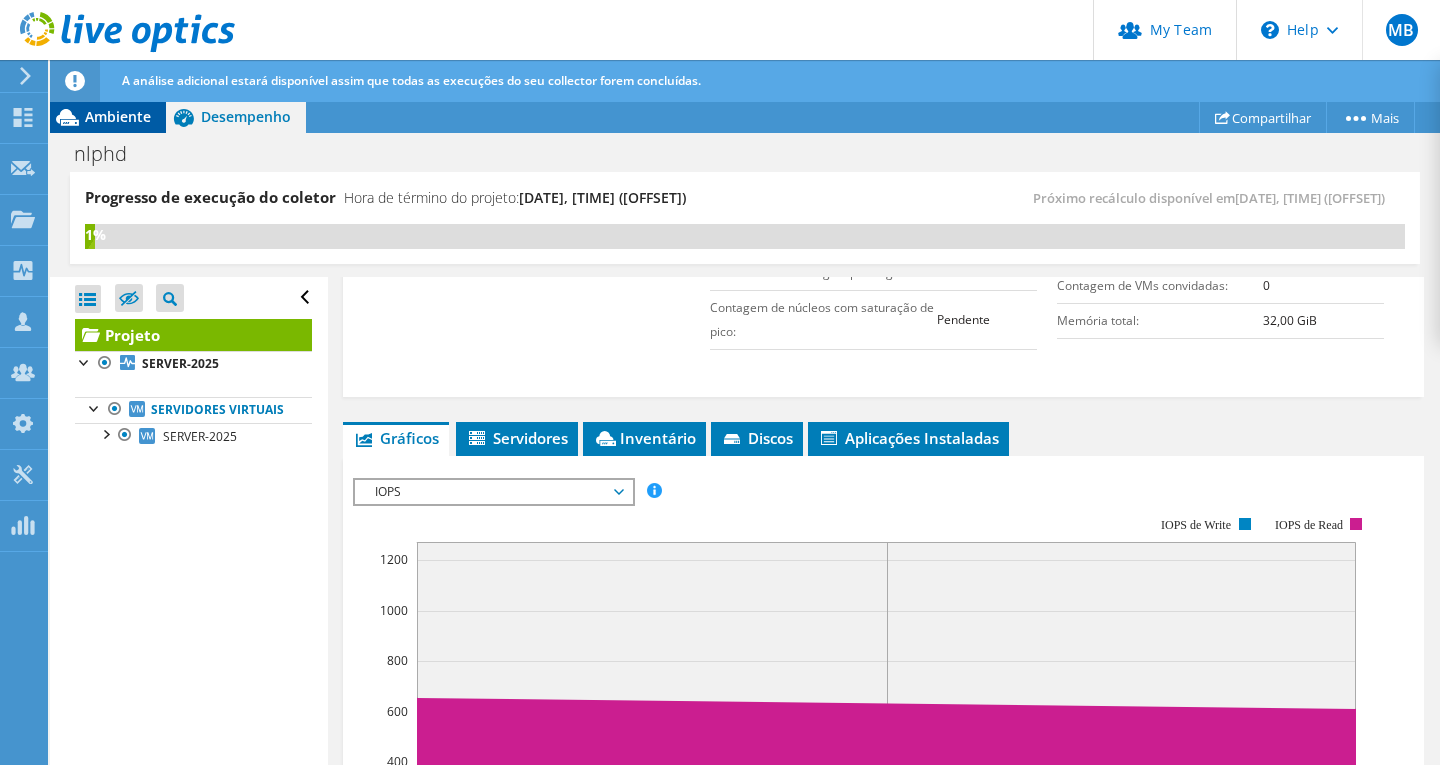 click on "Ambiente" at bounding box center (118, 116) 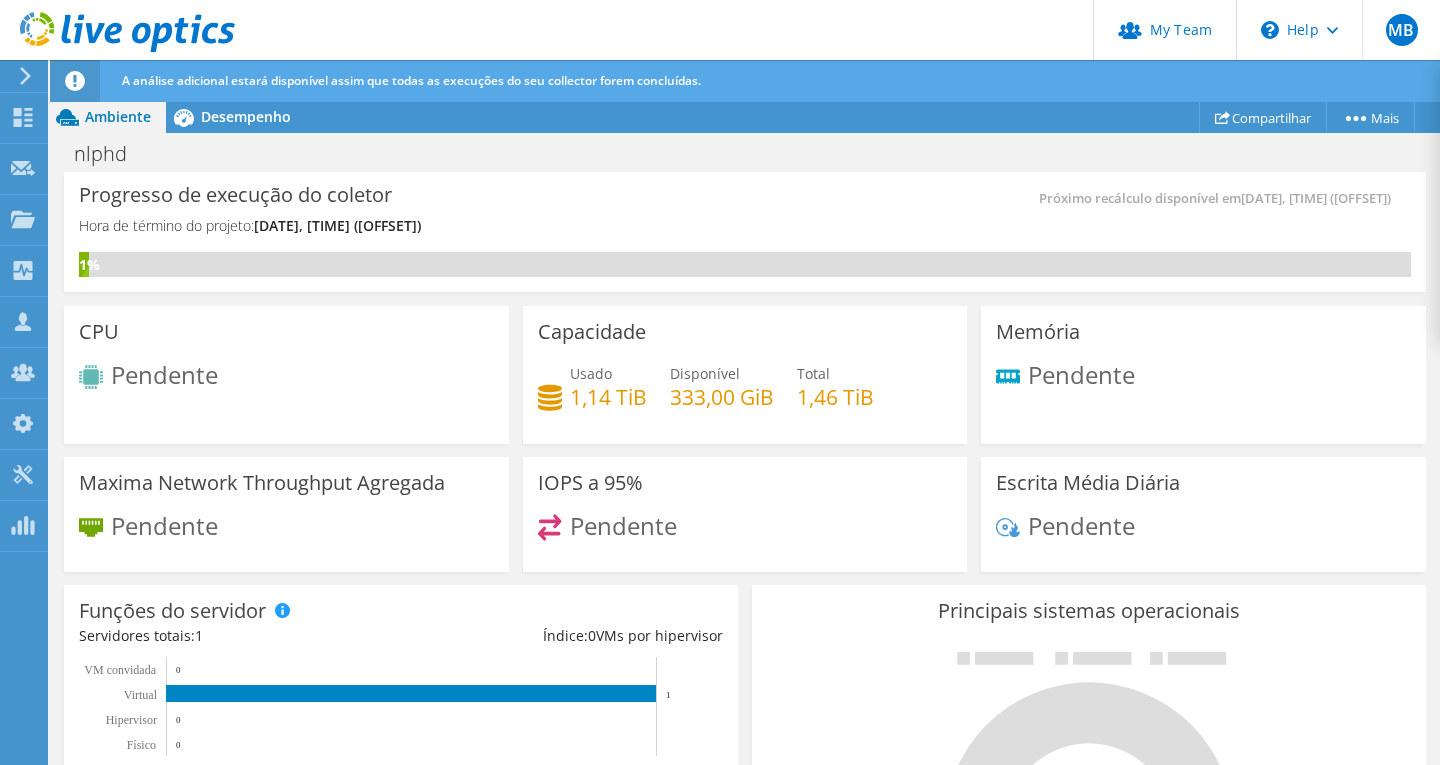 scroll, scrollTop: 1200, scrollLeft: 0, axis: vertical 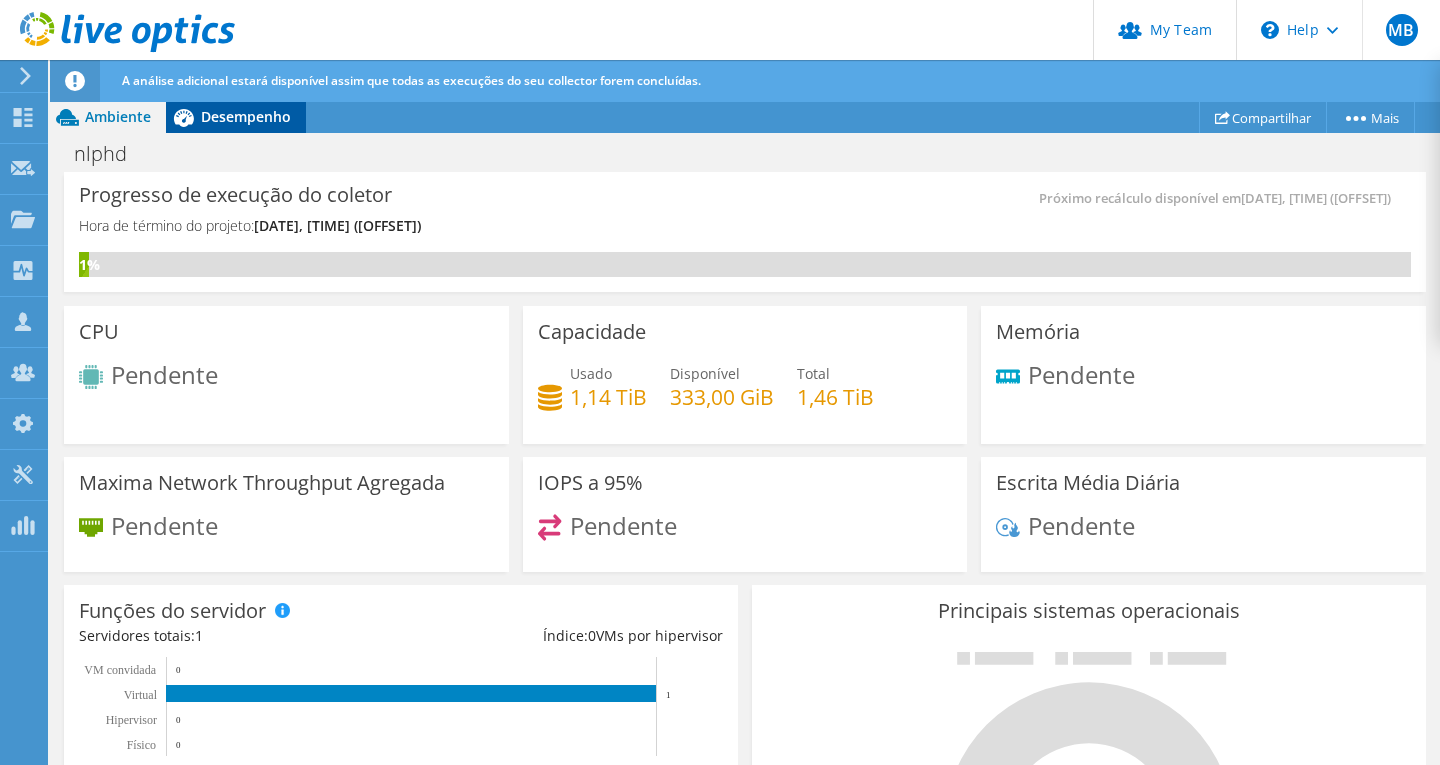 click on "Desempenho" at bounding box center [246, 116] 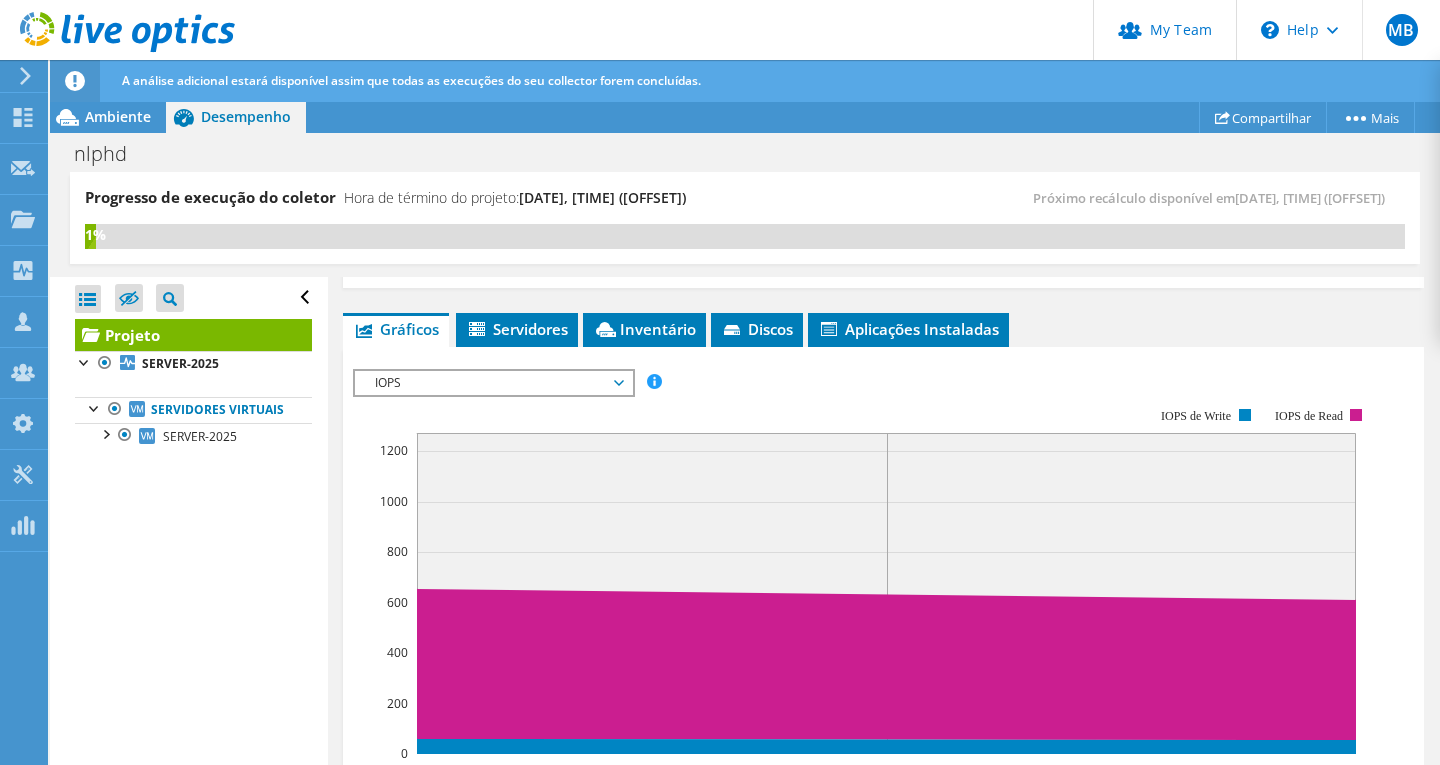 scroll, scrollTop: 800, scrollLeft: 0, axis: vertical 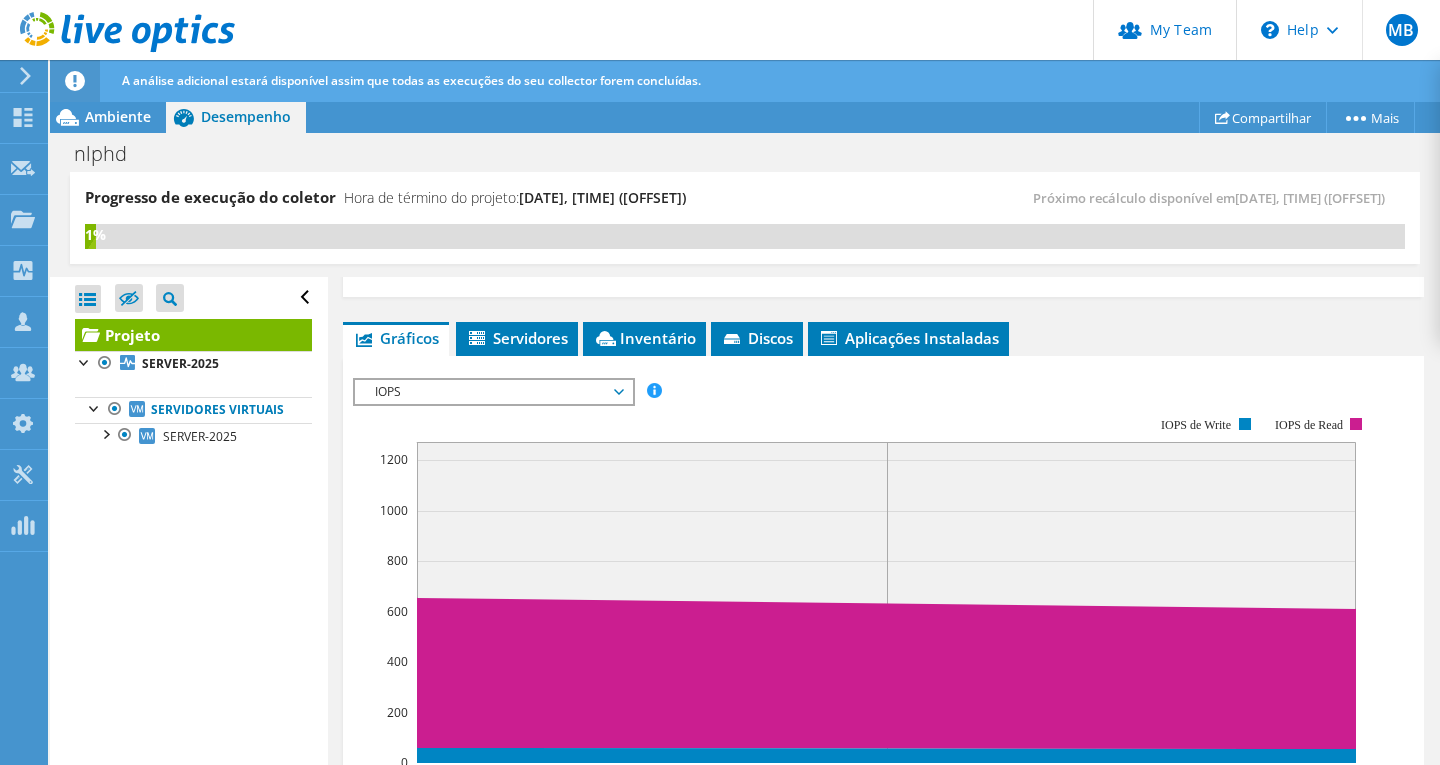 click on "IOPS" at bounding box center [493, 392] 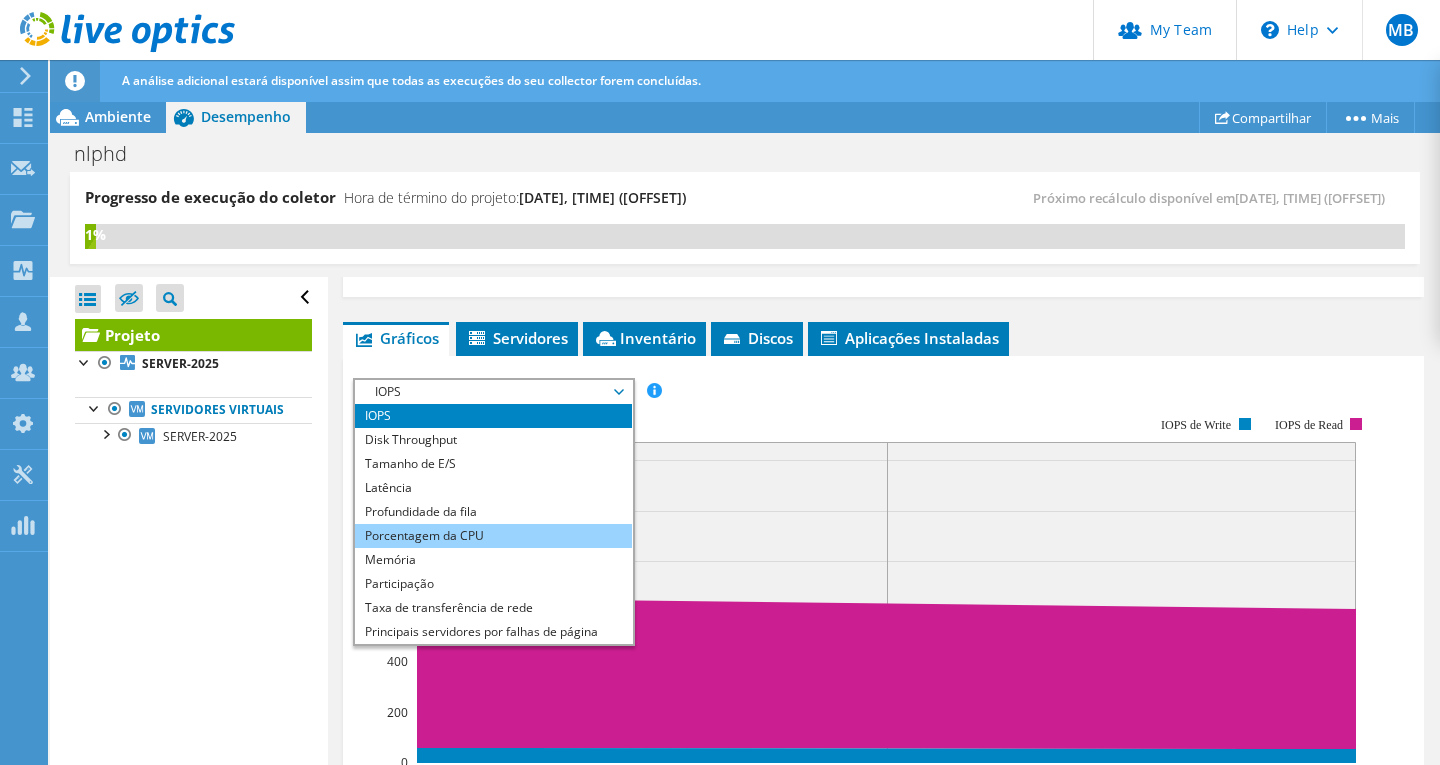click on "Porcentagem da CPU" at bounding box center (493, 536) 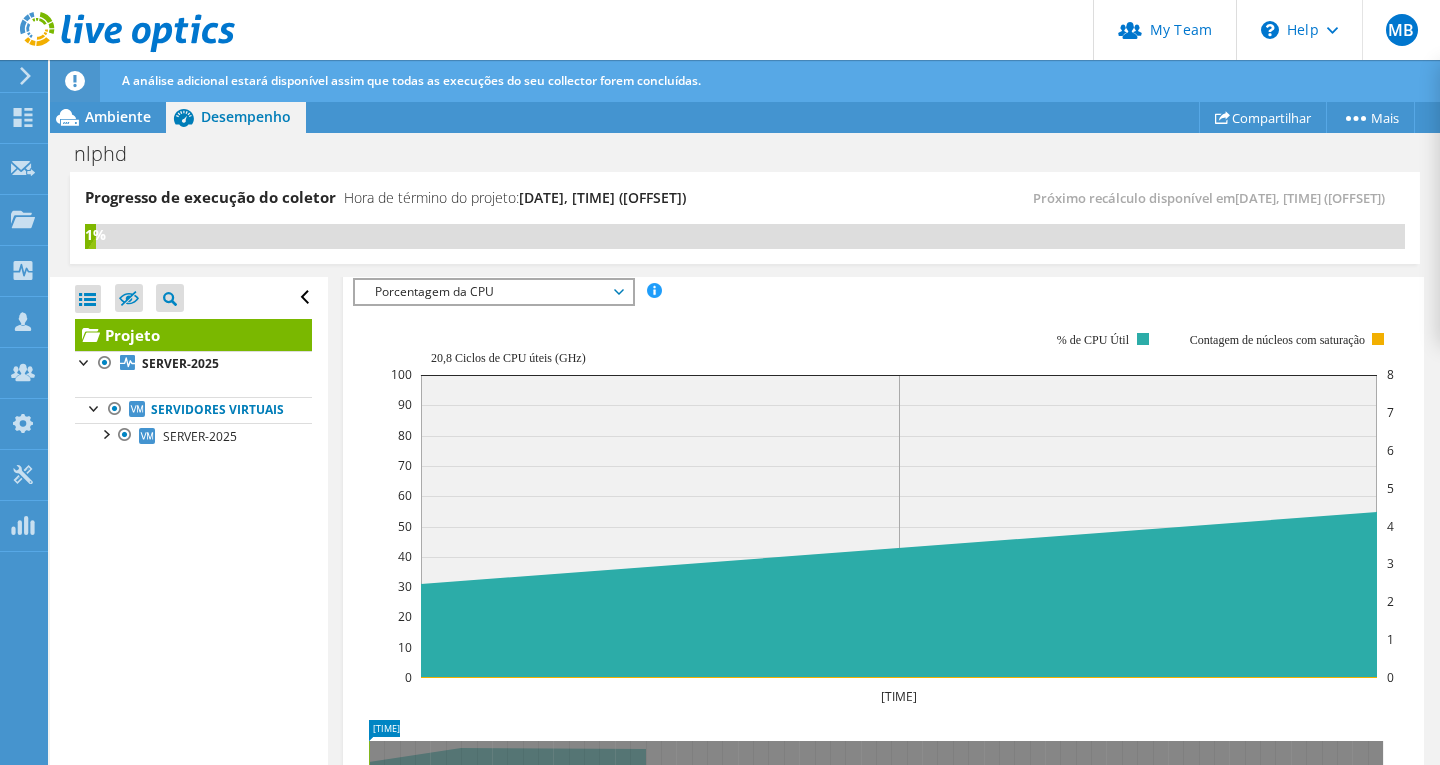 scroll, scrollTop: 1000, scrollLeft: 0, axis: vertical 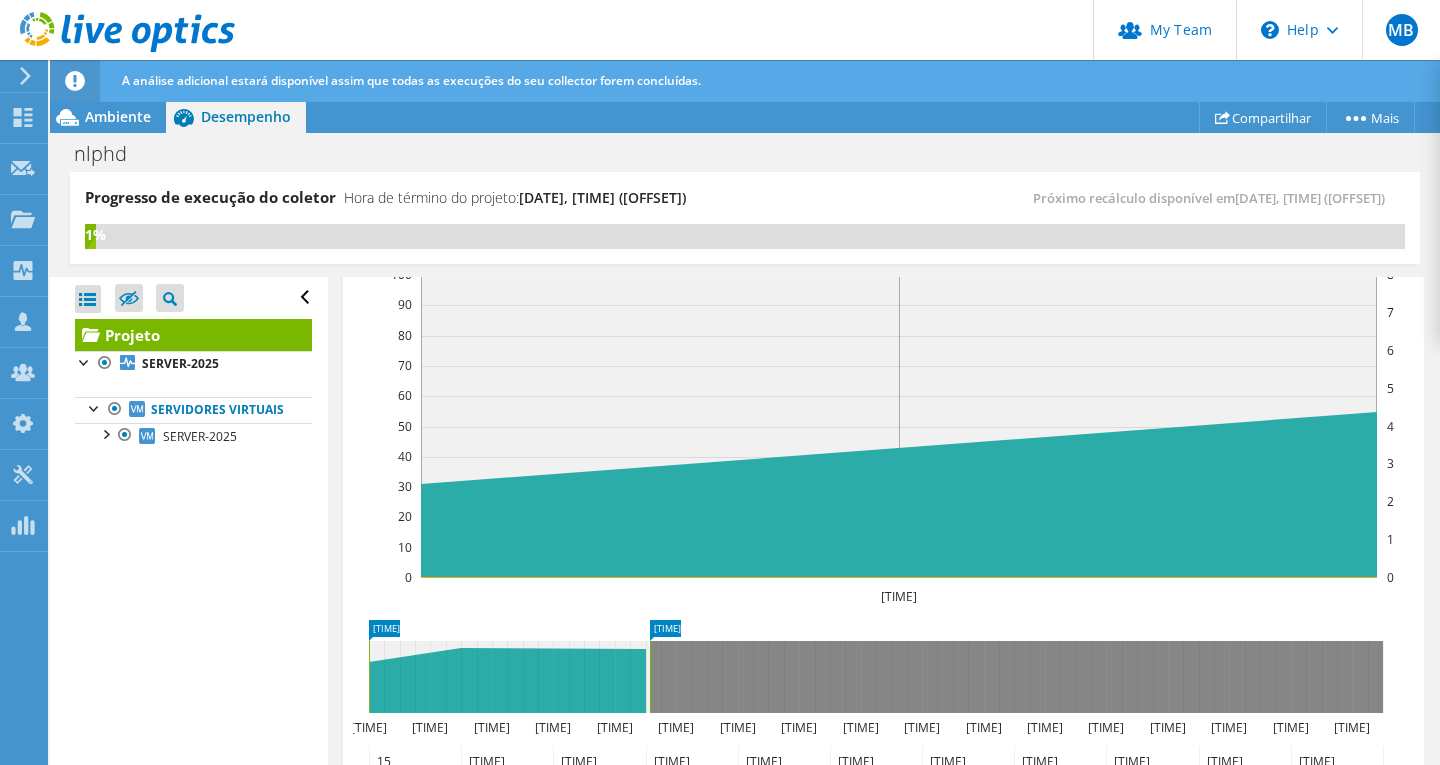 drag, startPoint x: 371, startPoint y: 672, endPoint x: 652, endPoint y: 682, distance: 281.1779 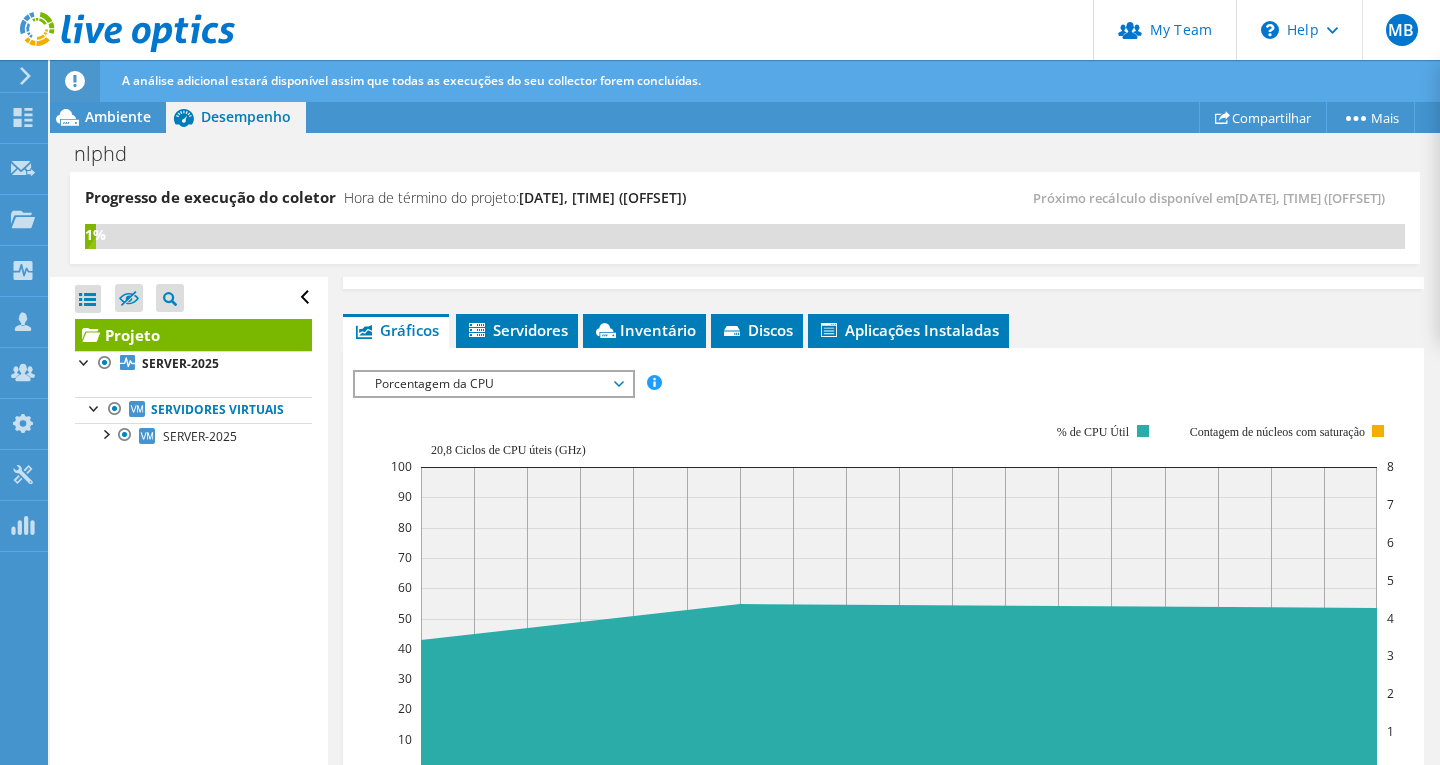 scroll, scrollTop: 800, scrollLeft: 0, axis: vertical 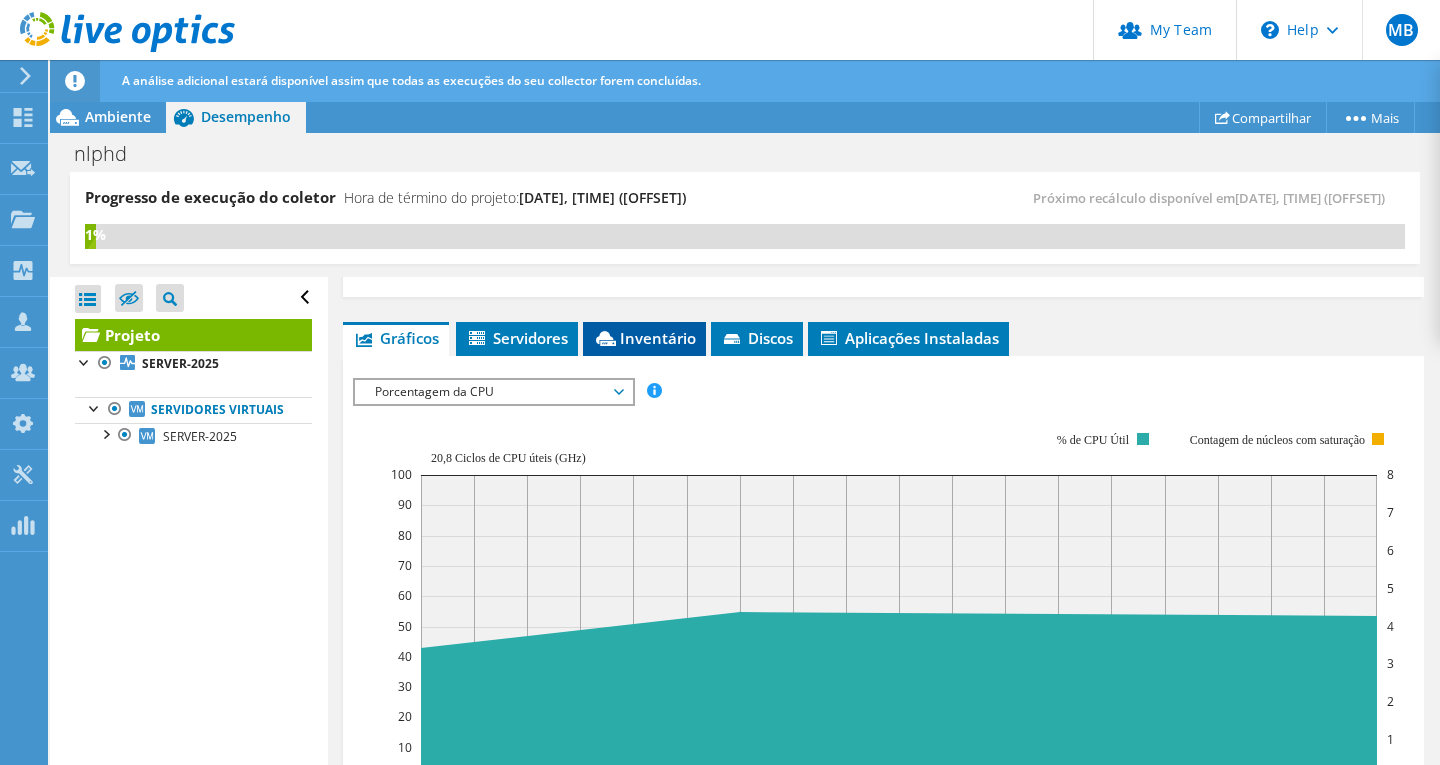 click 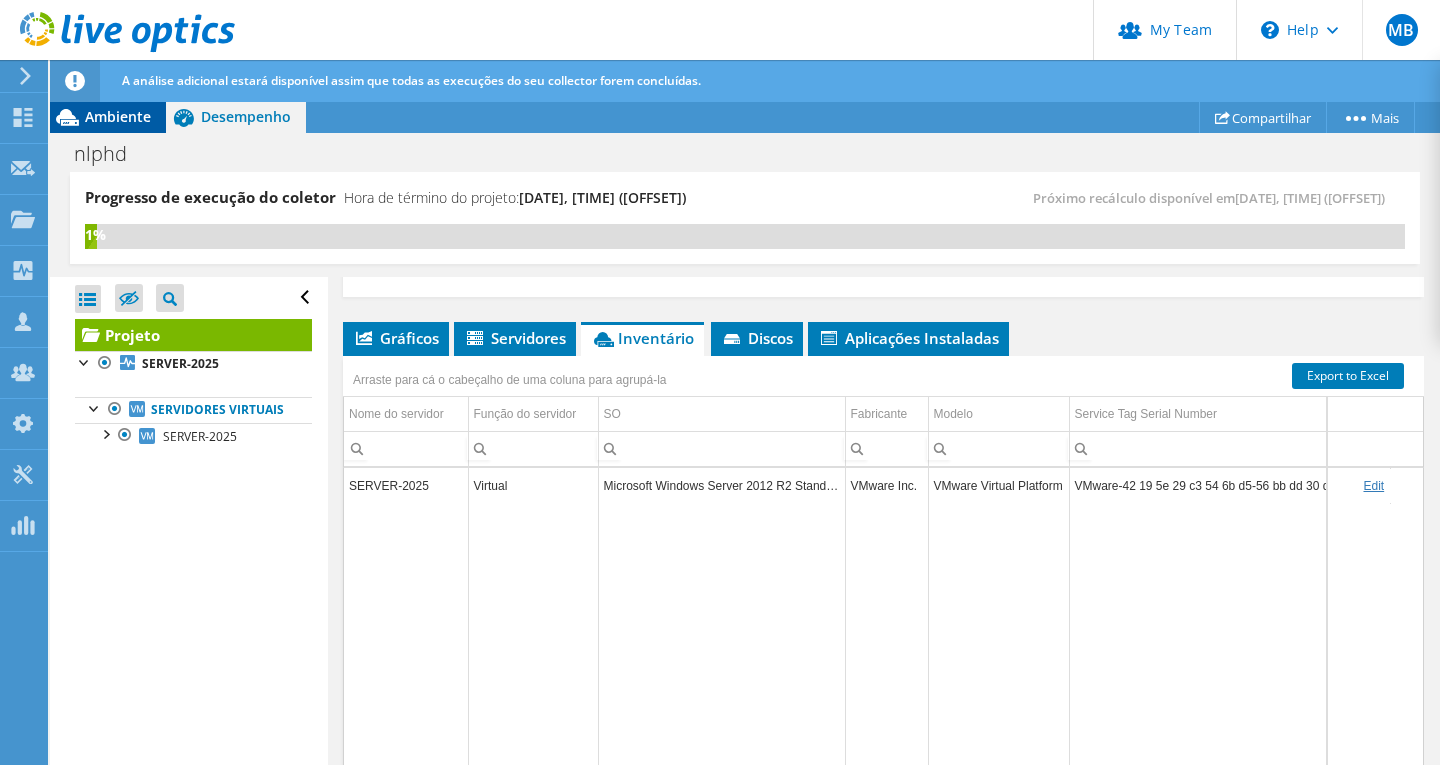 click on "Ambiente" at bounding box center (118, 116) 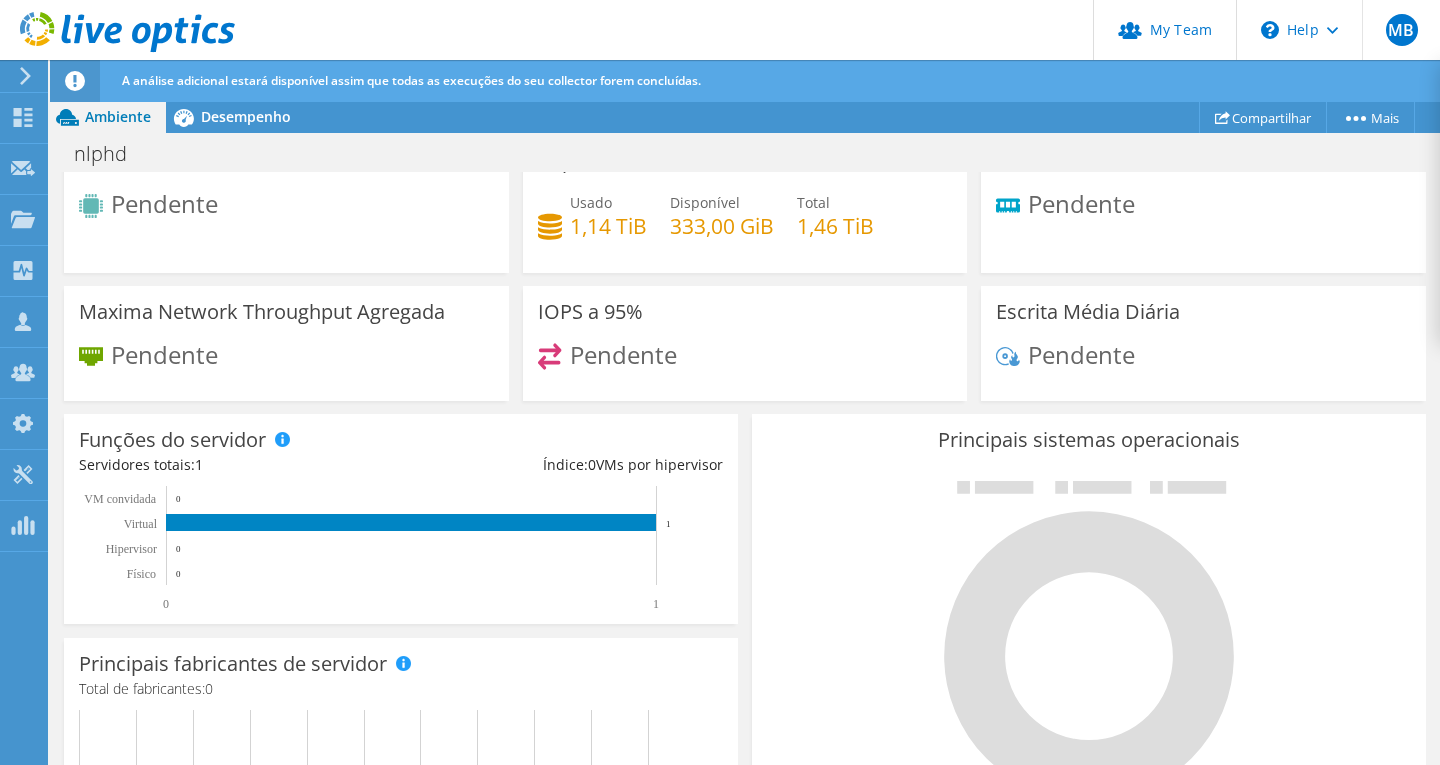 scroll, scrollTop: 200, scrollLeft: 0, axis: vertical 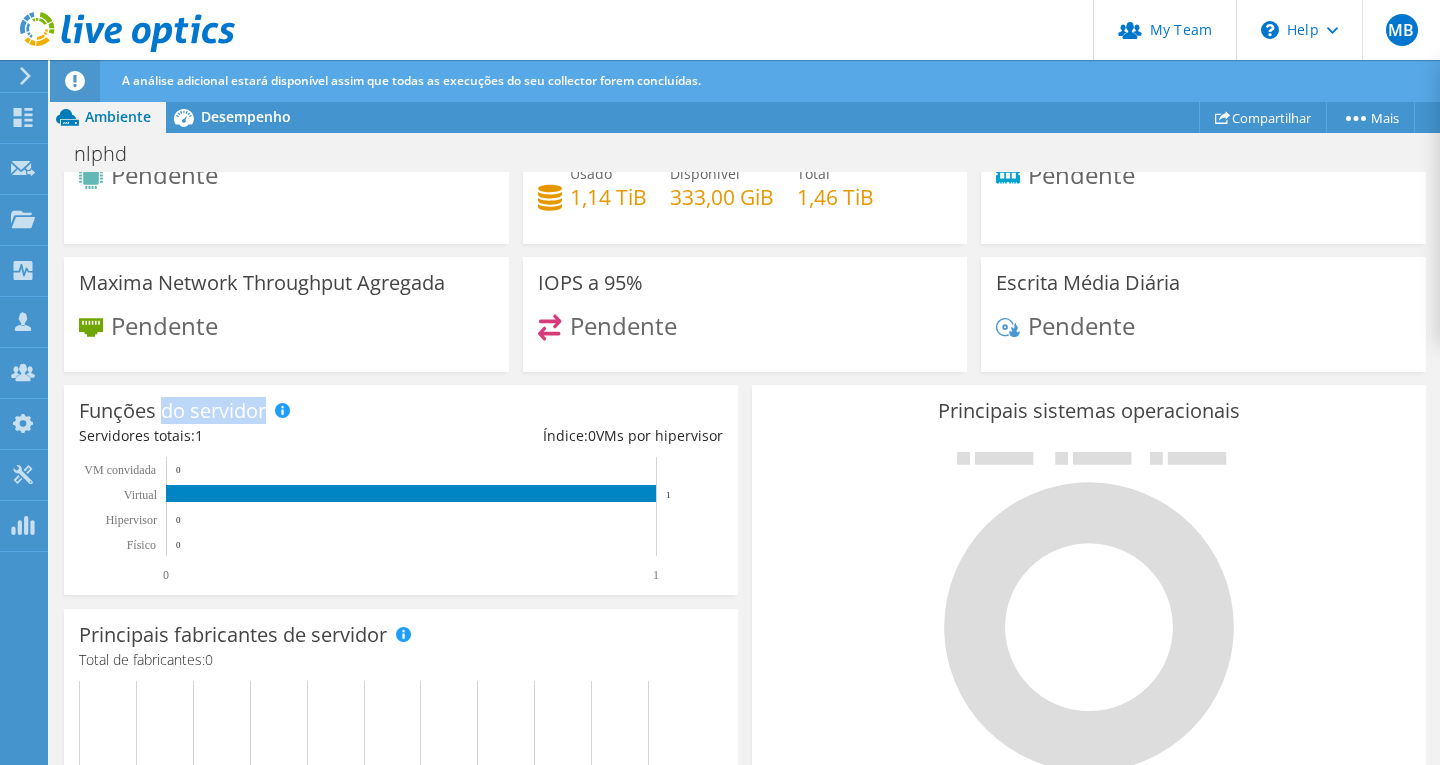 drag, startPoint x: 161, startPoint y: 406, endPoint x: 264, endPoint y: 417, distance: 103.58572 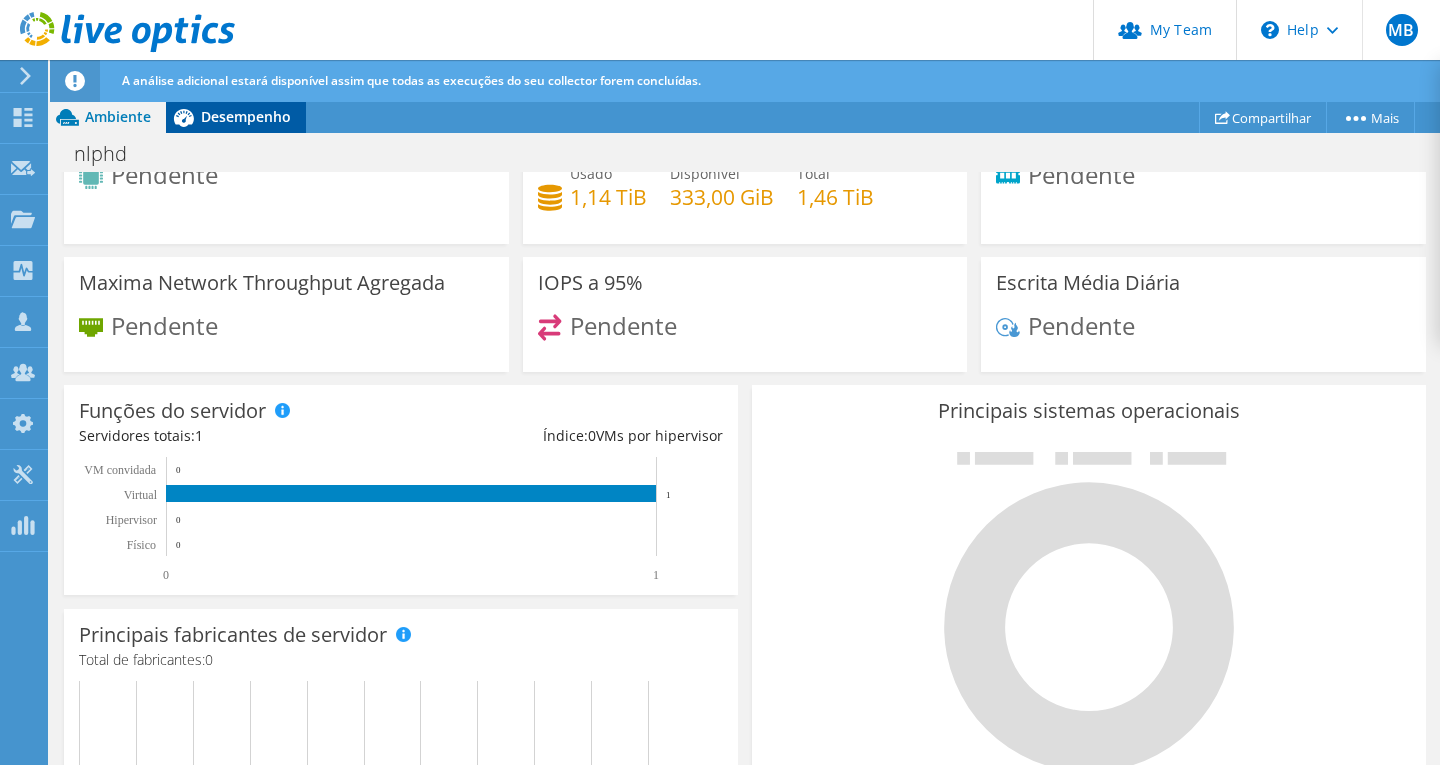 click on "Desempenho" at bounding box center (246, 116) 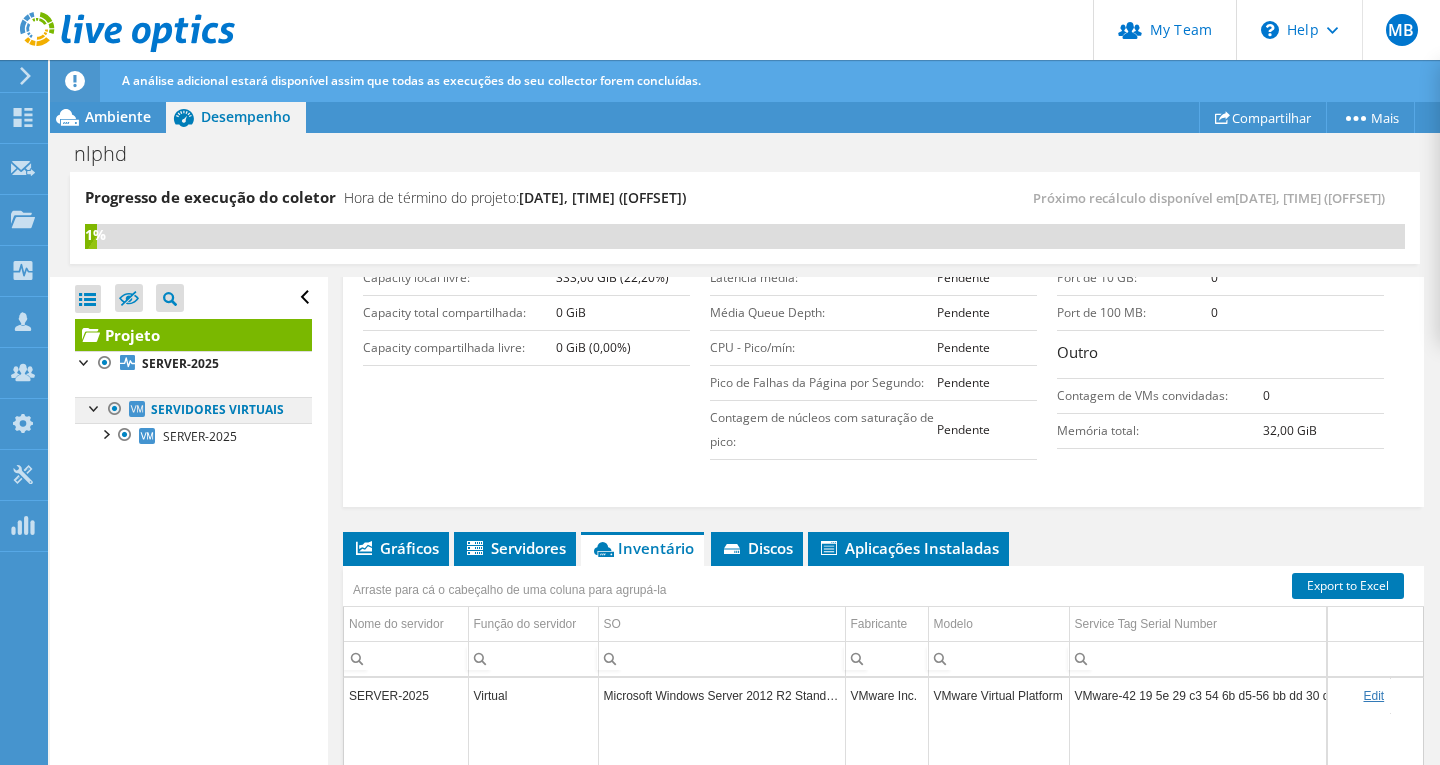 drag, startPoint x: 160, startPoint y: 408, endPoint x: 218, endPoint y: 422, distance: 59.665737 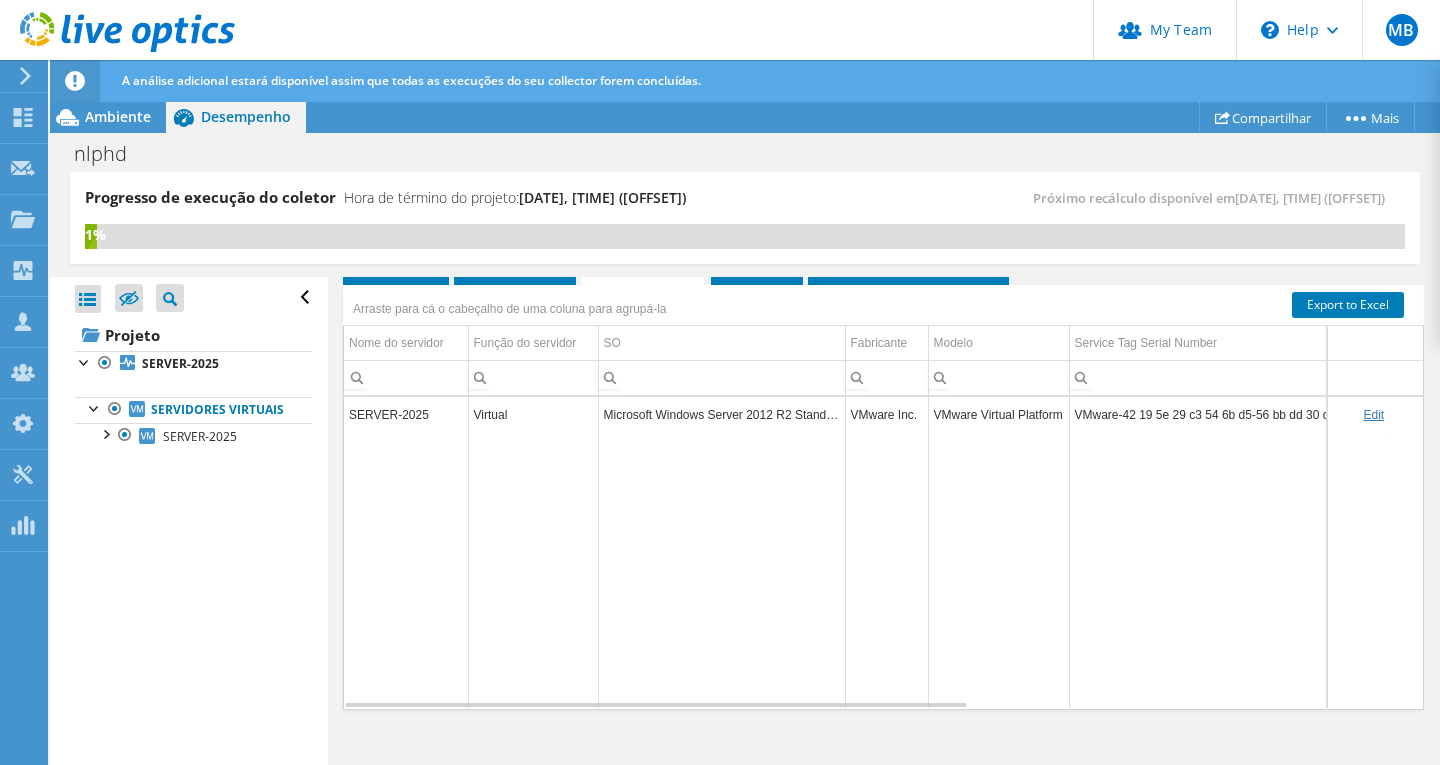 scroll, scrollTop: 890, scrollLeft: 0, axis: vertical 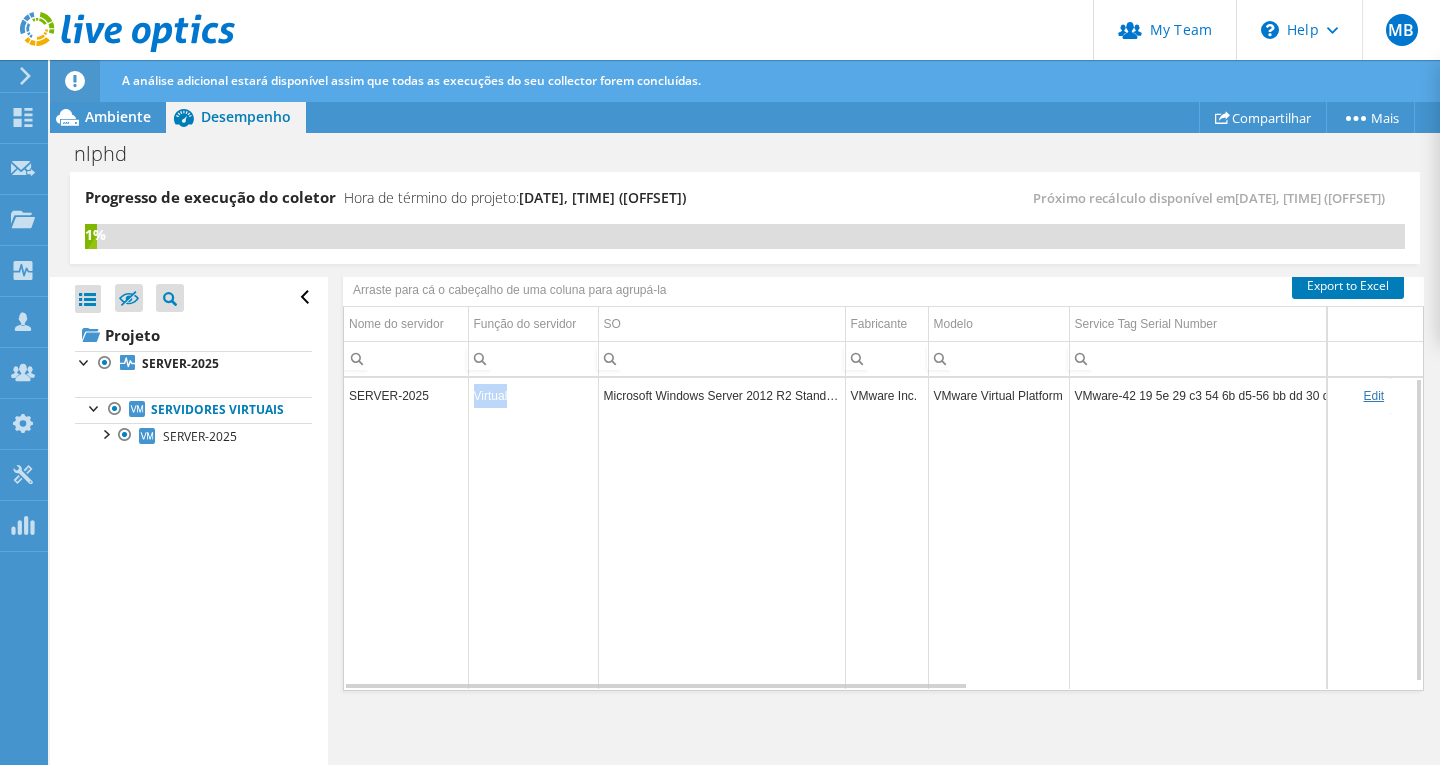 drag, startPoint x: 510, startPoint y: 393, endPoint x: 457, endPoint y: 401, distance: 53.600372 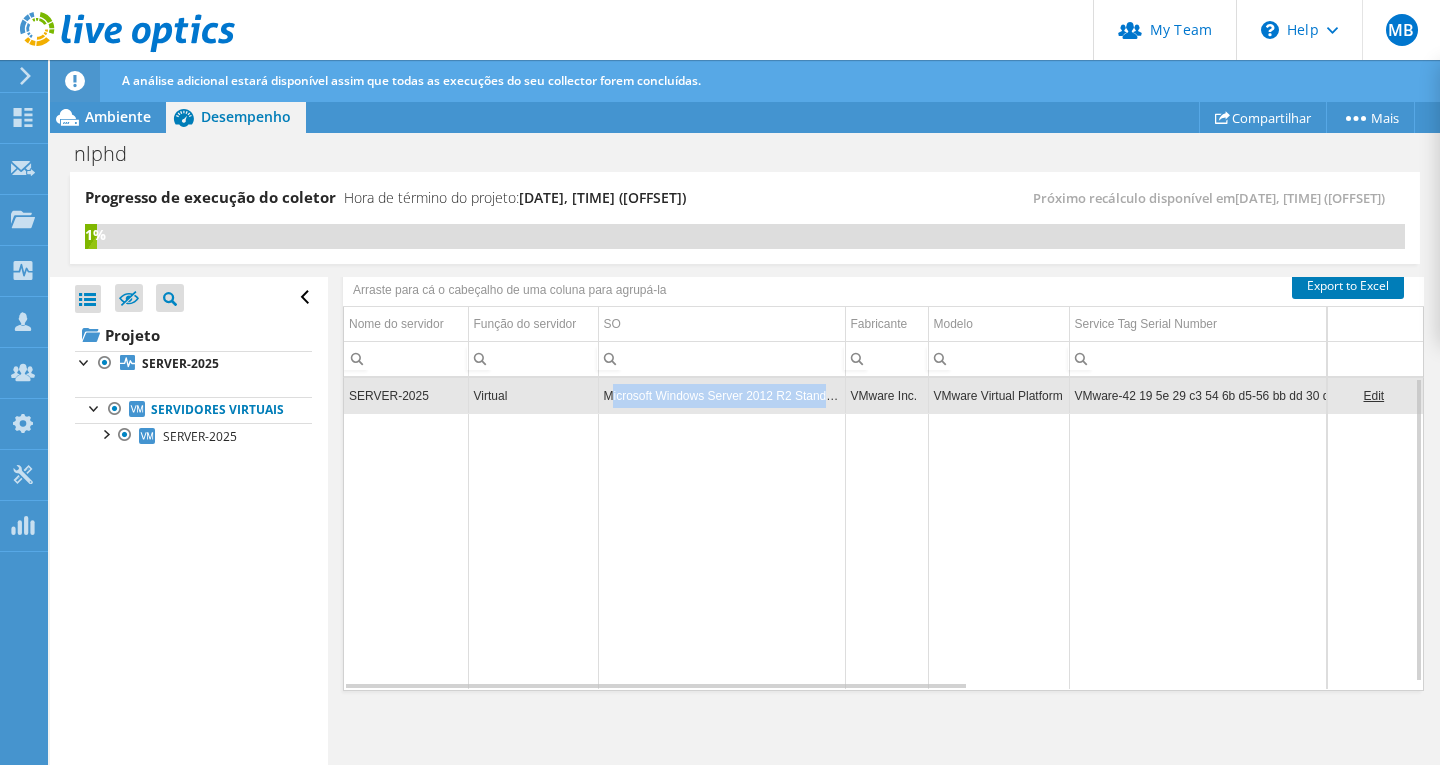 drag, startPoint x: 615, startPoint y: 393, endPoint x: 847, endPoint y: 403, distance: 232.21542 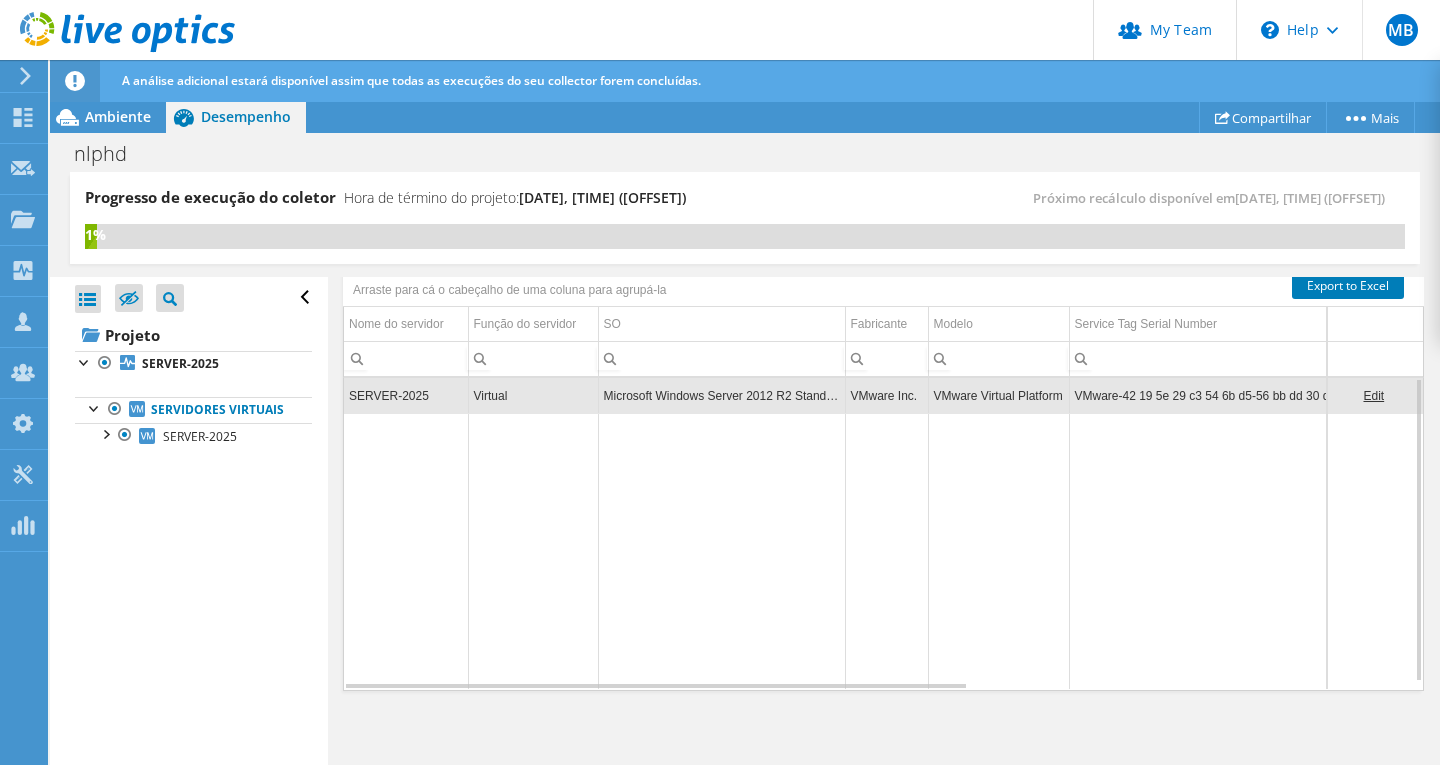 click on "VMware Virtual Platform" at bounding box center [998, 395] 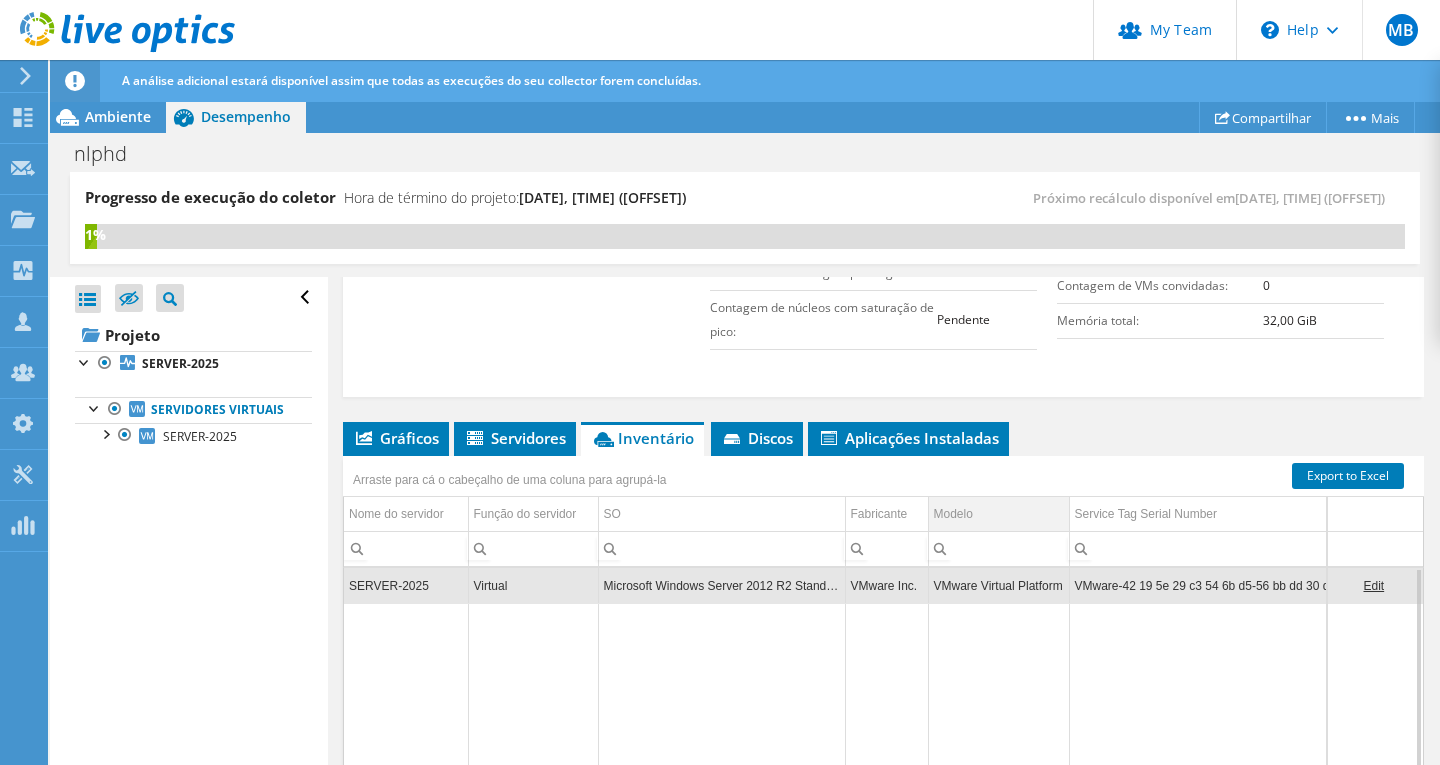 scroll, scrollTop: 800, scrollLeft: 0, axis: vertical 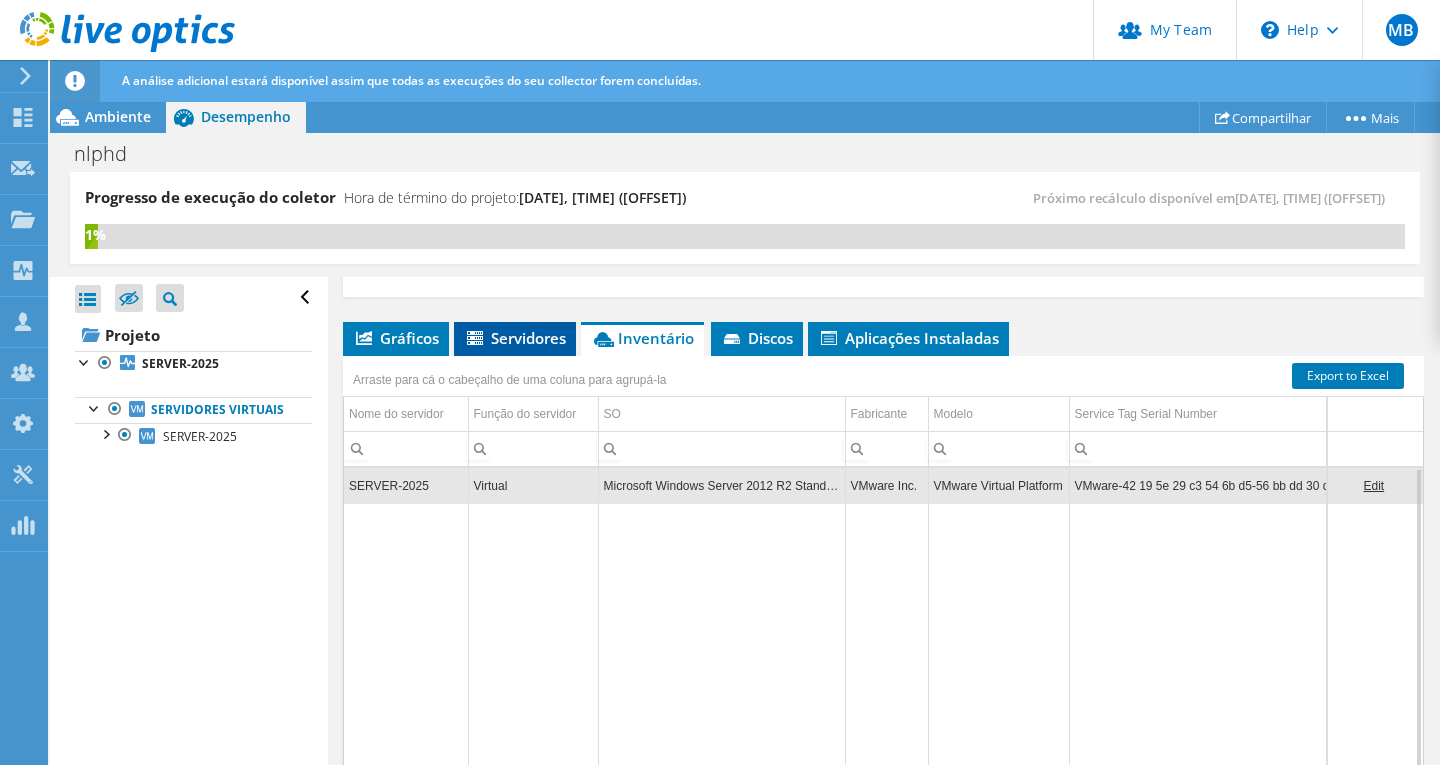 click on "Servidores" at bounding box center (515, 338) 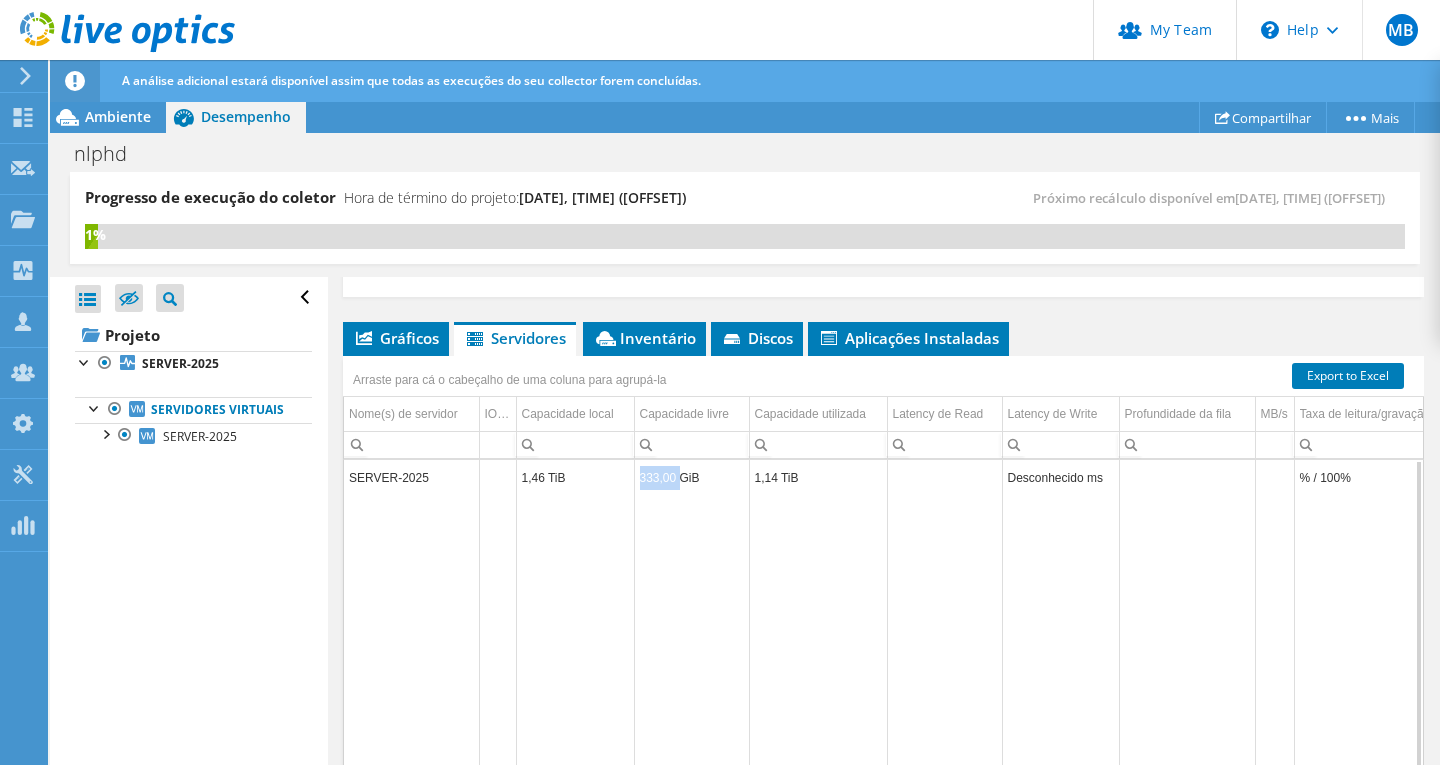 drag, startPoint x: 670, startPoint y: 476, endPoint x: 642, endPoint y: 479, distance: 28.160255 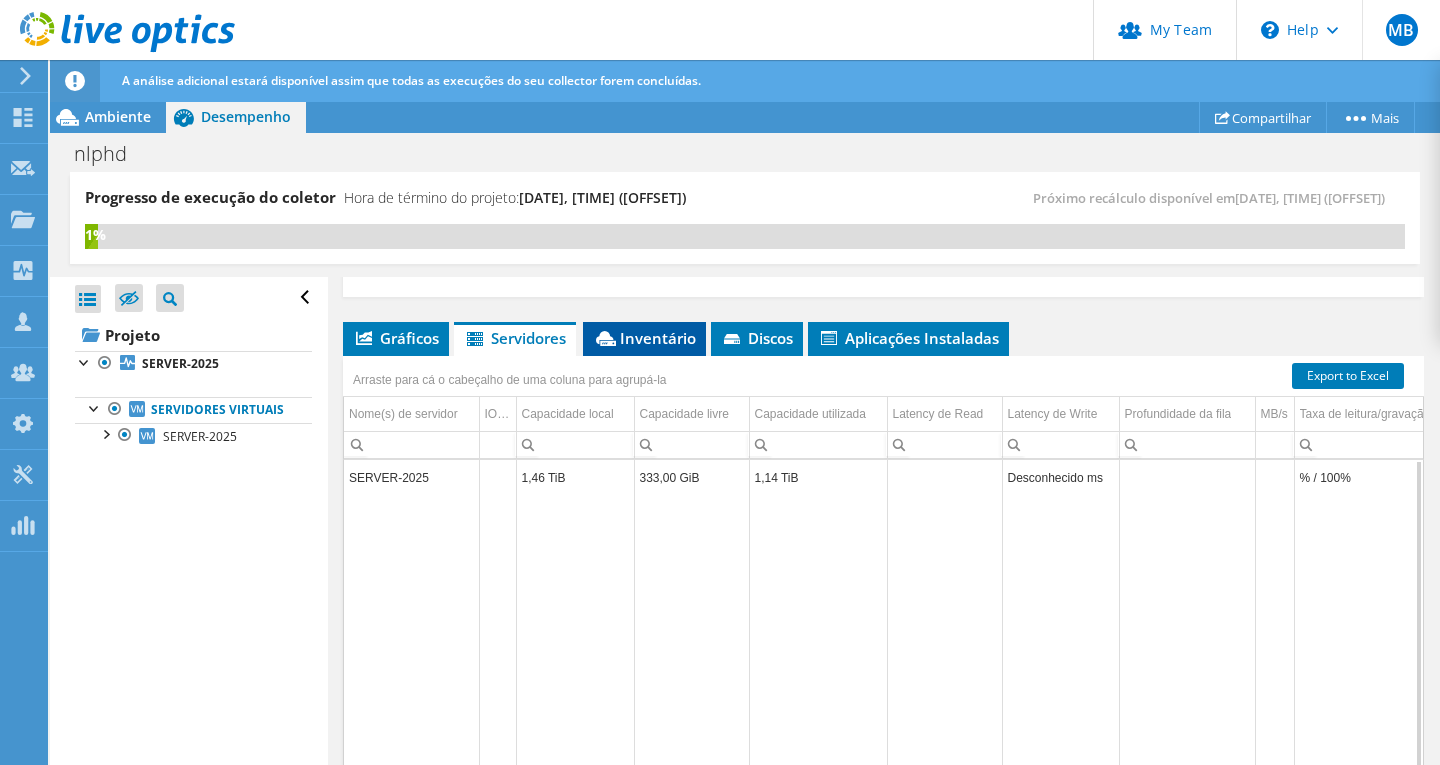 click on "Inventário" at bounding box center (644, 338) 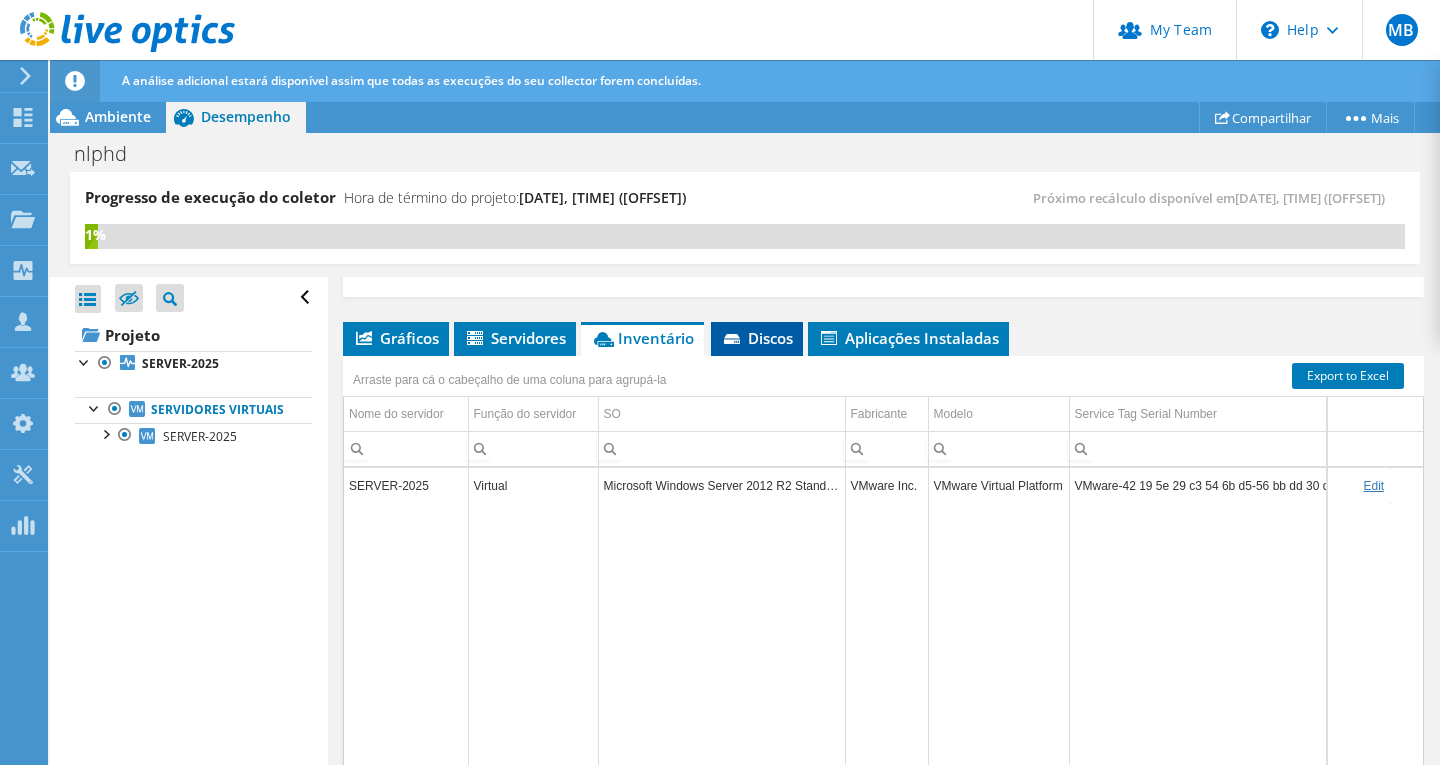 click on "Discos" at bounding box center (757, 338) 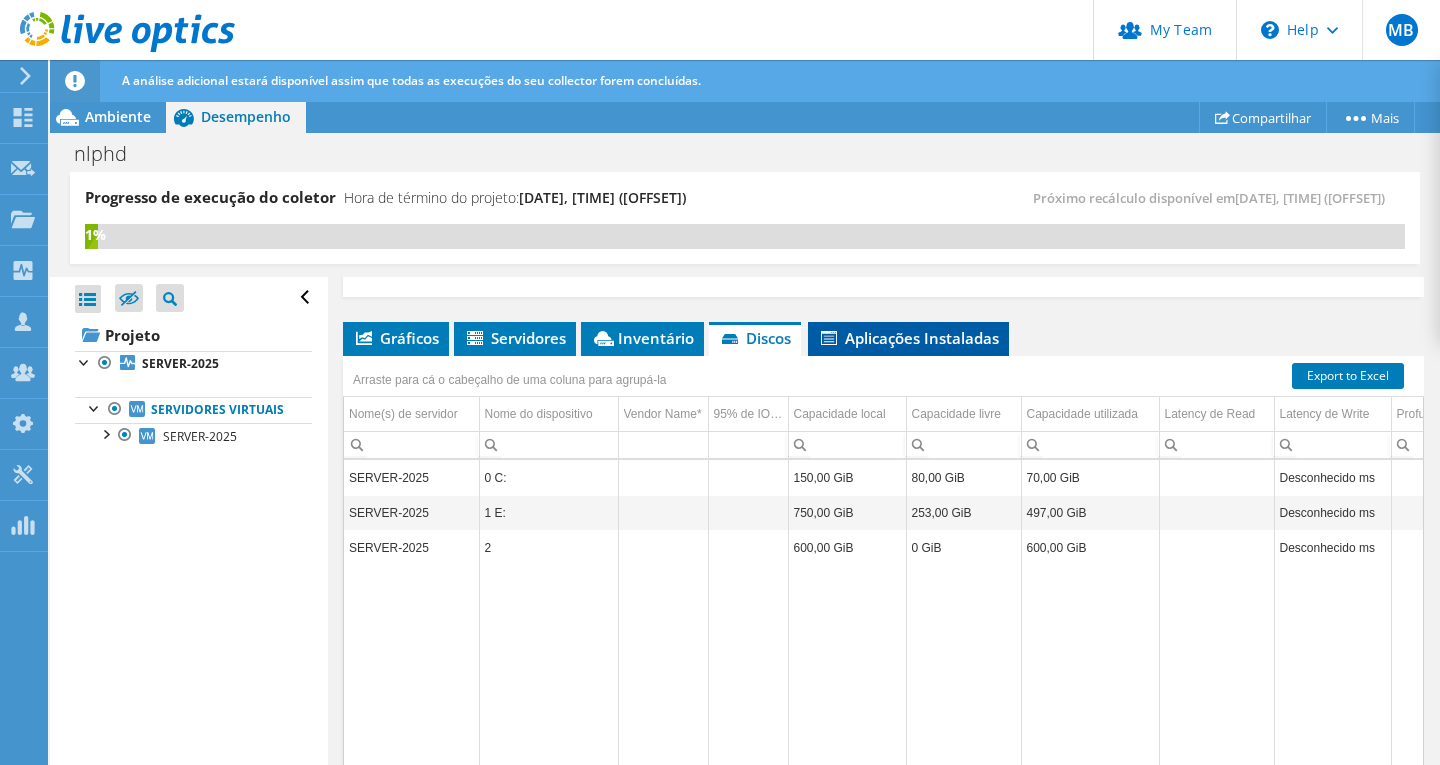 click on "Aplicações Instaladas" at bounding box center [908, 338] 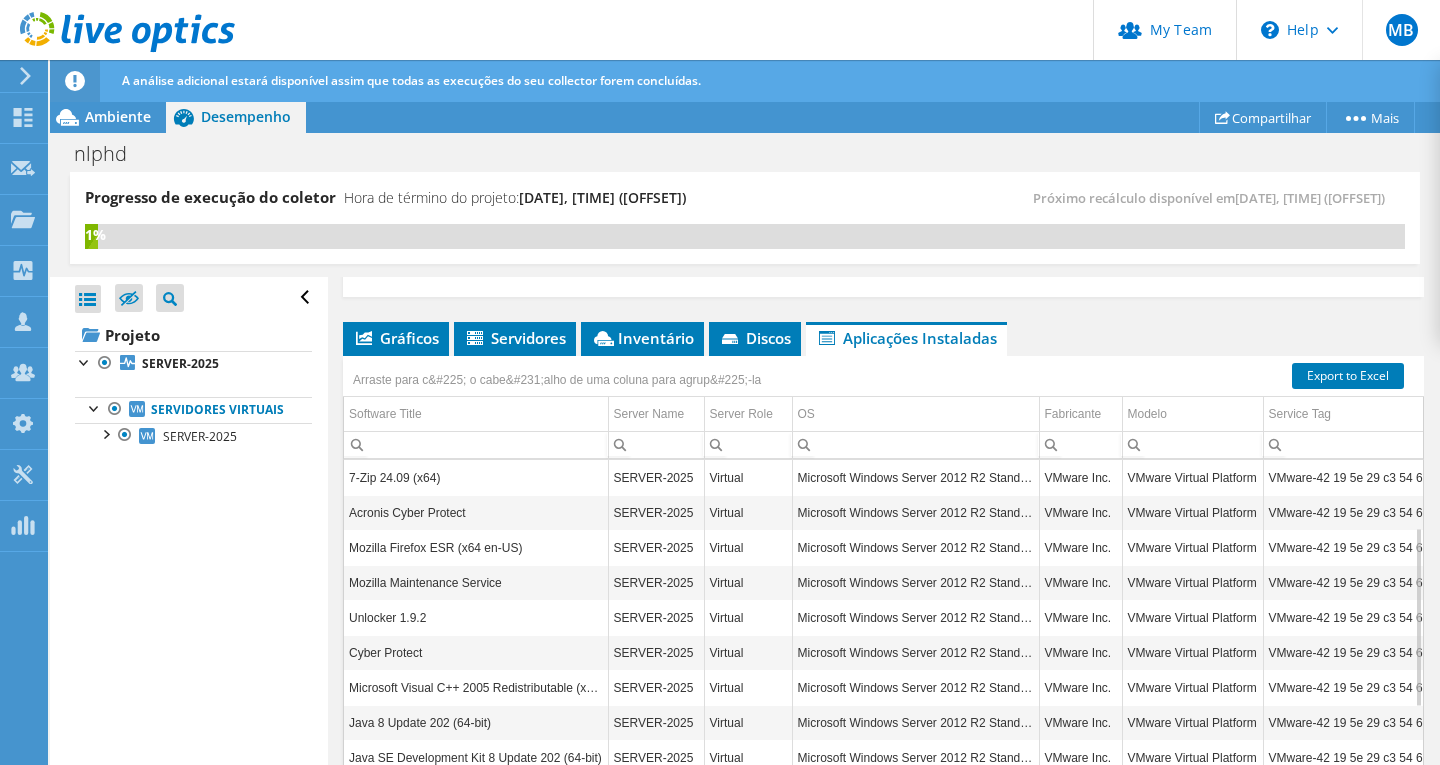 scroll, scrollTop: 120, scrollLeft: 0, axis: vertical 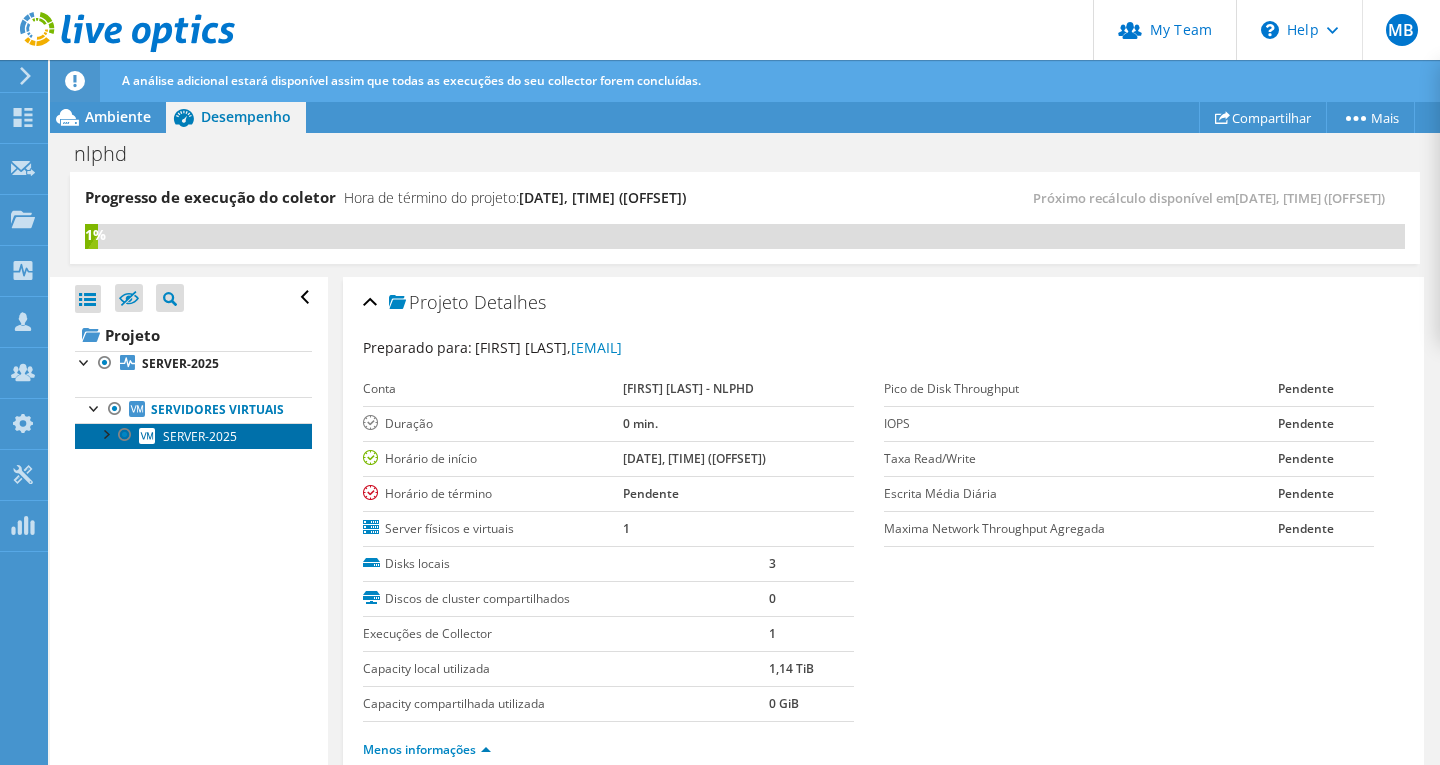 click on "[SERVER_NAME]" at bounding box center [200, 436] 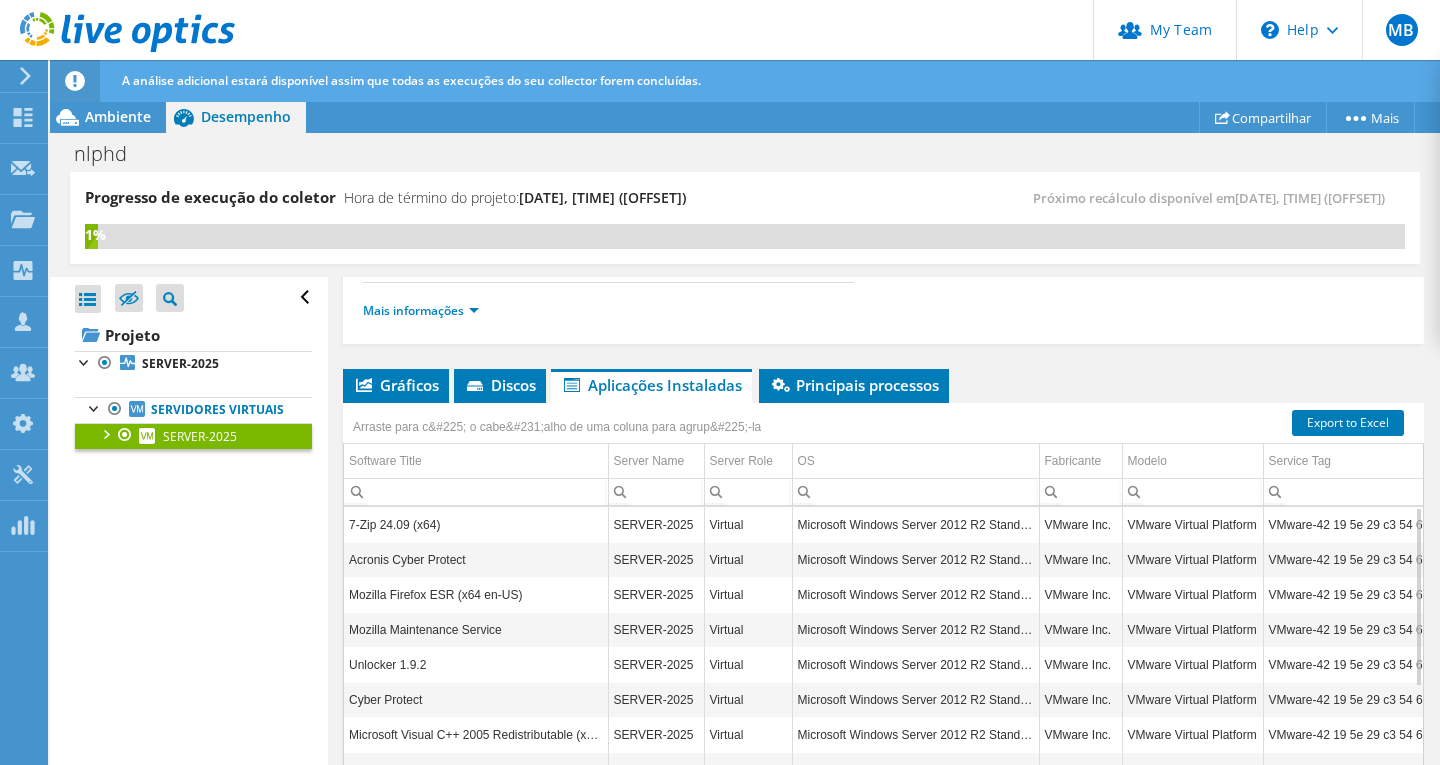 scroll, scrollTop: 300, scrollLeft: 0, axis: vertical 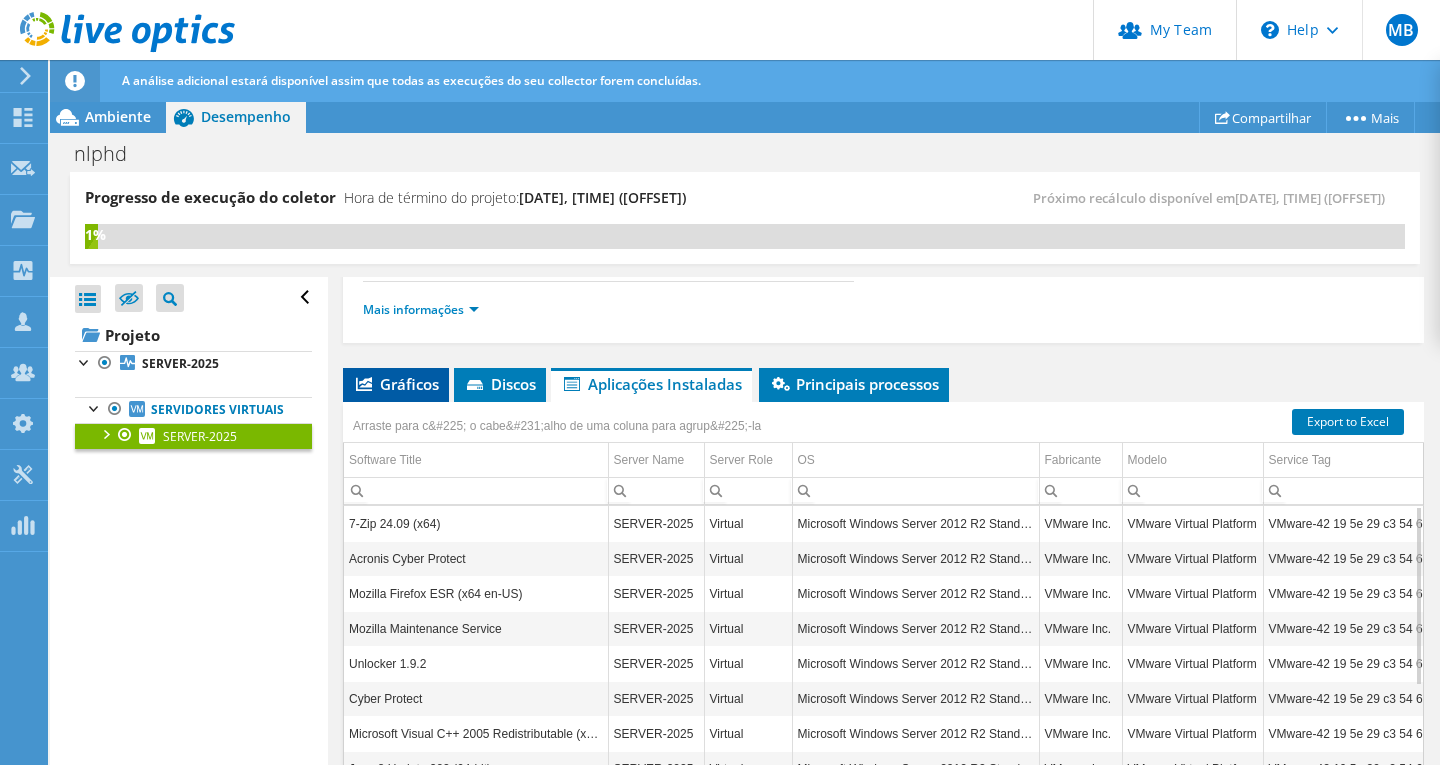 click on "Gráficos" at bounding box center [396, 384] 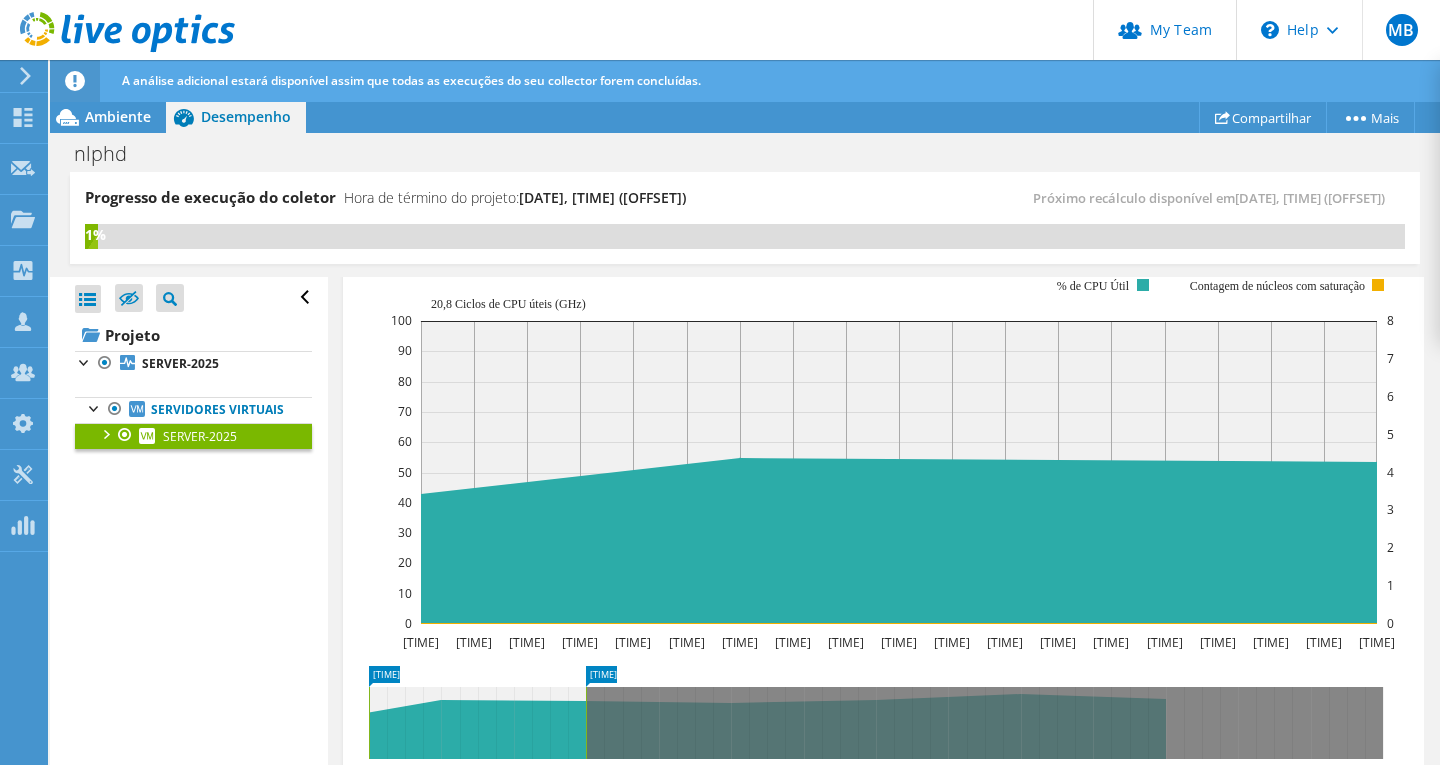 scroll, scrollTop: 600, scrollLeft: 0, axis: vertical 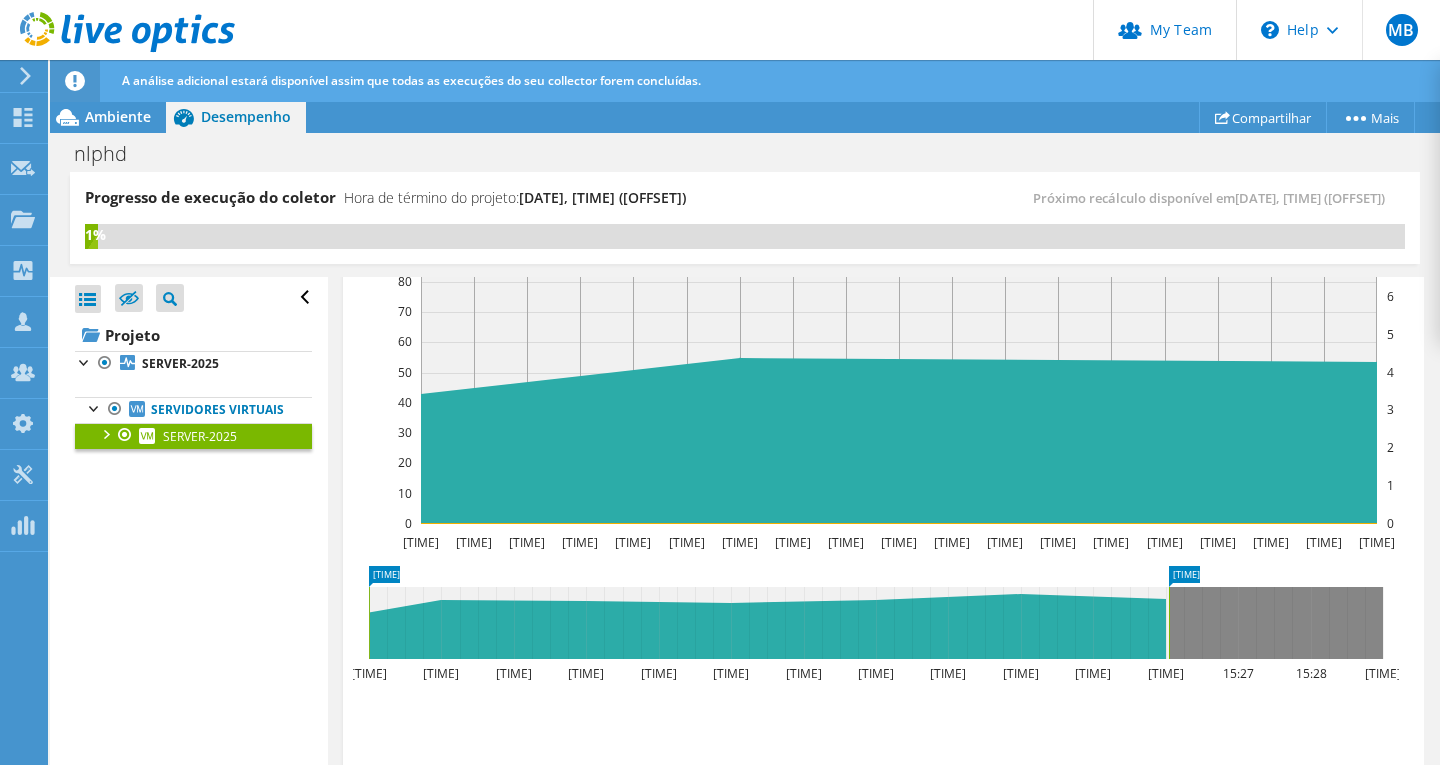 drag, startPoint x: 586, startPoint y: 625, endPoint x: 1169, endPoint y: 622, distance: 583.0077 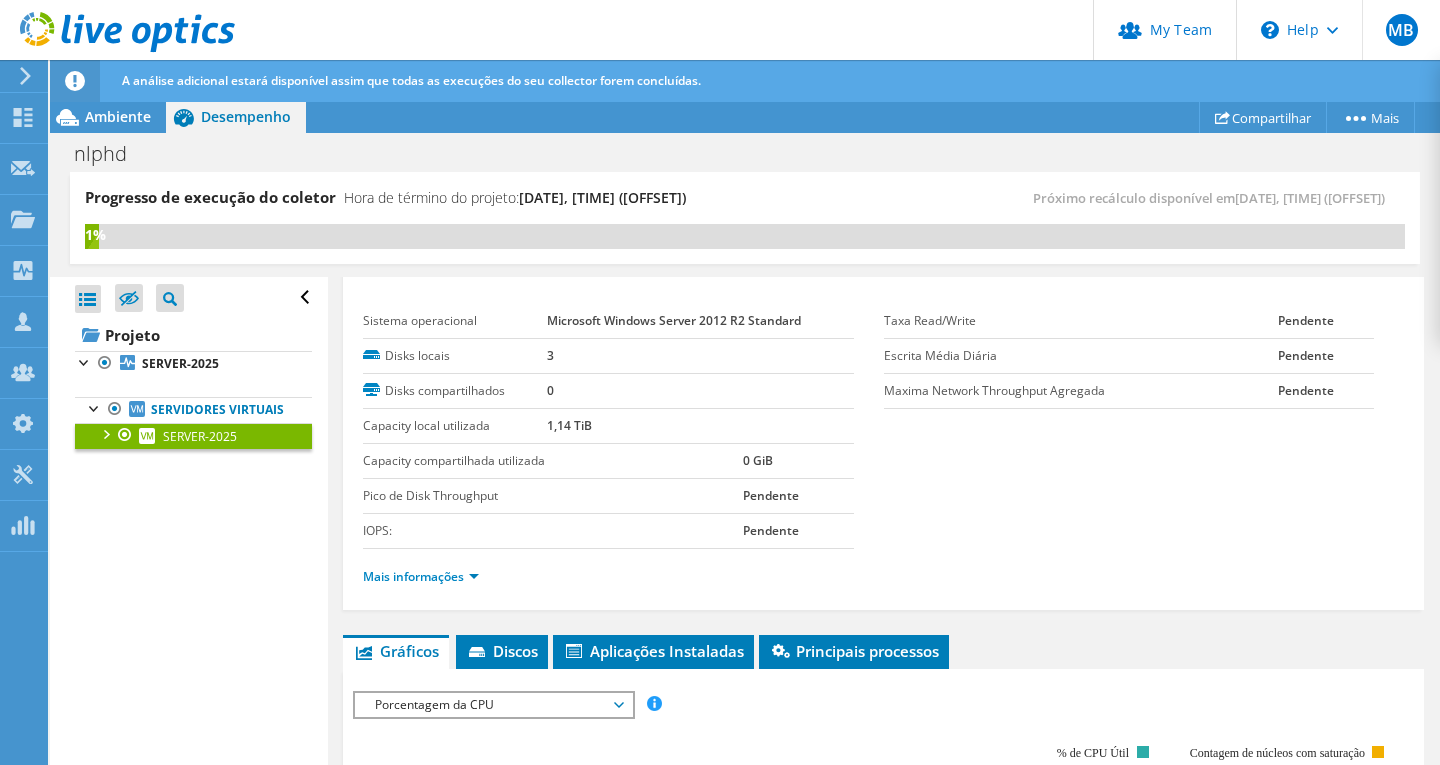 scroll, scrollTop: 0, scrollLeft: 0, axis: both 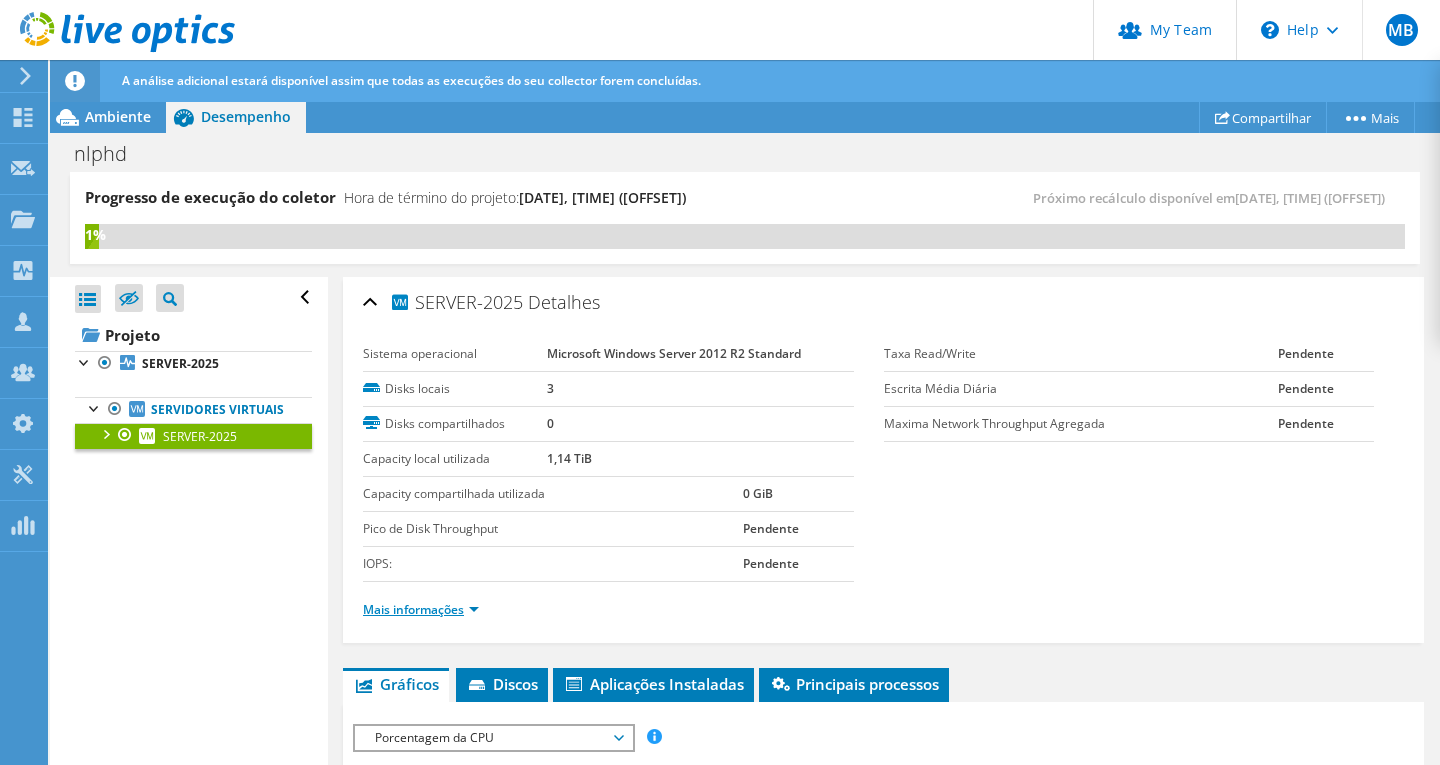 click on "Mais informações" at bounding box center [421, 609] 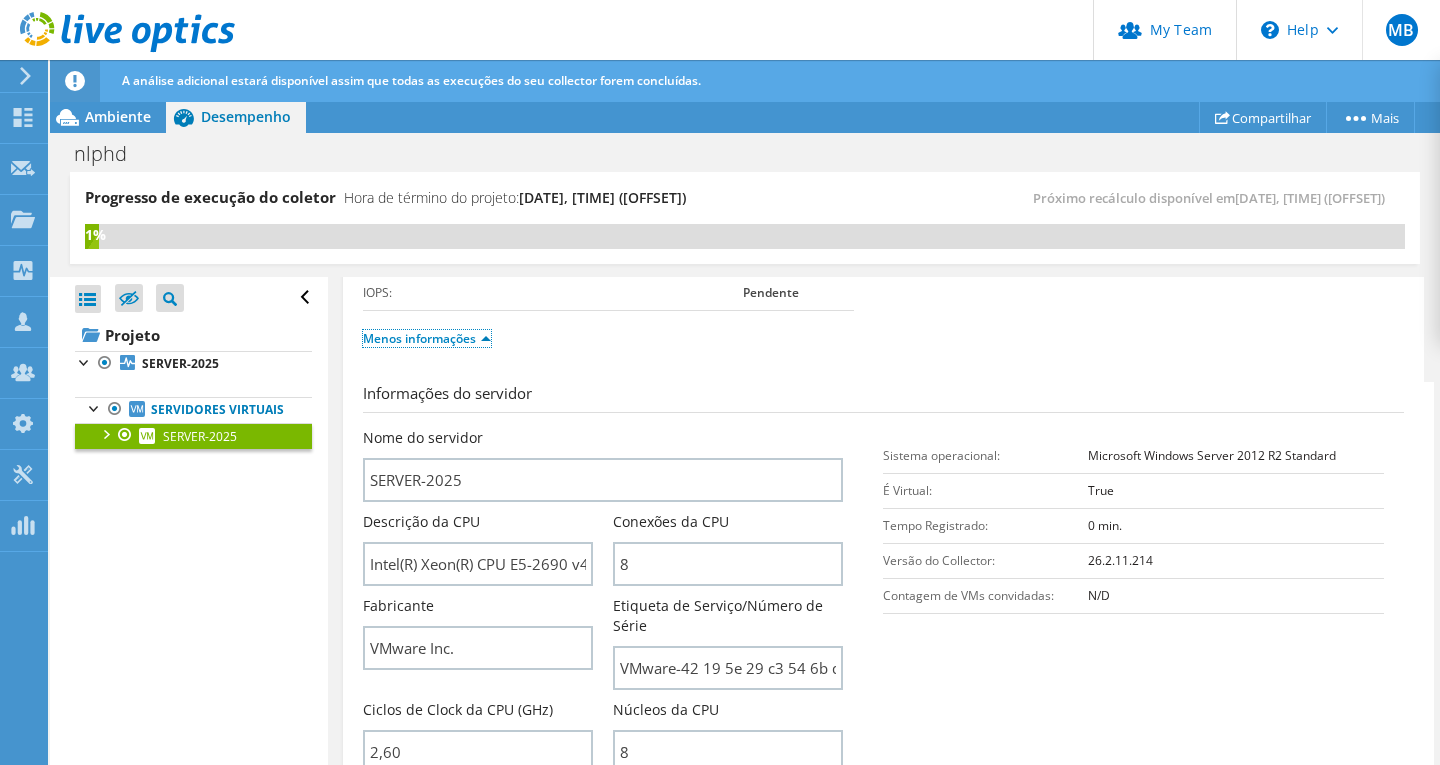 scroll, scrollTop: 300, scrollLeft: 0, axis: vertical 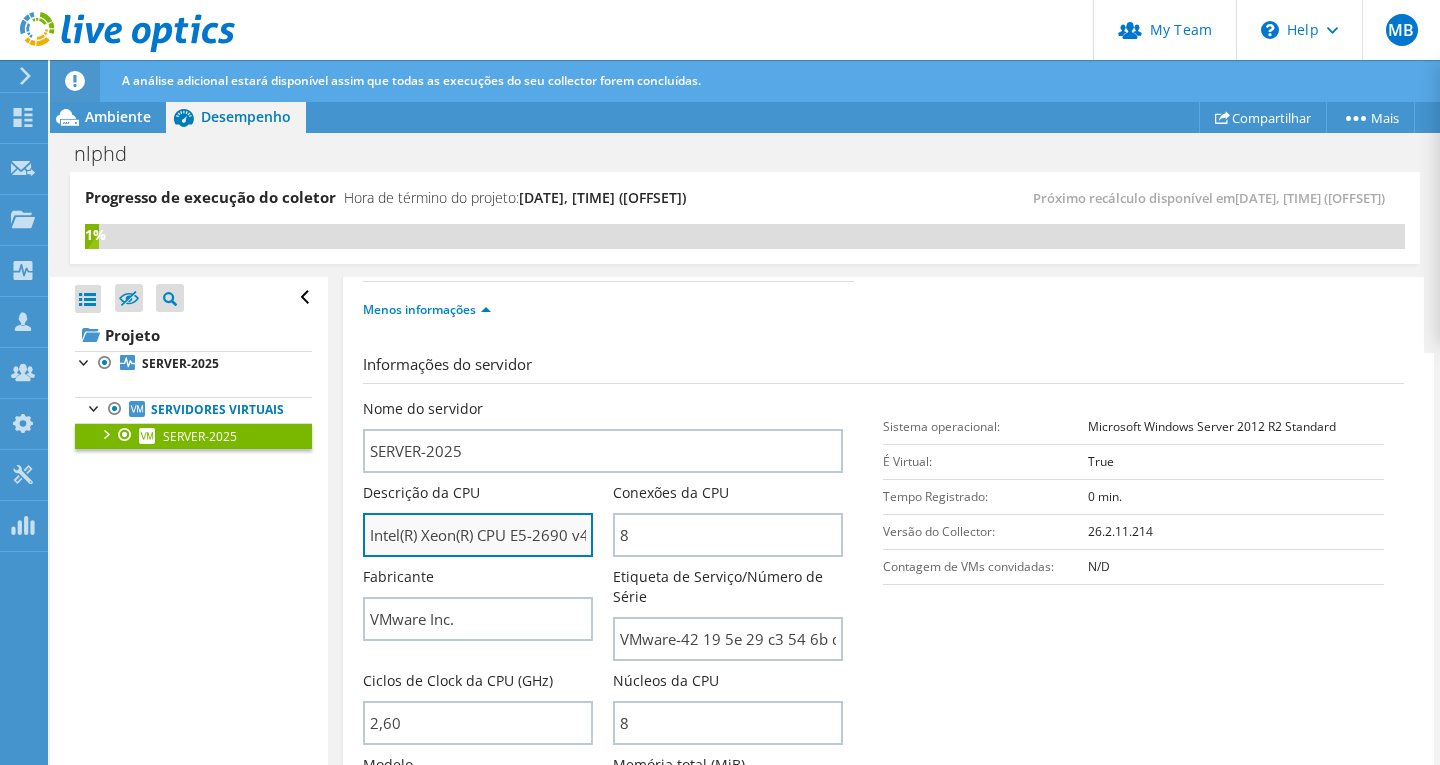 click on "Intel(R) Xeon(R) CPU E5-2690 v4 @ 2.60GHz" at bounding box center (478, 535) 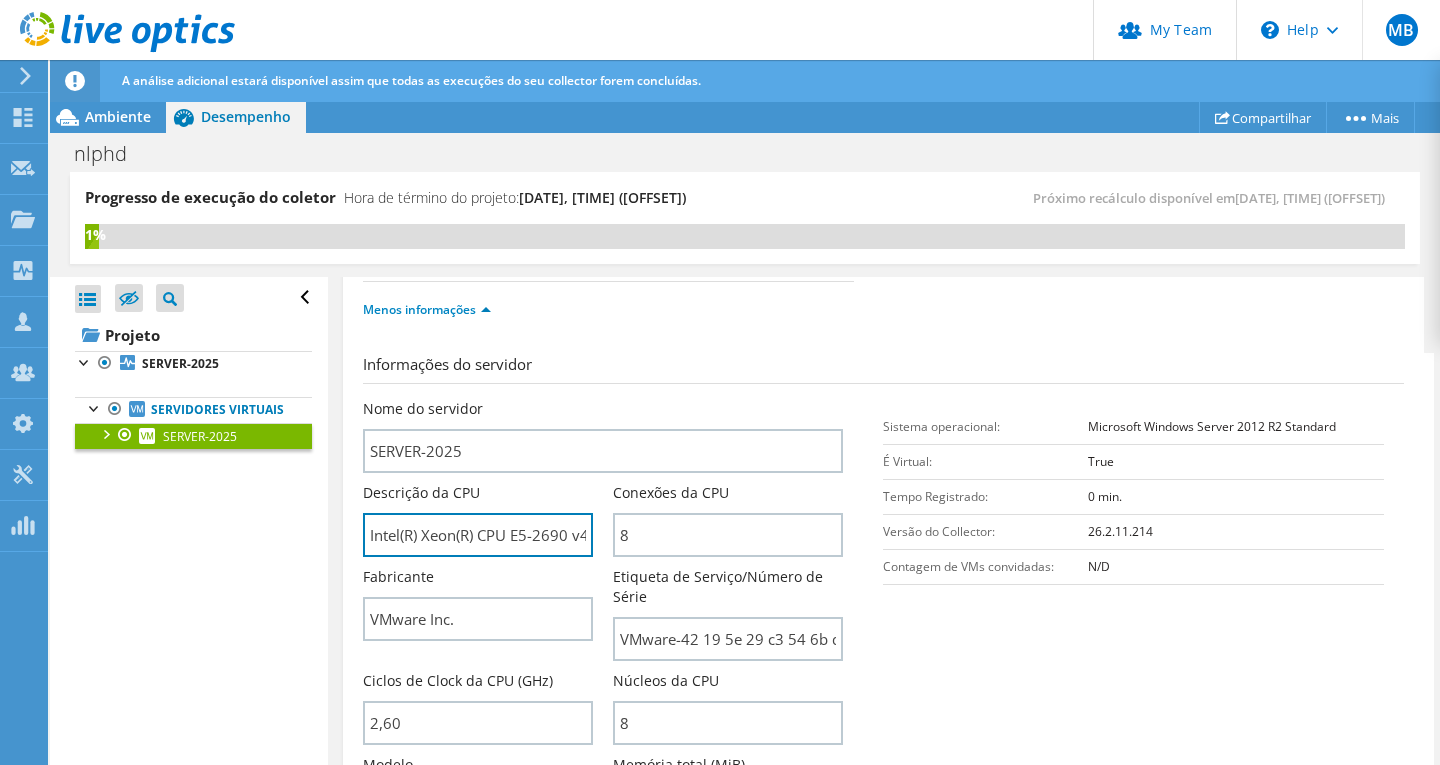 scroll, scrollTop: 0, scrollLeft: 87, axis: horizontal 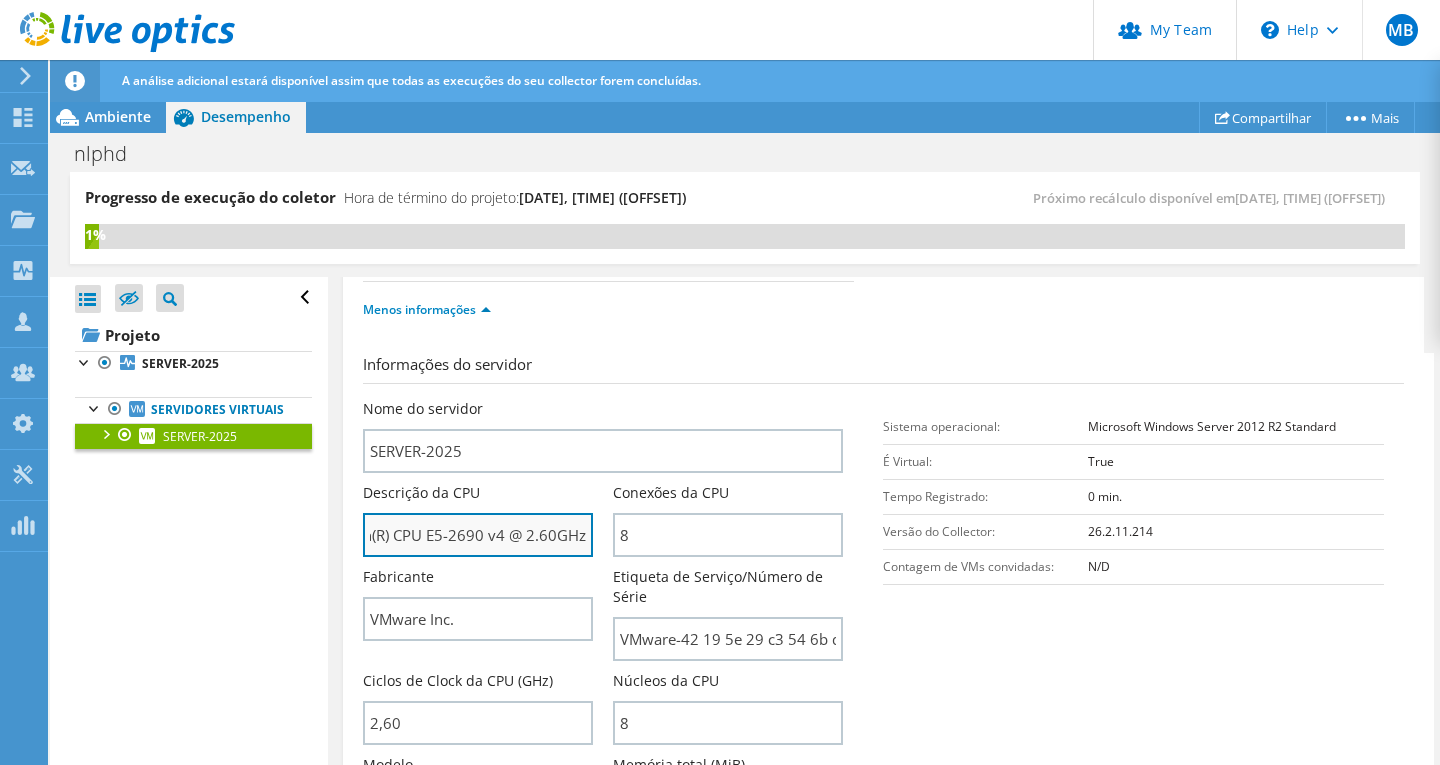 drag, startPoint x: 428, startPoint y: 535, endPoint x: 502, endPoint y: 536, distance: 74.00676 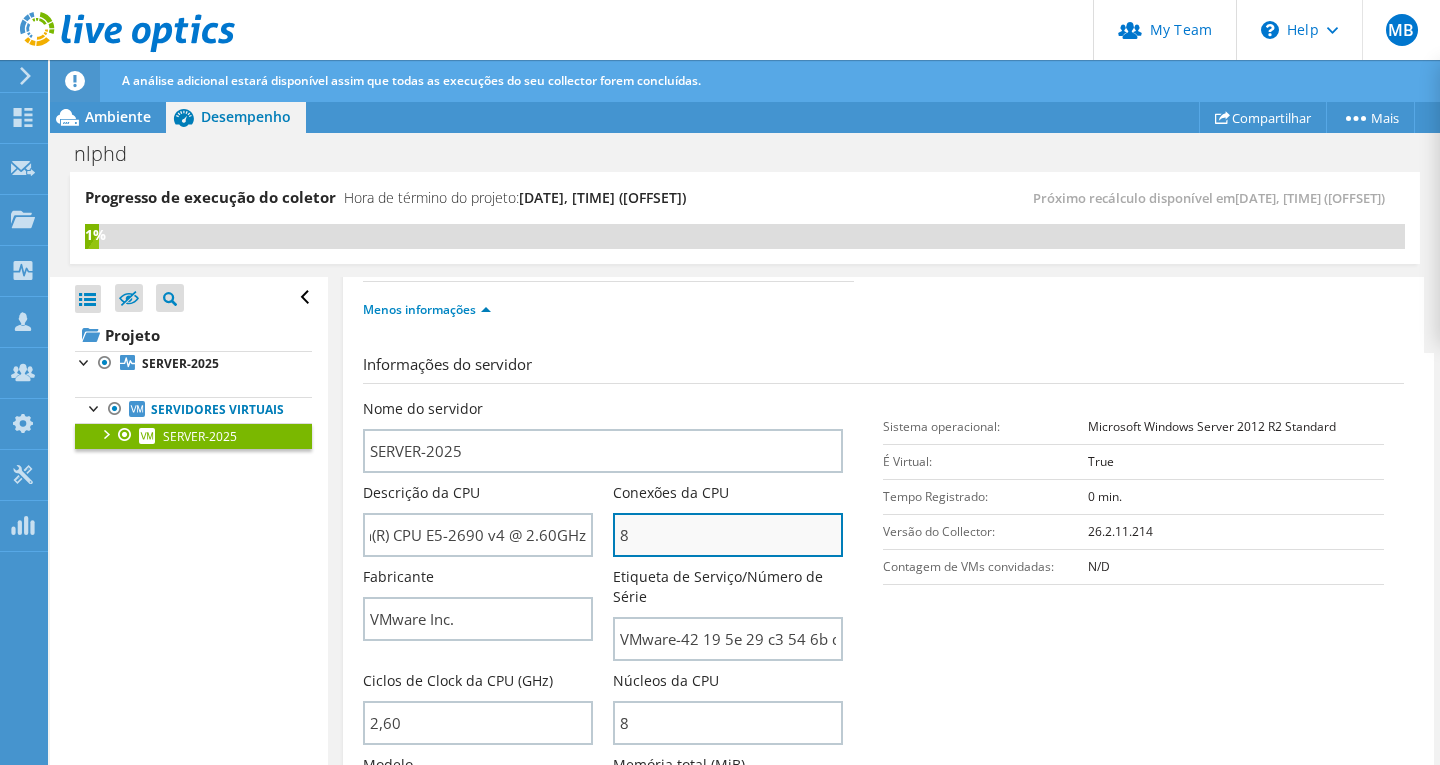 scroll, scrollTop: 0, scrollLeft: 0, axis: both 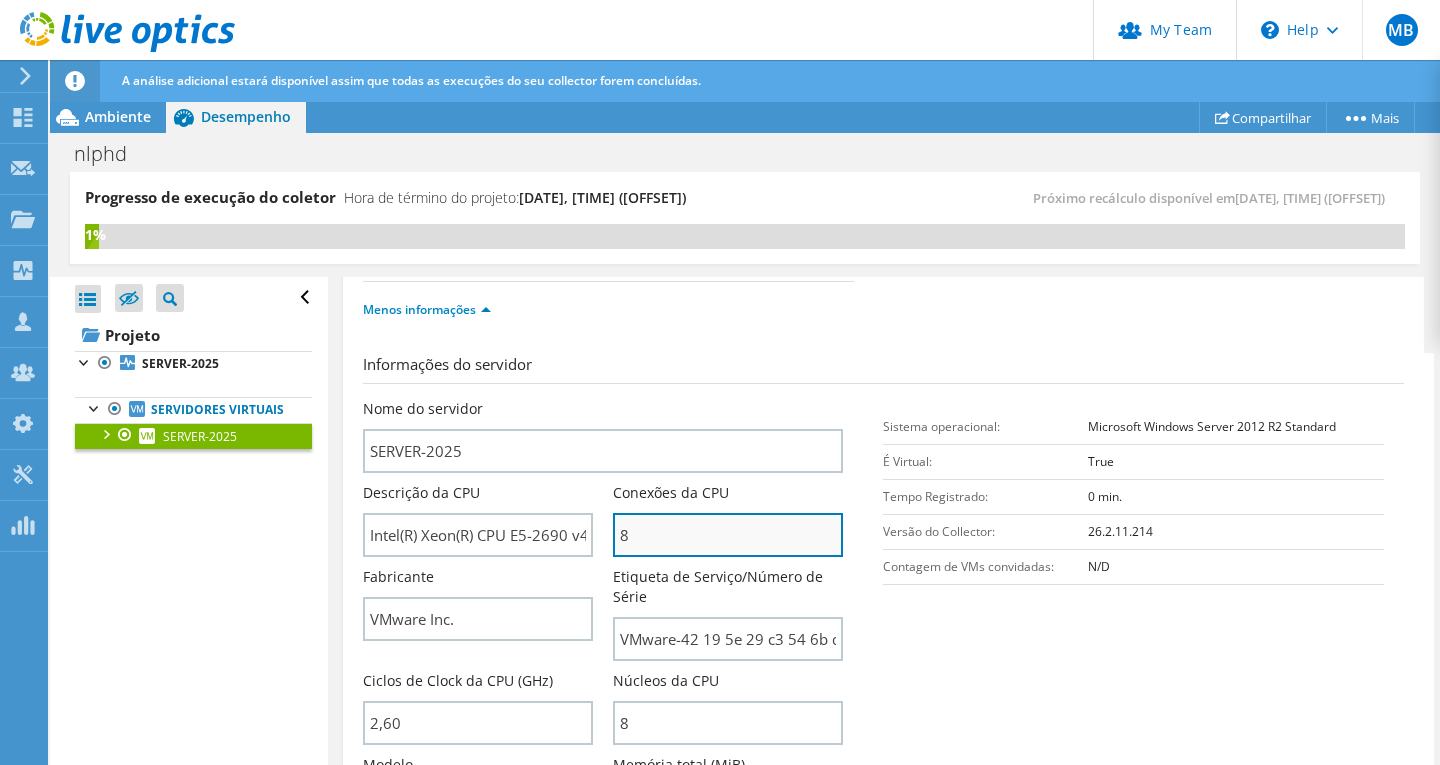 drag, startPoint x: 631, startPoint y: 537, endPoint x: 609, endPoint y: 533, distance: 22.36068 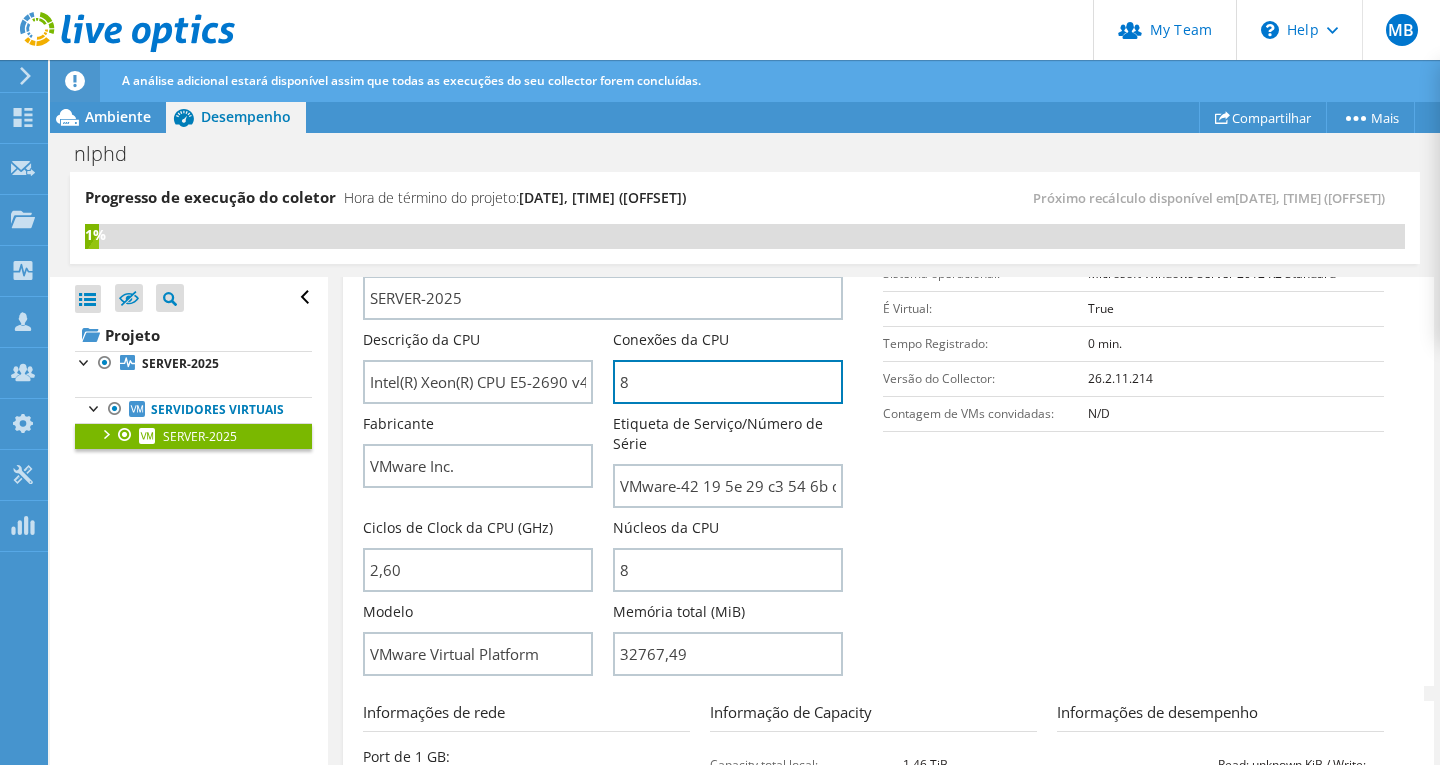 scroll, scrollTop: 500, scrollLeft: 0, axis: vertical 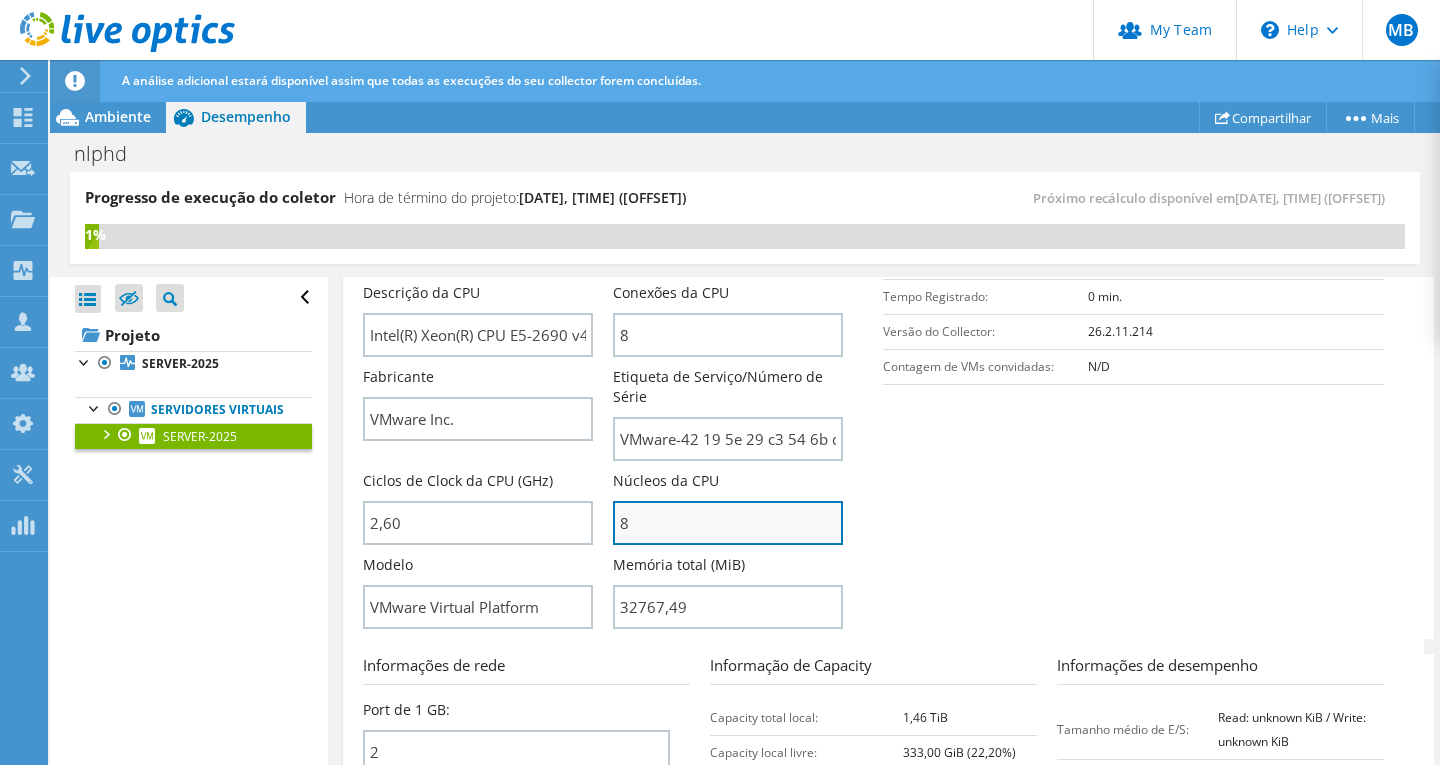 drag, startPoint x: 629, startPoint y: 524, endPoint x: 633, endPoint y: 542, distance: 18.439089 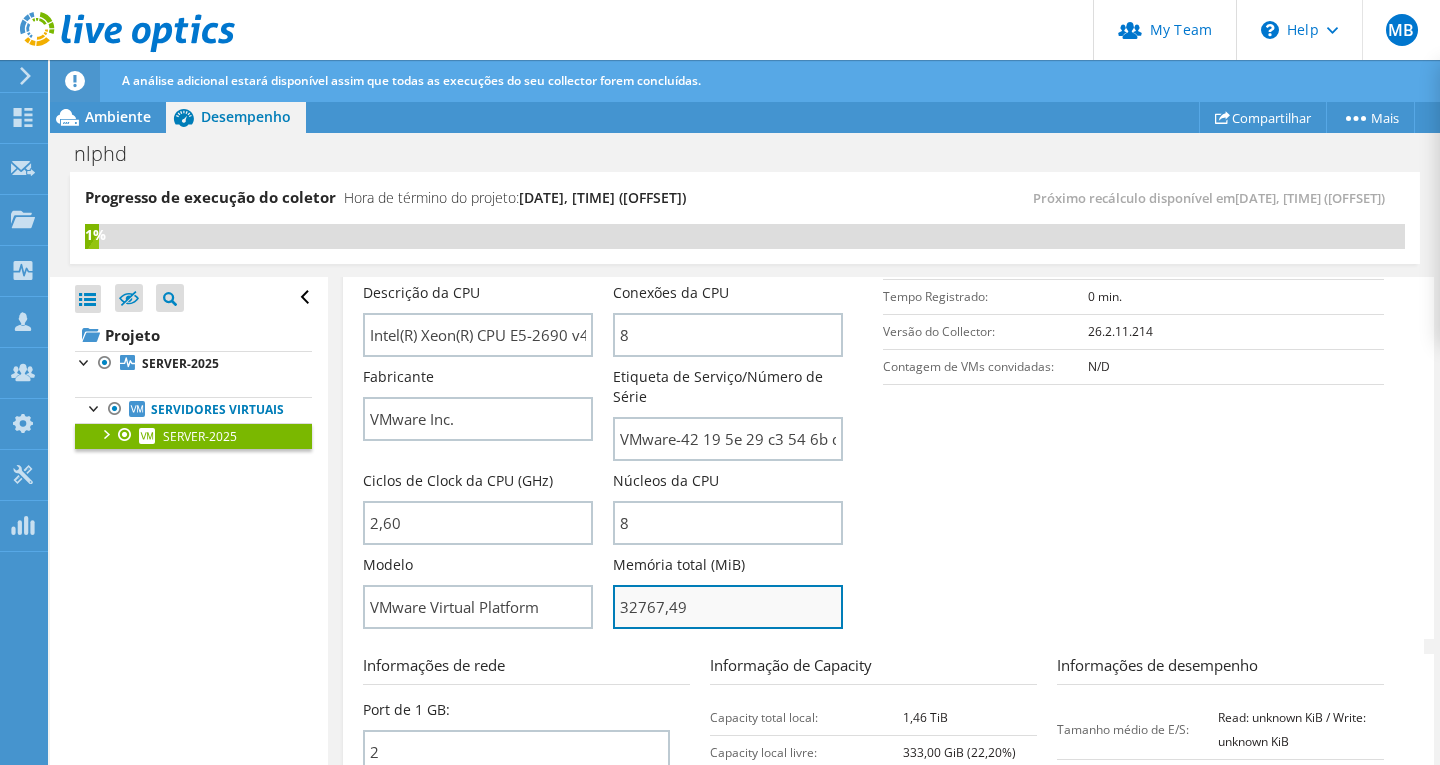 drag, startPoint x: 708, startPoint y: 616, endPoint x: 611, endPoint y: 624, distance: 97.32934 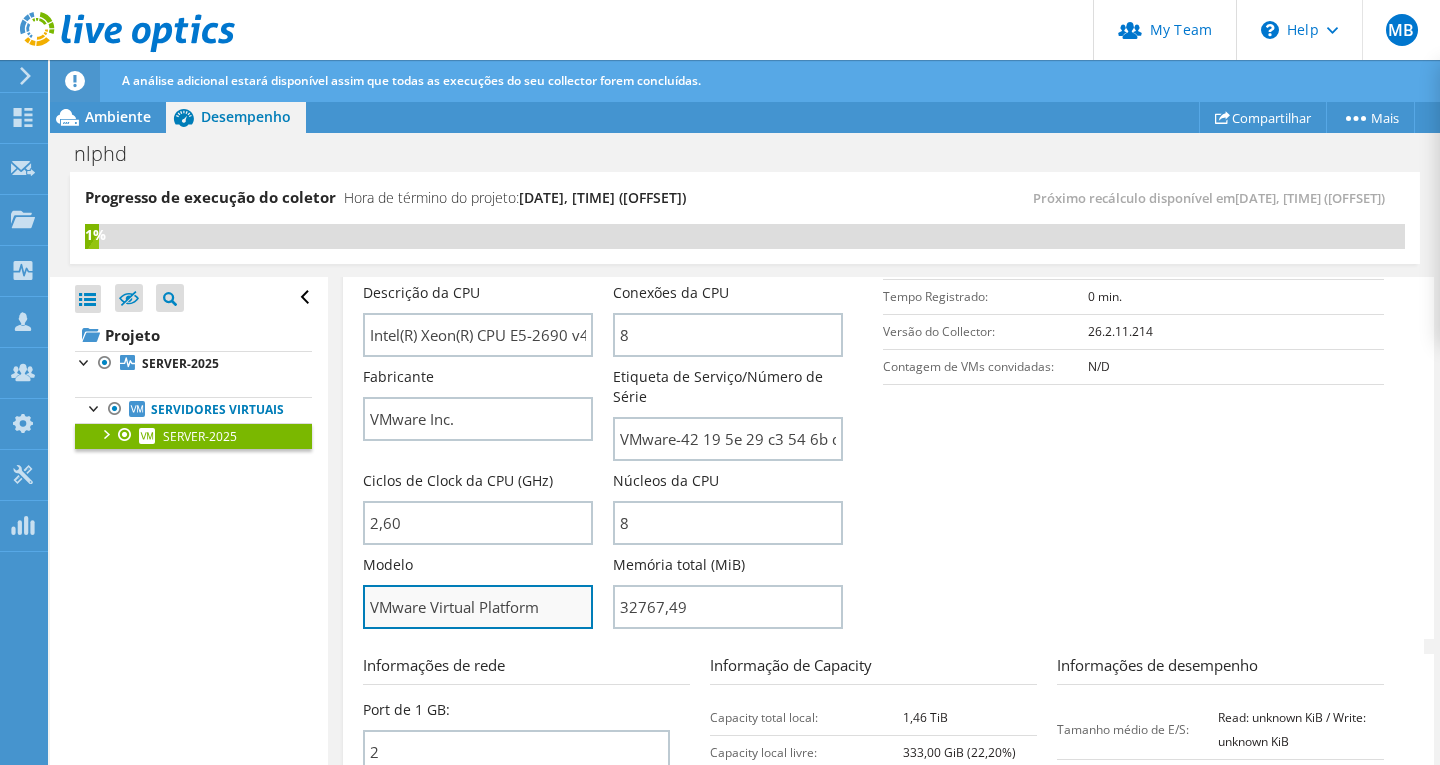 type on "3276749" 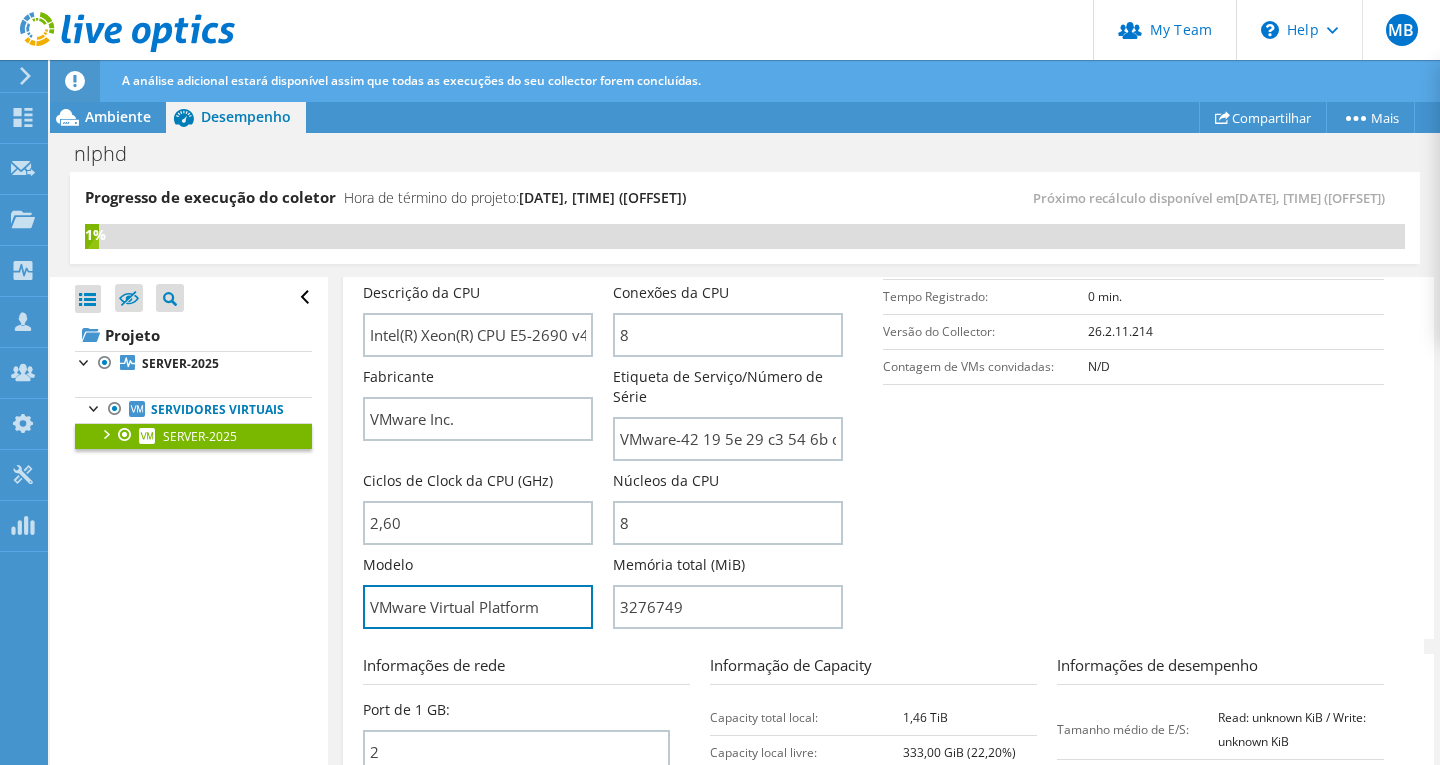 drag, startPoint x: 474, startPoint y: 606, endPoint x: 351, endPoint y: 614, distance: 123.25989 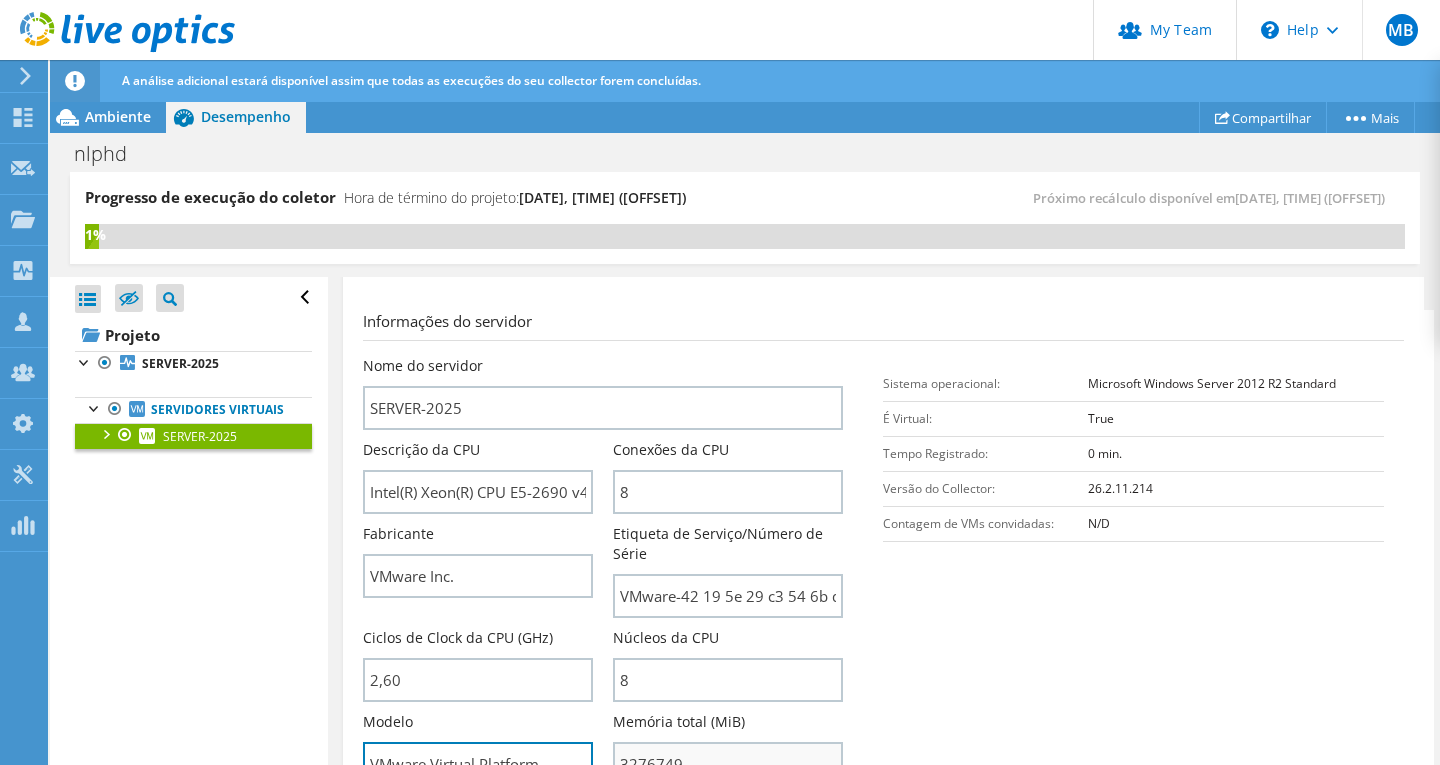scroll, scrollTop: 300, scrollLeft: 0, axis: vertical 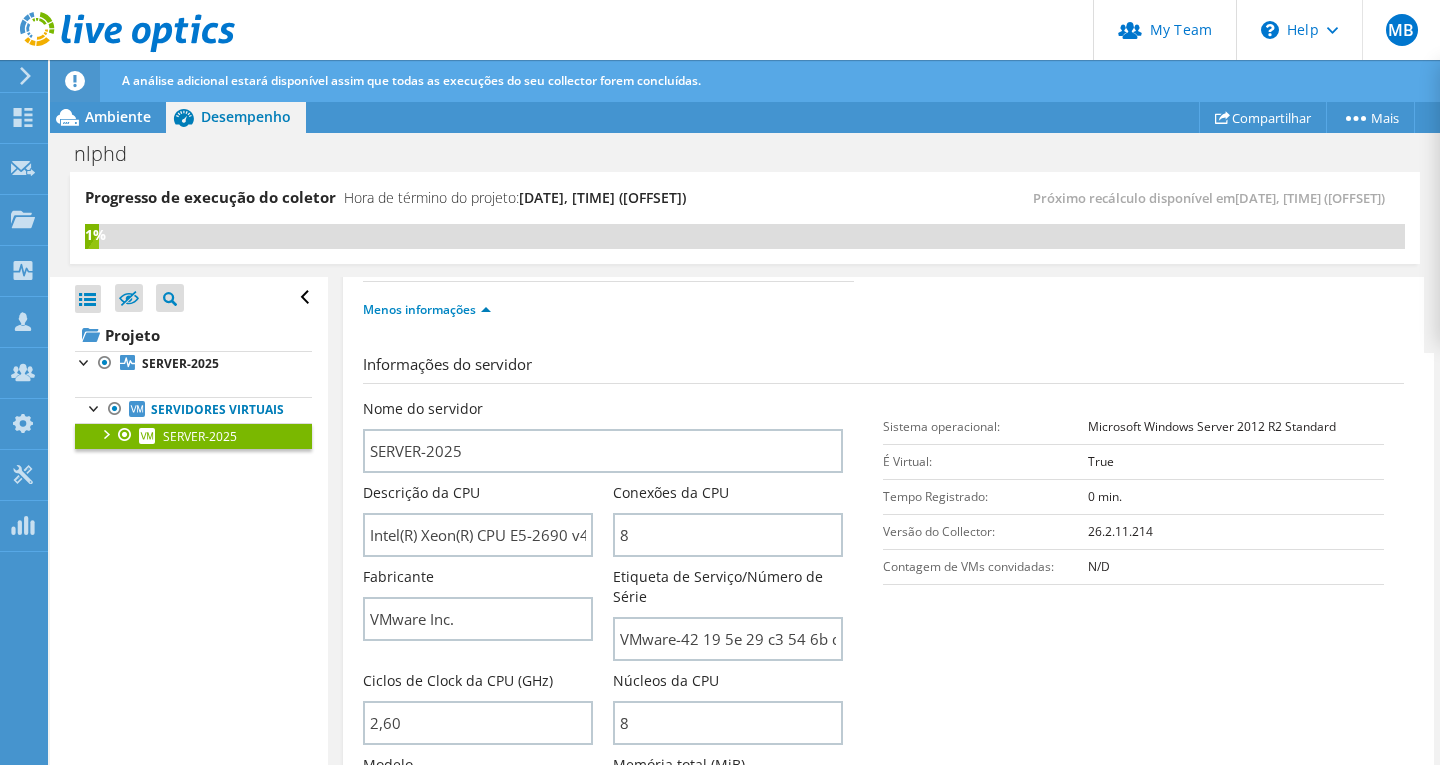 click on "[SERVER_NAME]" at bounding box center (200, 436) 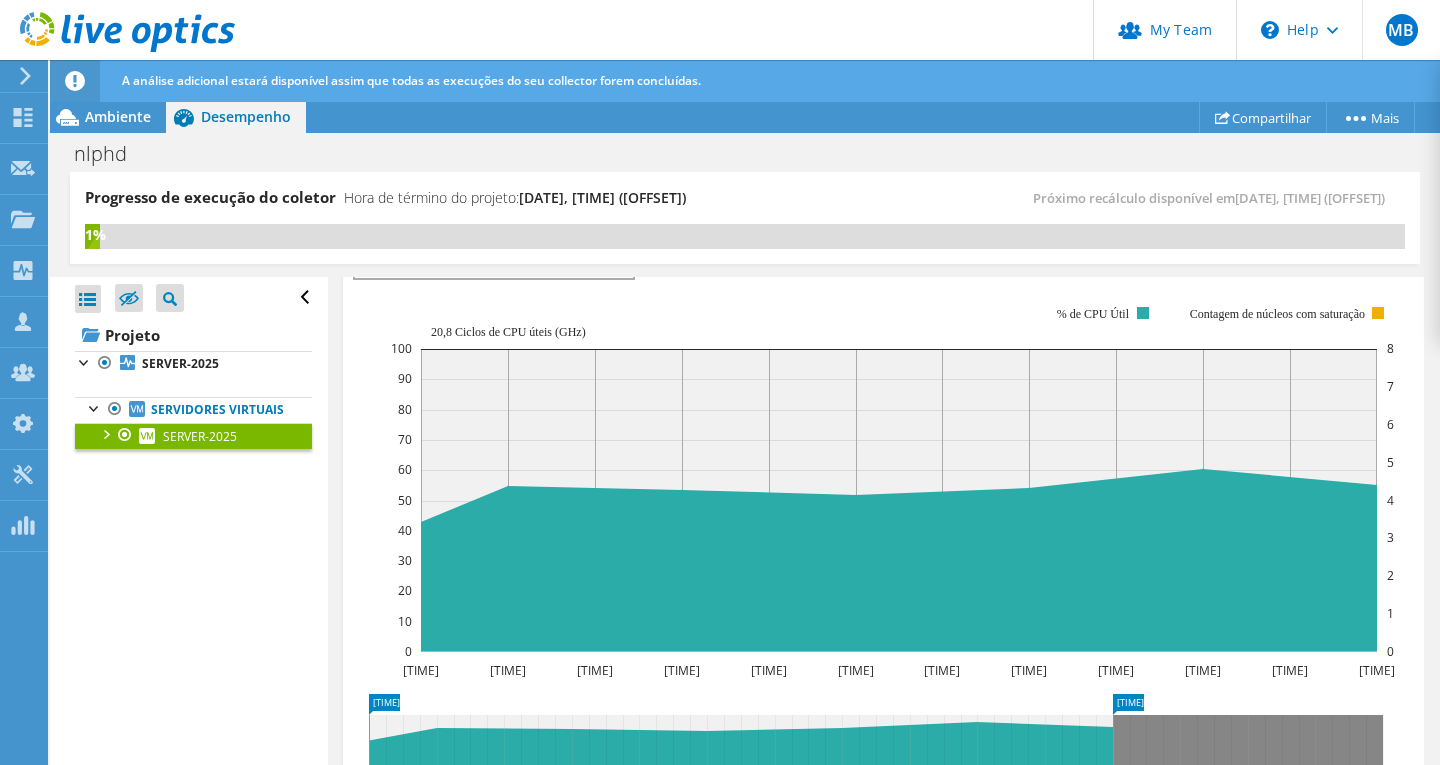 scroll, scrollTop: 500, scrollLeft: 0, axis: vertical 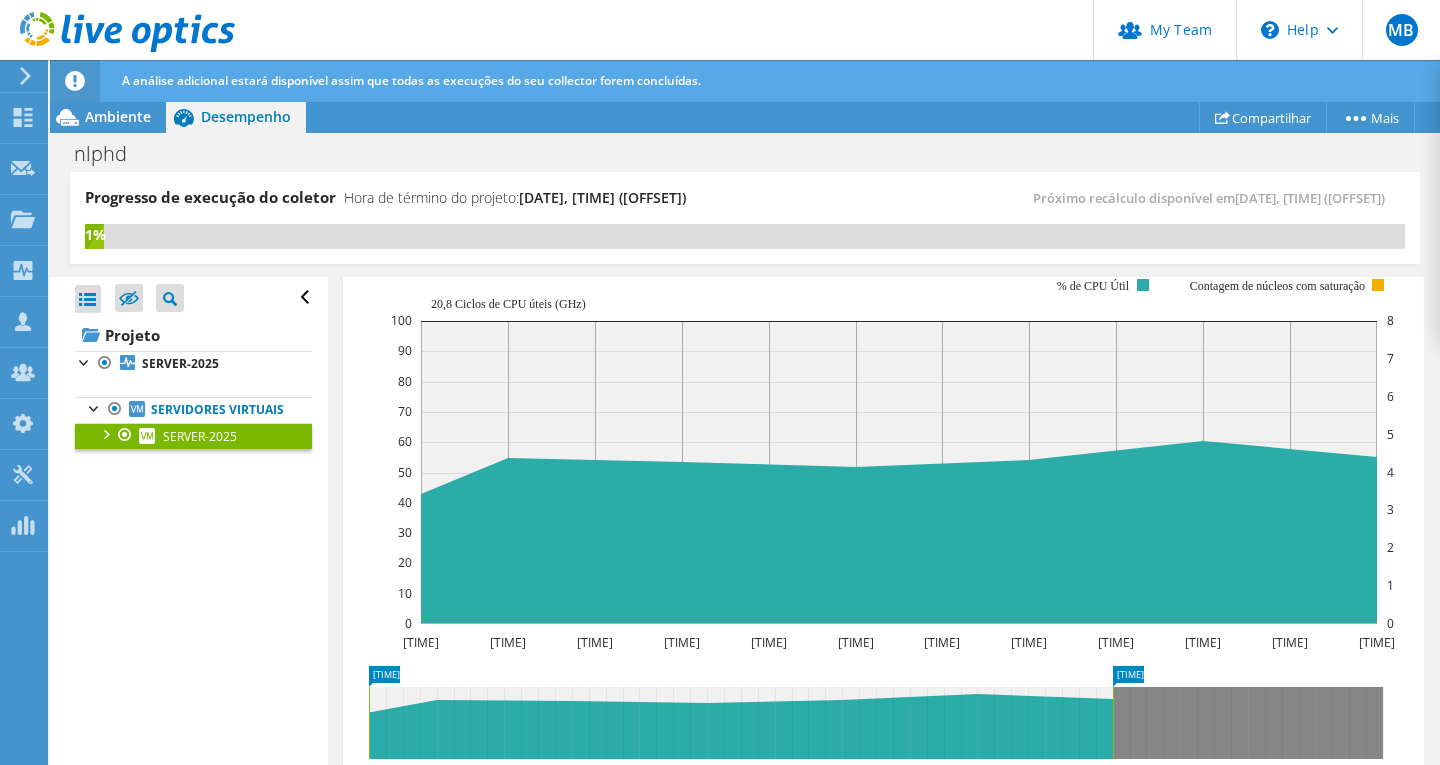 click 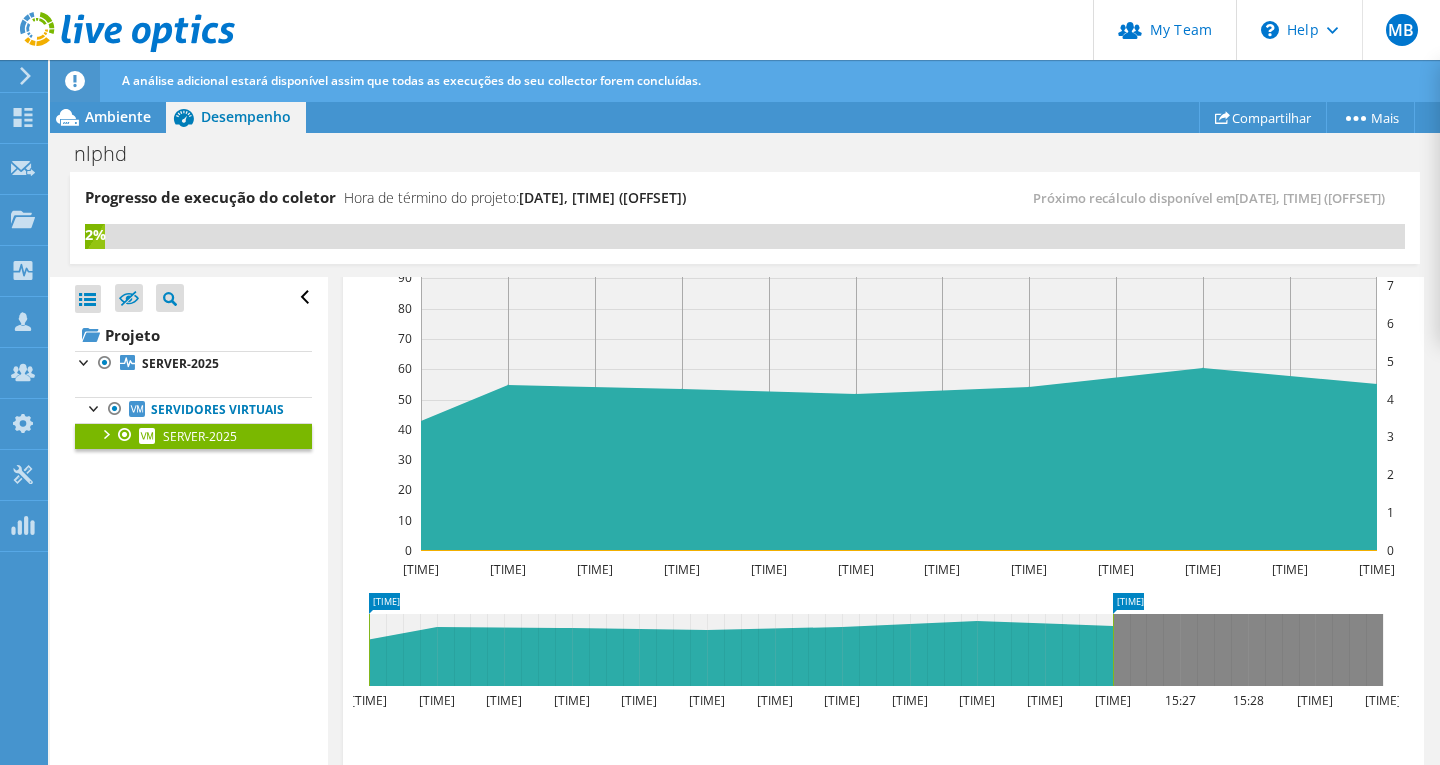 scroll, scrollTop: 600, scrollLeft: 0, axis: vertical 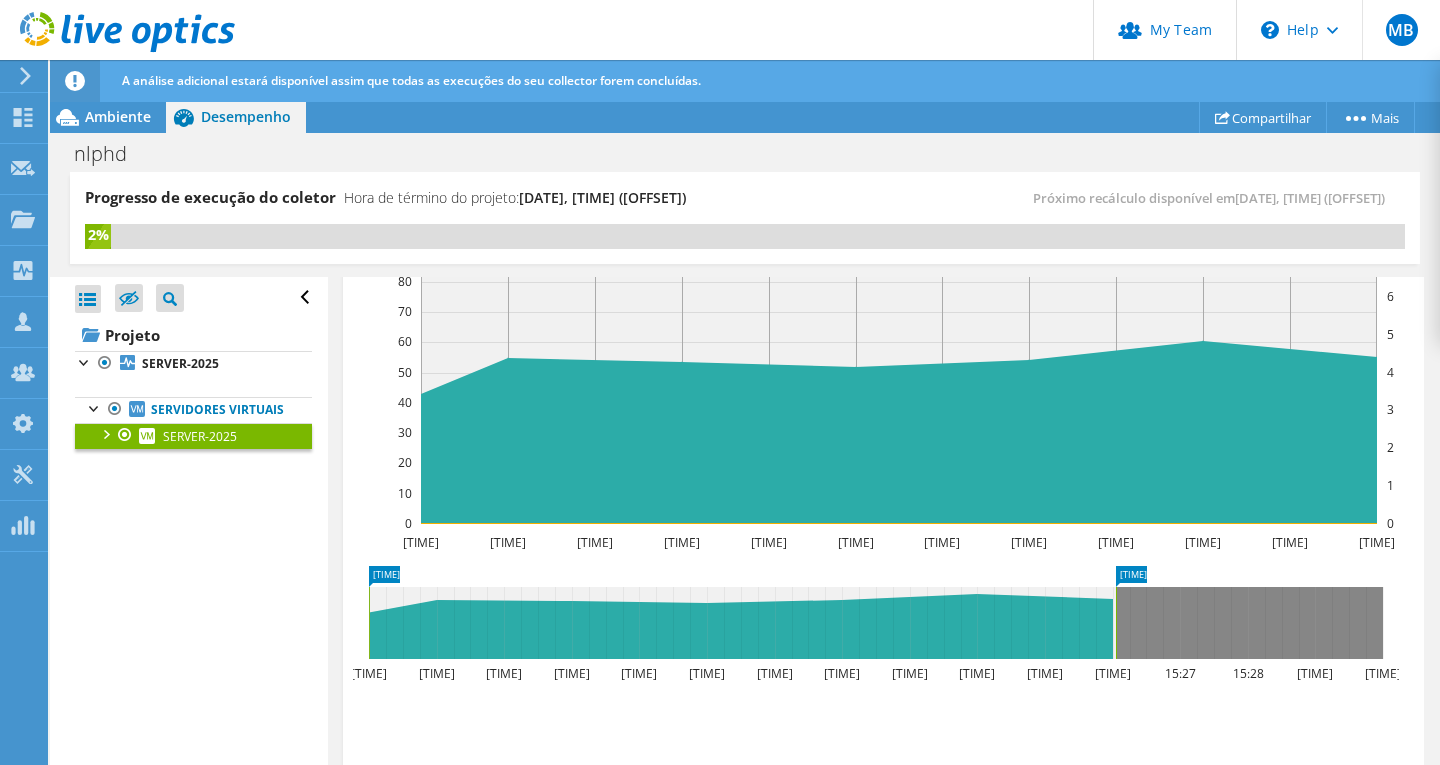 click 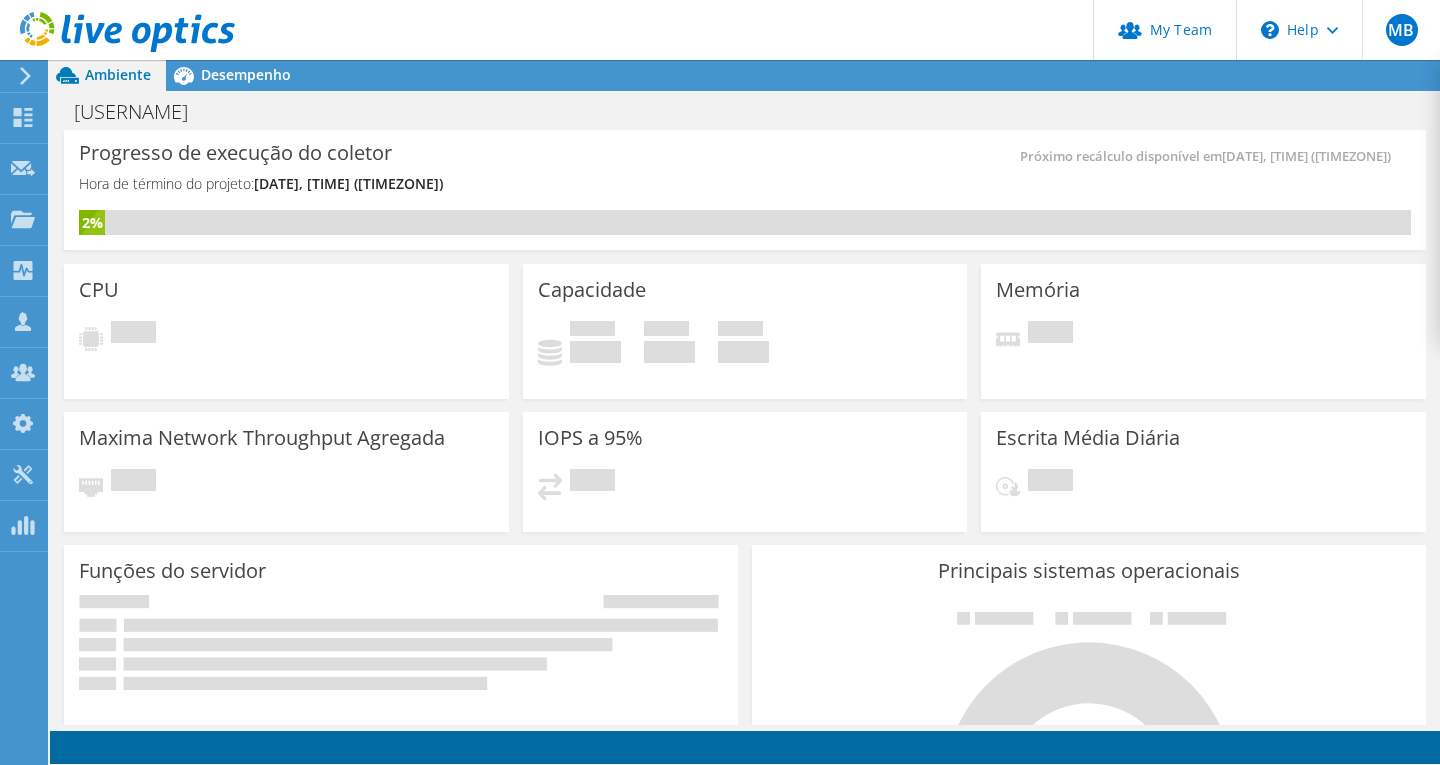 scroll, scrollTop: 0, scrollLeft: 0, axis: both 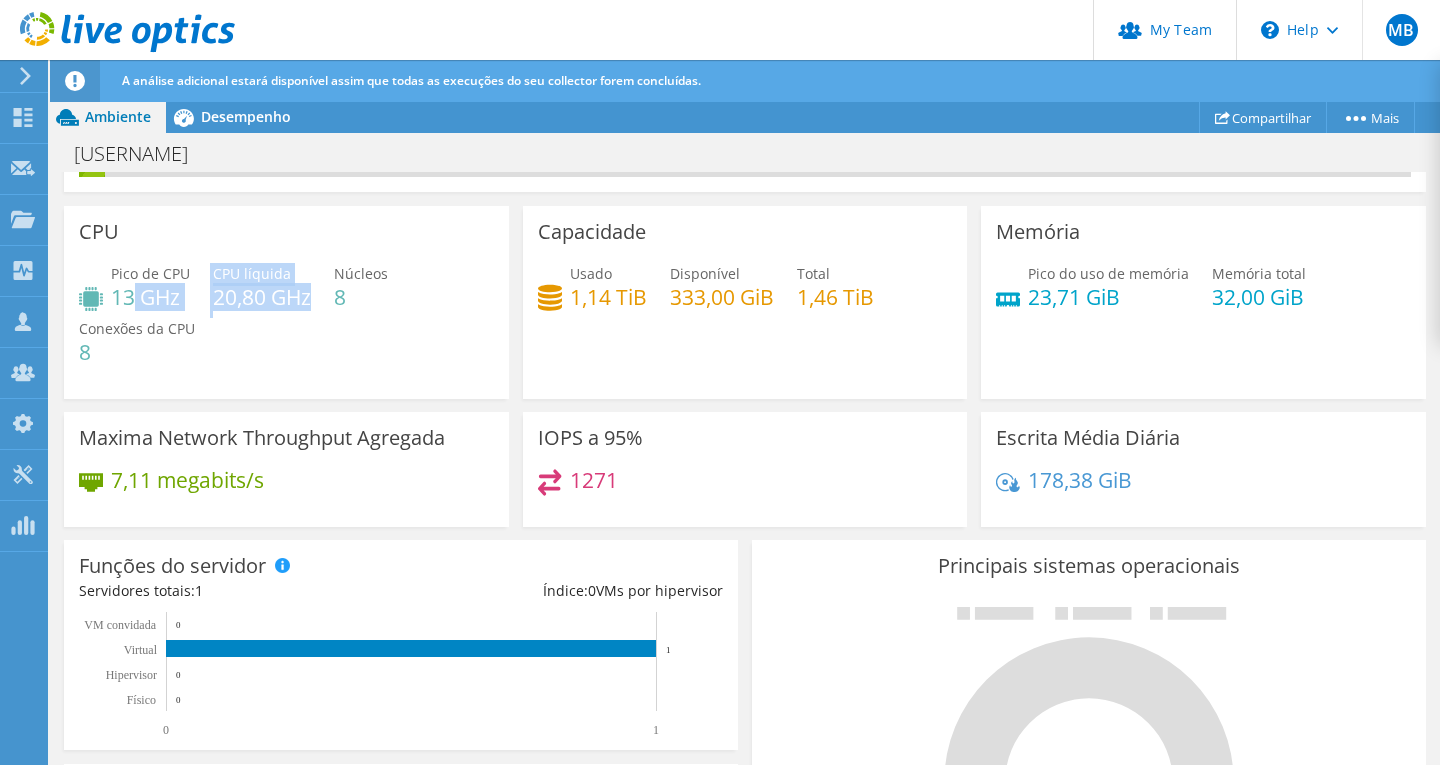 drag, startPoint x: 132, startPoint y: 291, endPoint x: 309, endPoint y: 291, distance: 177 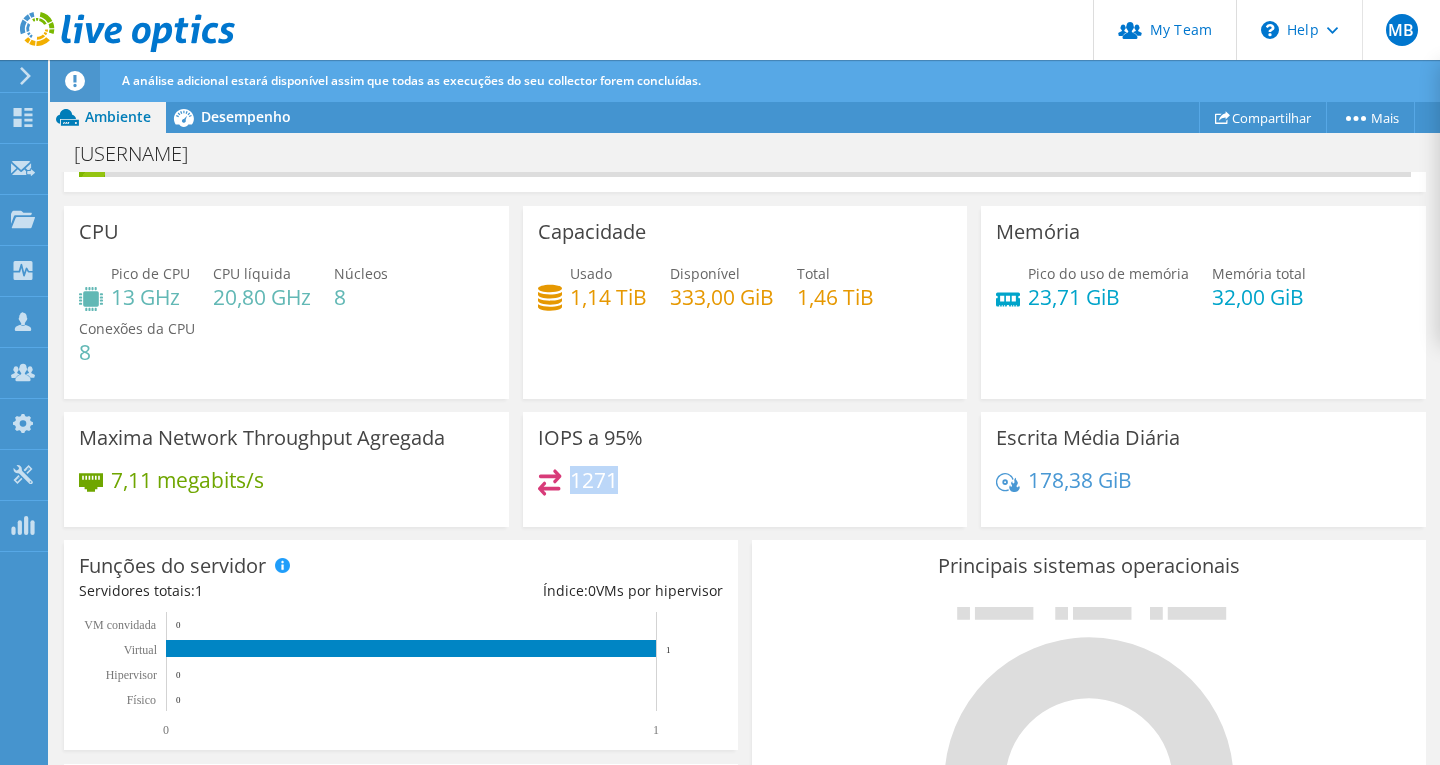 drag, startPoint x: 566, startPoint y: 478, endPoint x: 626, endPoint y: 482, distance: 60.133186 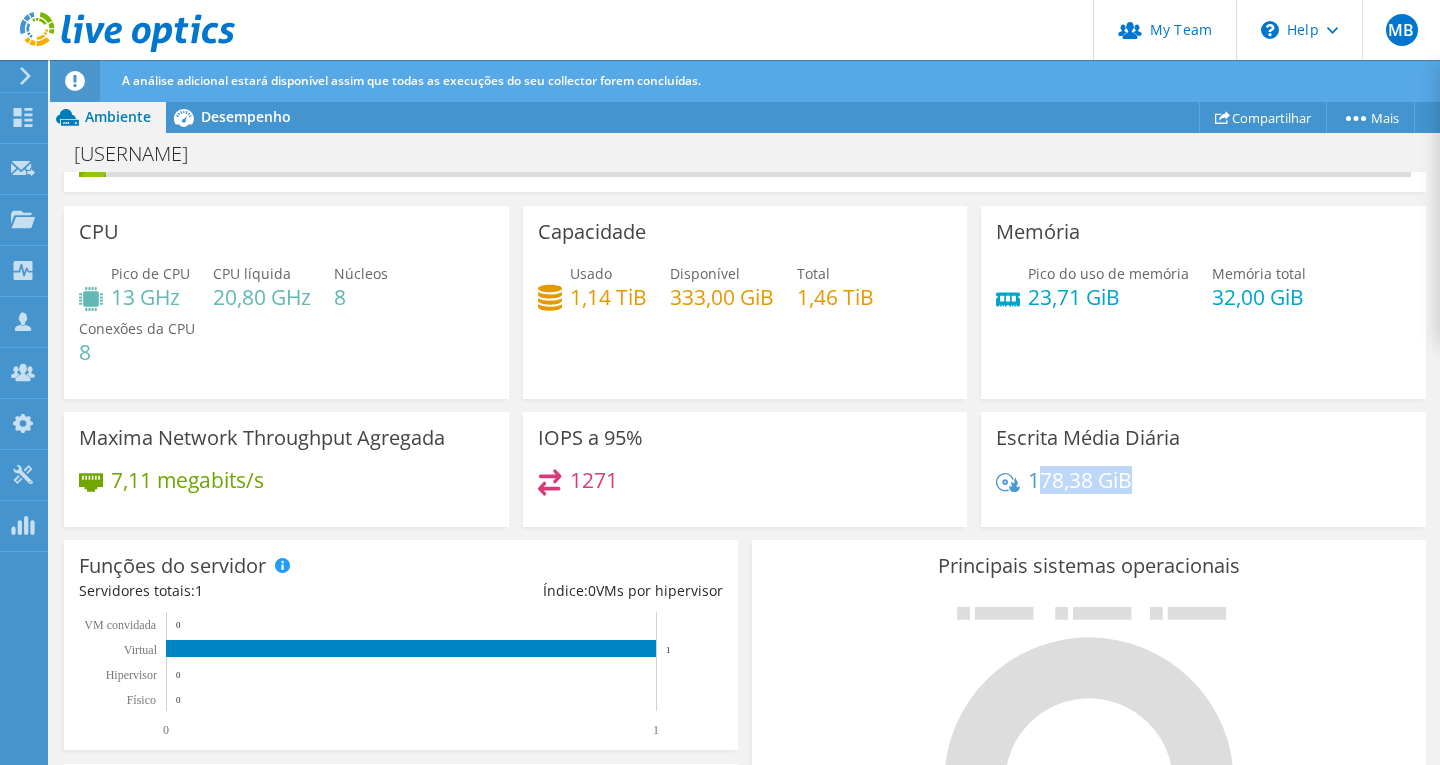 drag, startPoint x: 1130, startPoint y: 481, endPoint x: 1097, endPoint y: 472, distance: 34.20526 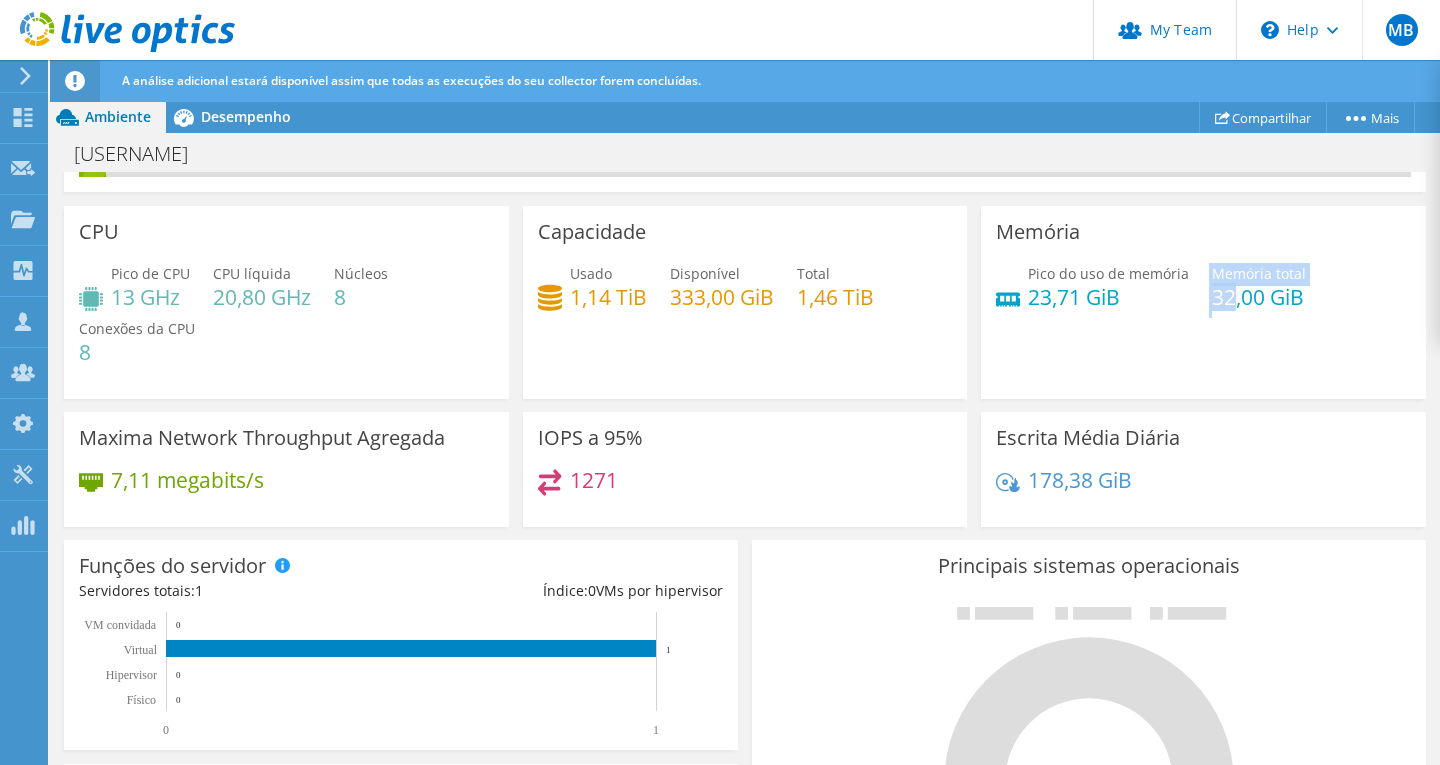 drag, startPoint x: 1197, startPoint y: 294, endPoint x: 1223, endPoint y: 300, distance: 26.683329 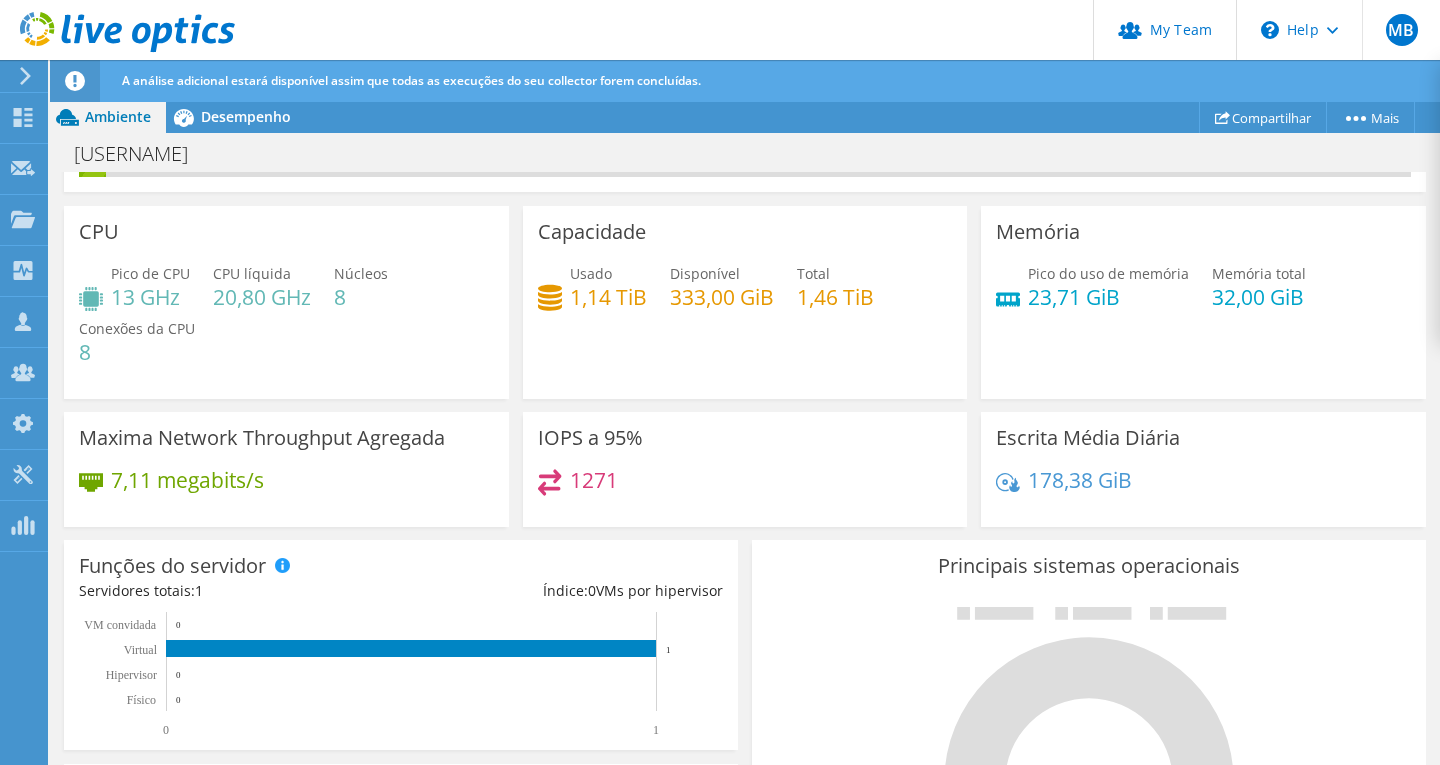 click on "23,71 GiB" at bounding box center [1108, 297] 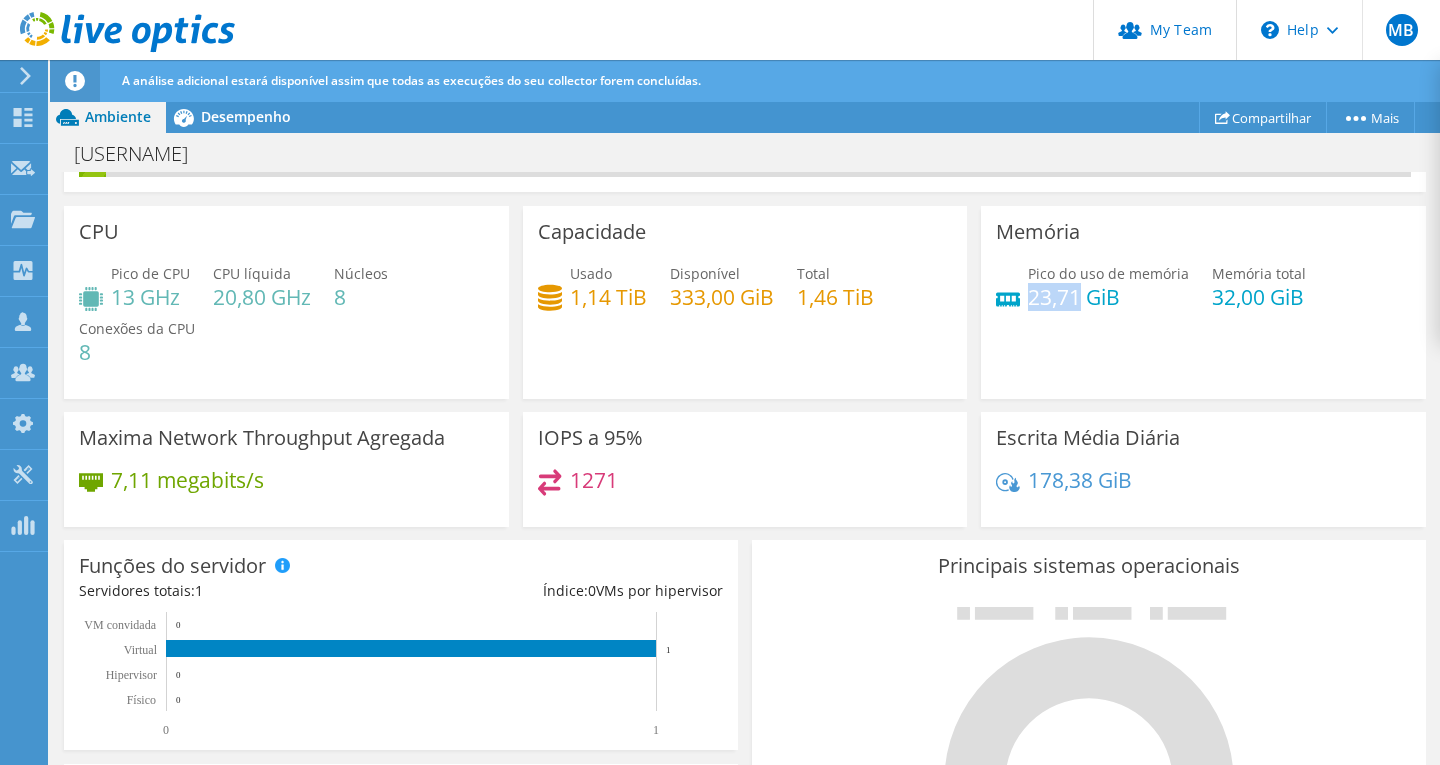 drag, startPoint x: 1022, startPoint y: 301, endPoint x: 1066, endPoint y: 305, distance: 44.181442 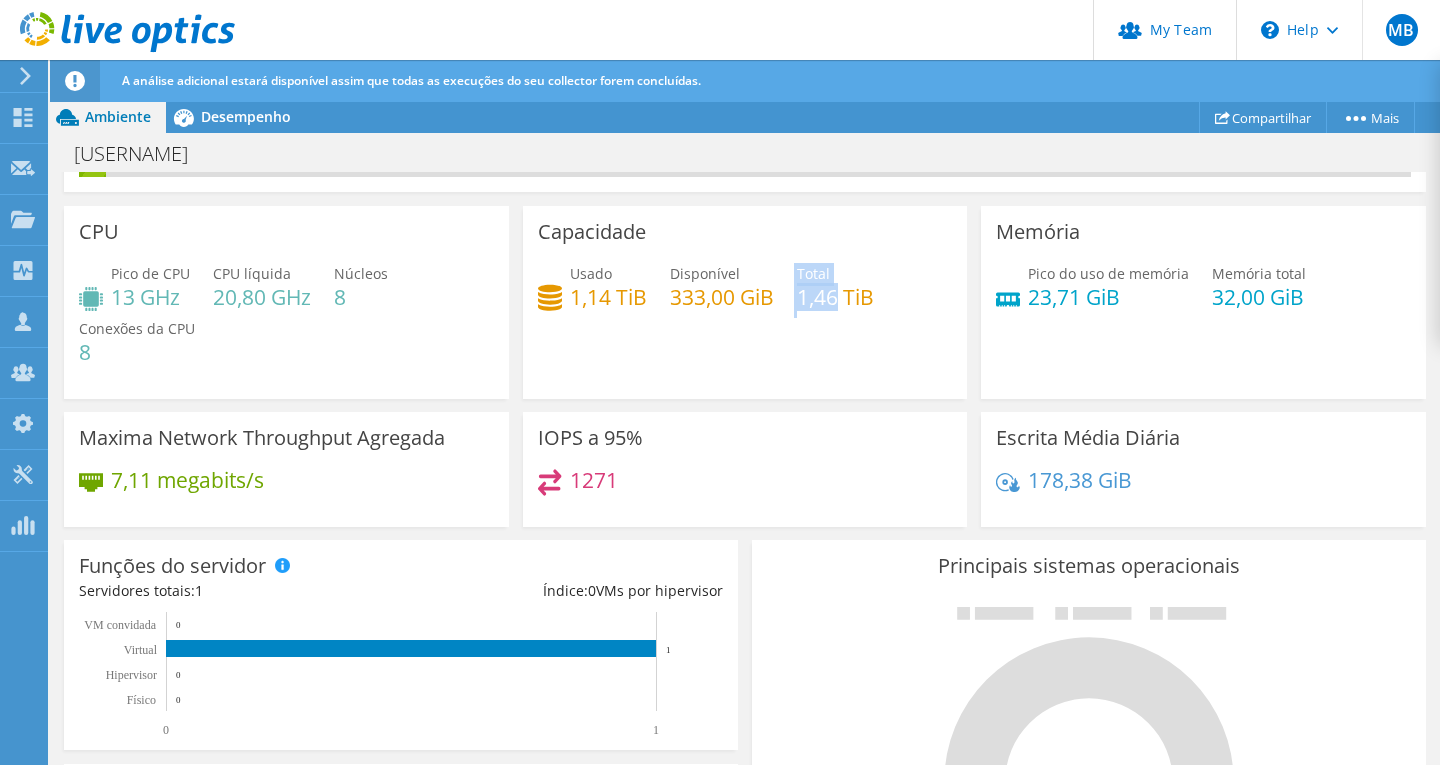 drag, startPoint x: 790, startPoint y: 292, endPoint x: 834, endPoint y: 292, distance: 44 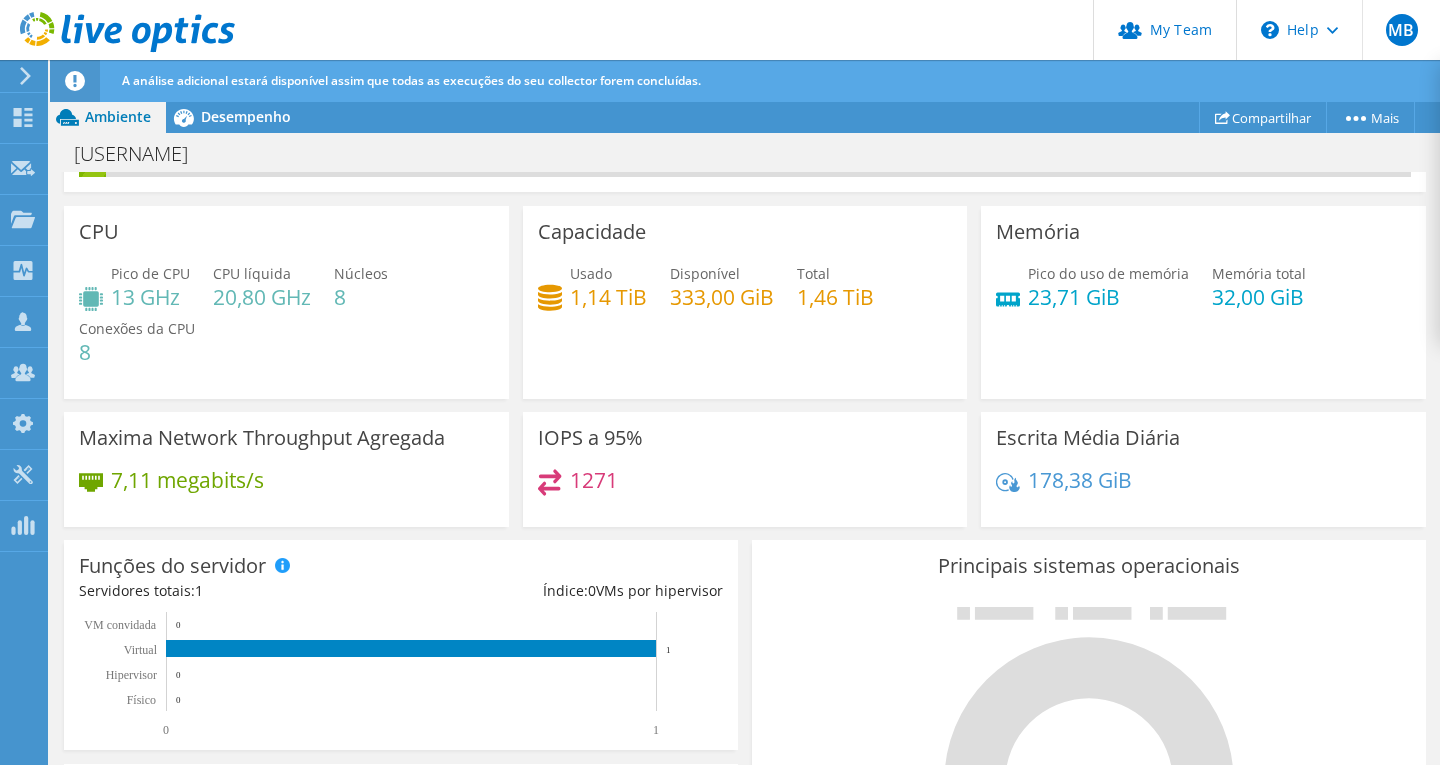 drag, startPoint x: 652, startPoint y: 298, endPoint x: 559, endPoint y: 308, distance: 93.53609 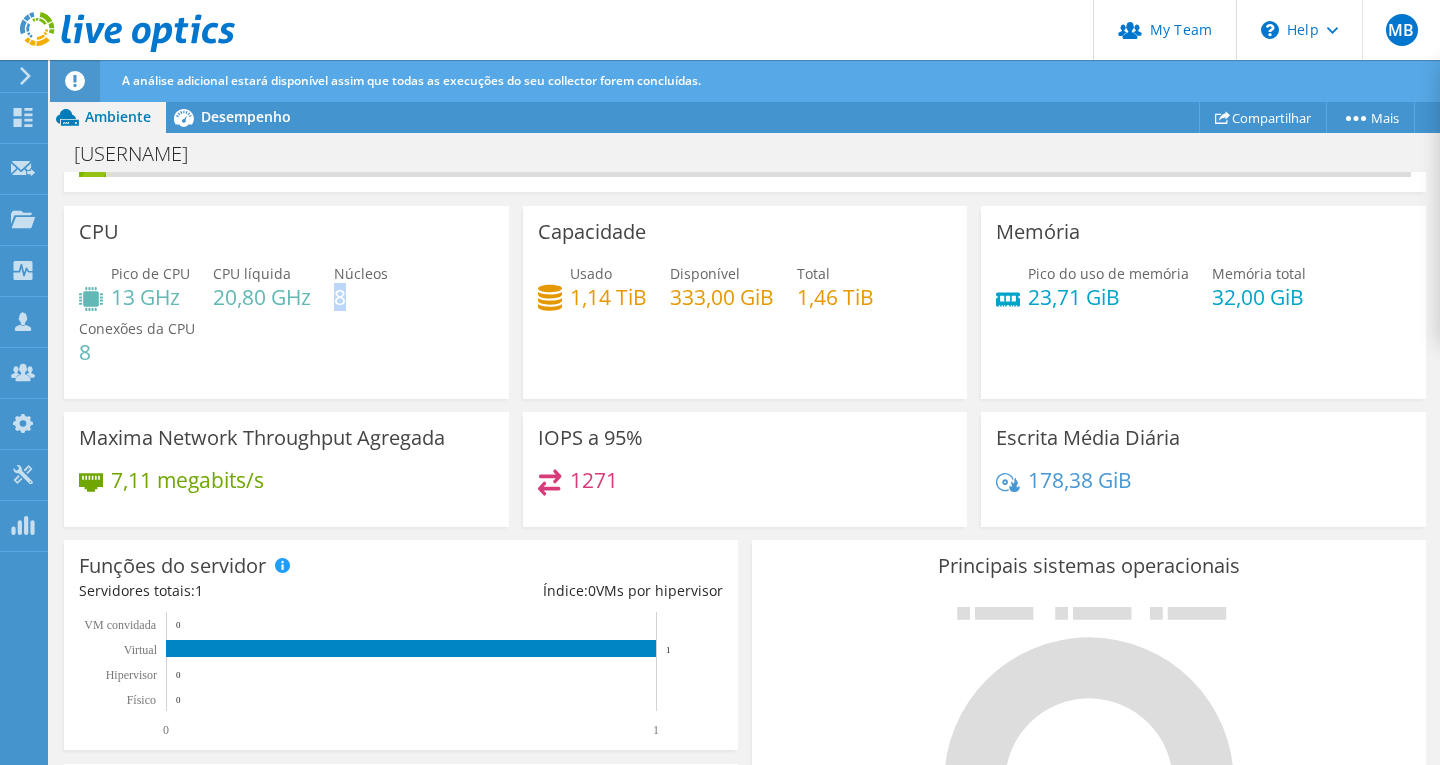 drag, startPoint x: 341, startPoint y: 297, endPoint x: 360, endPoint y: 298, distance: 19.026299 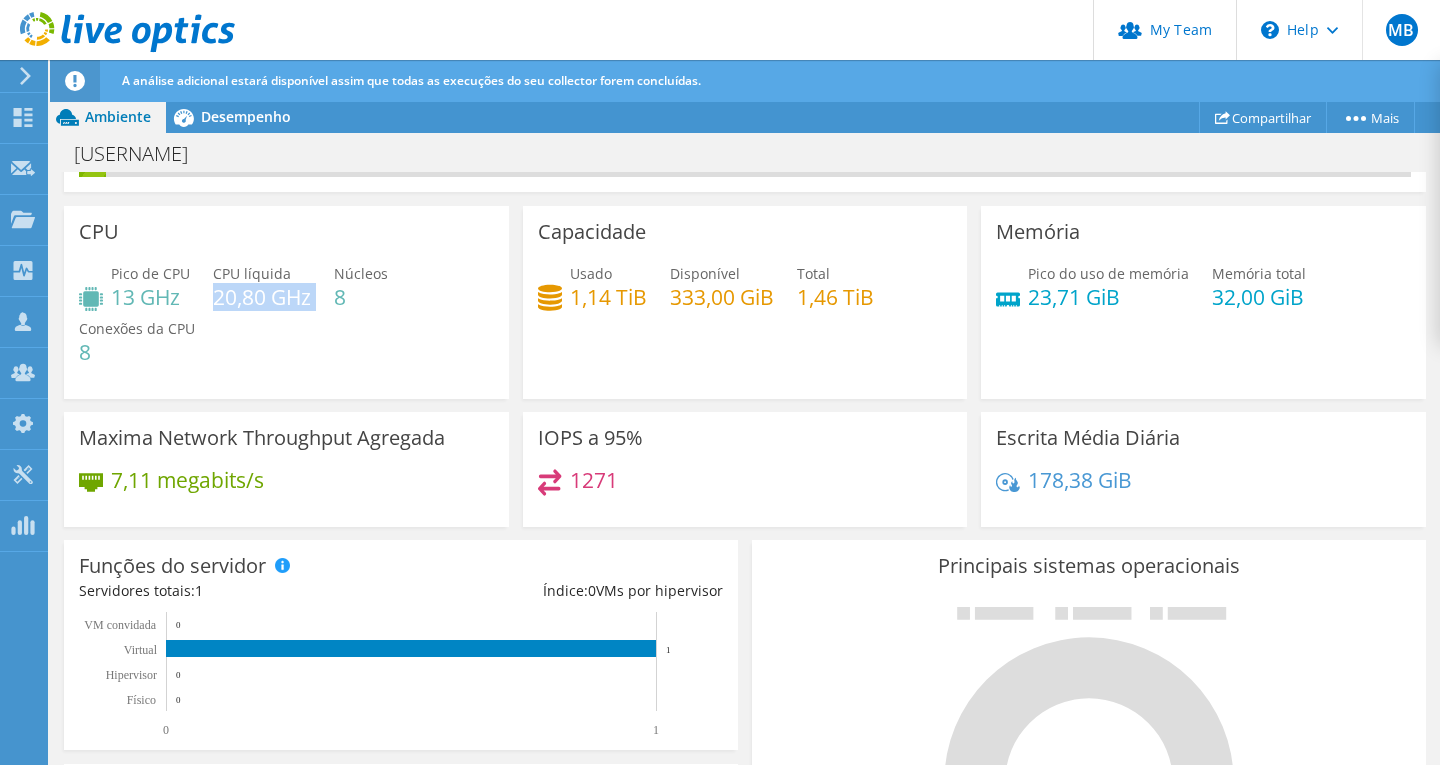 drag, startPoint x: 265, startPoint y: 300, endPoint x: 312, endPoint y: 301, distance: 47.010635 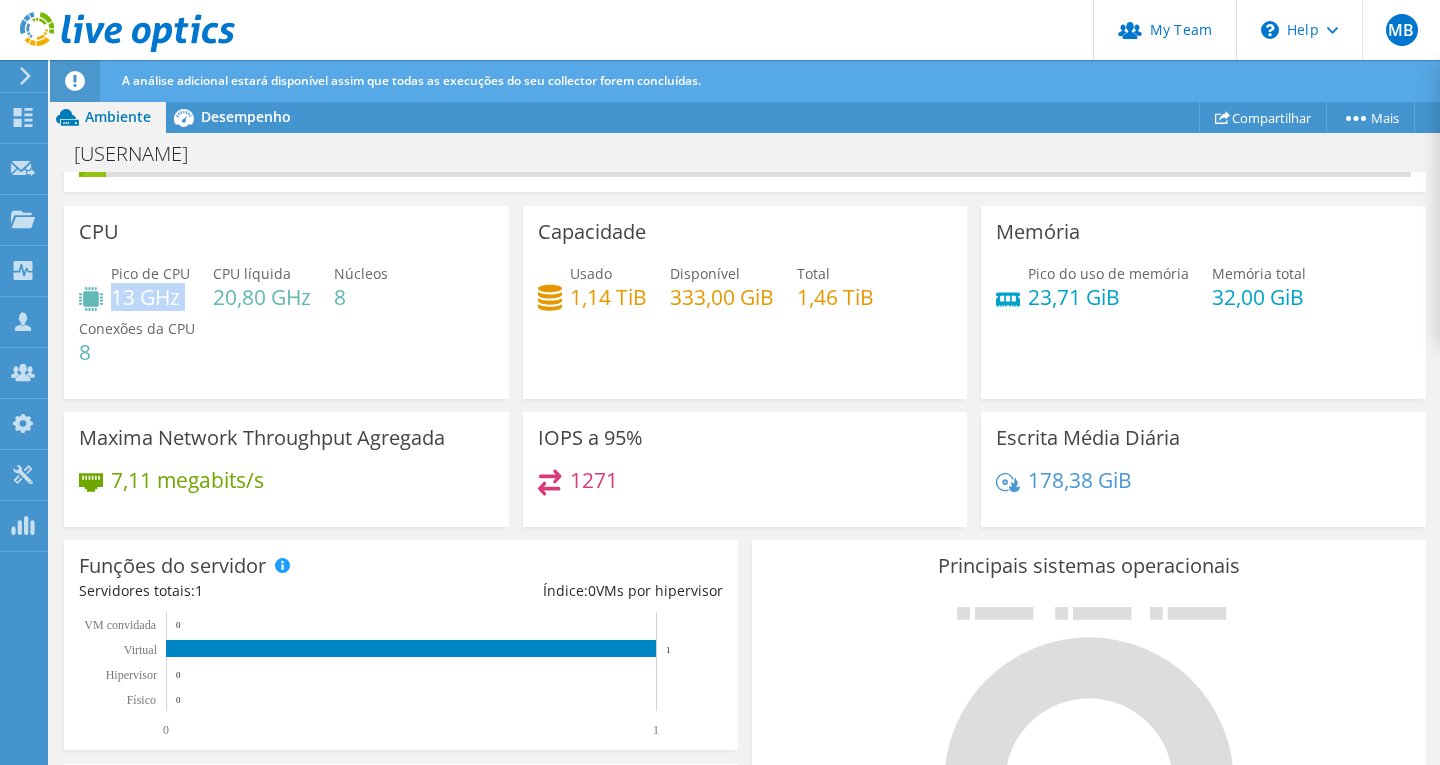 drag, startPoint x: 202, startPoint y: 295, endPoint x: 176, endPoint y: 336, distance: 48.548943 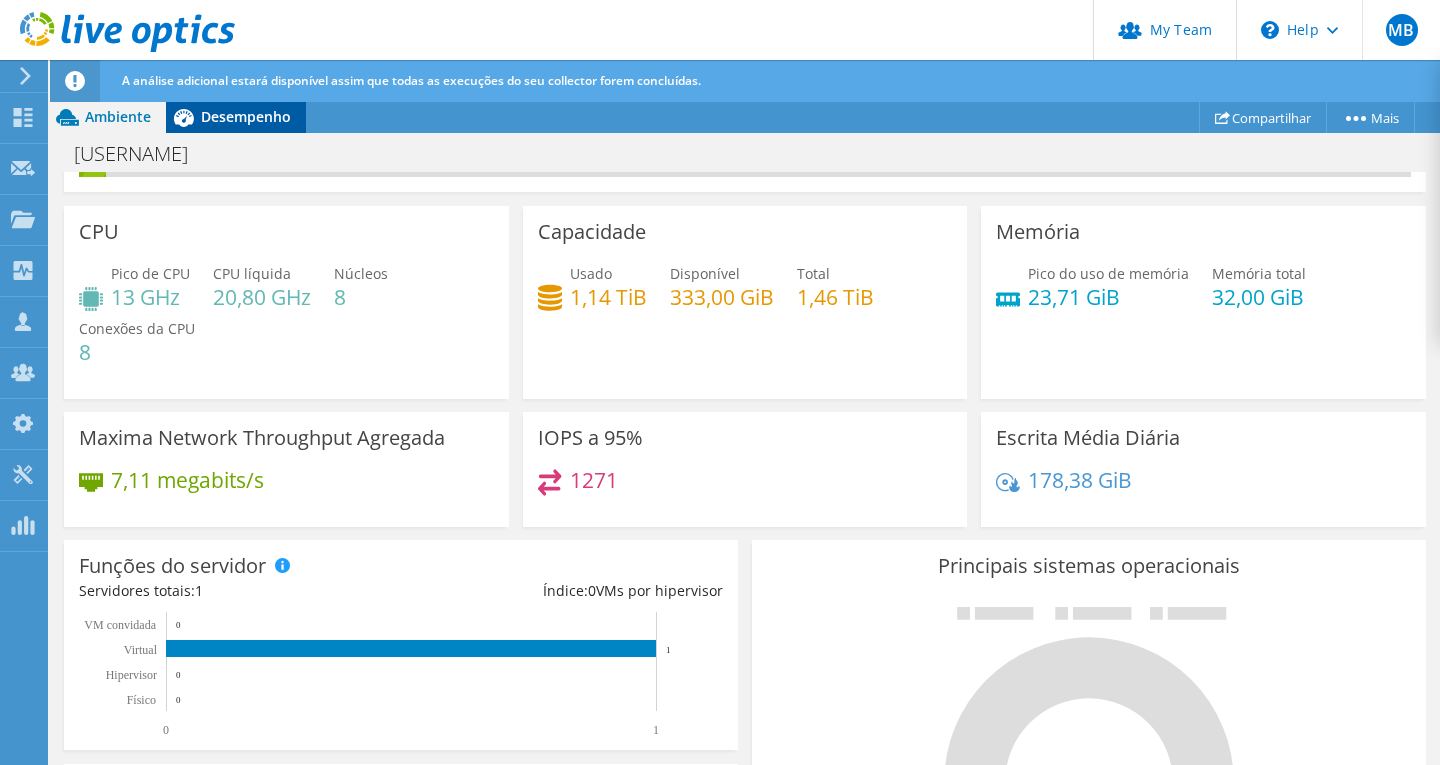 click on "Desempenho" at bounding box center (246, 116) 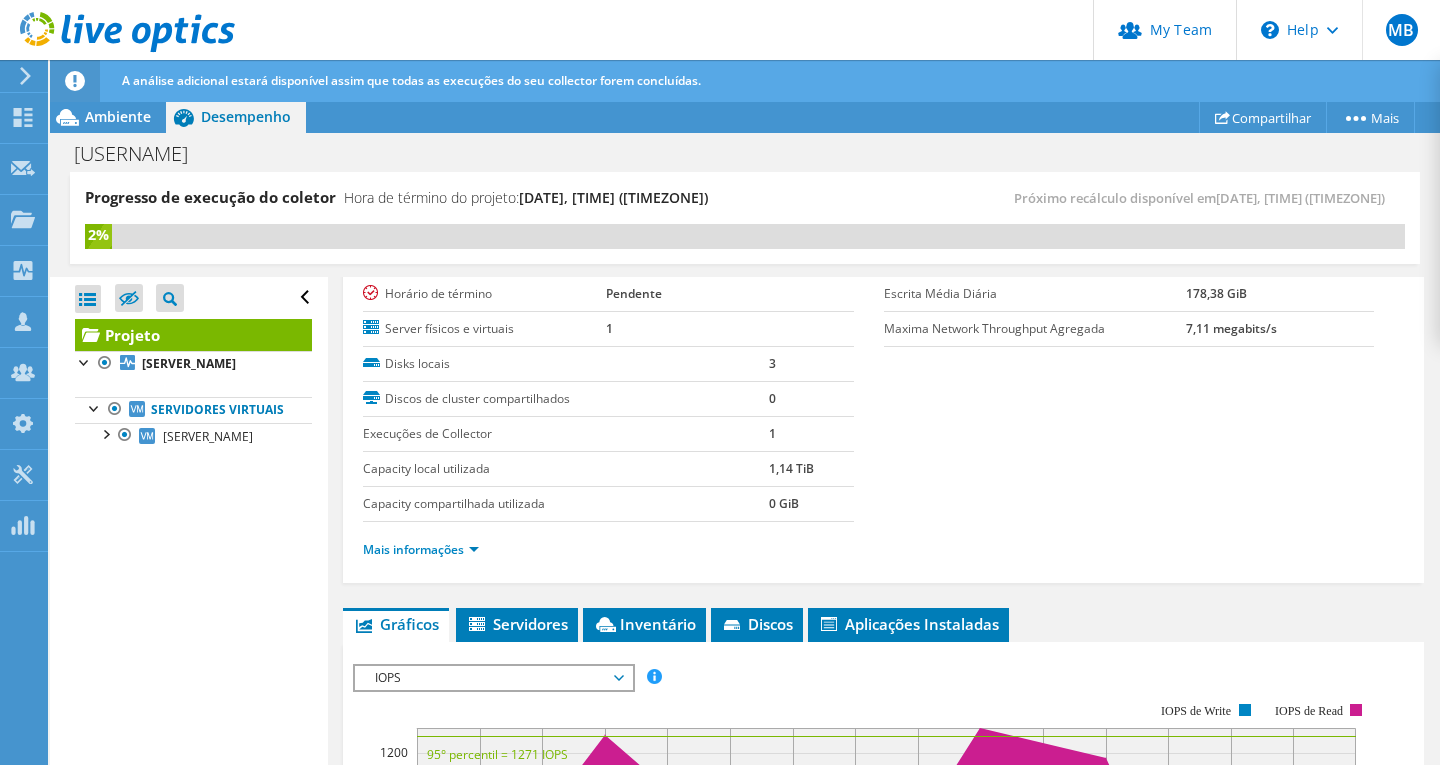 scroll, scrollTop: 0, scrollLeft: 0, axis: both 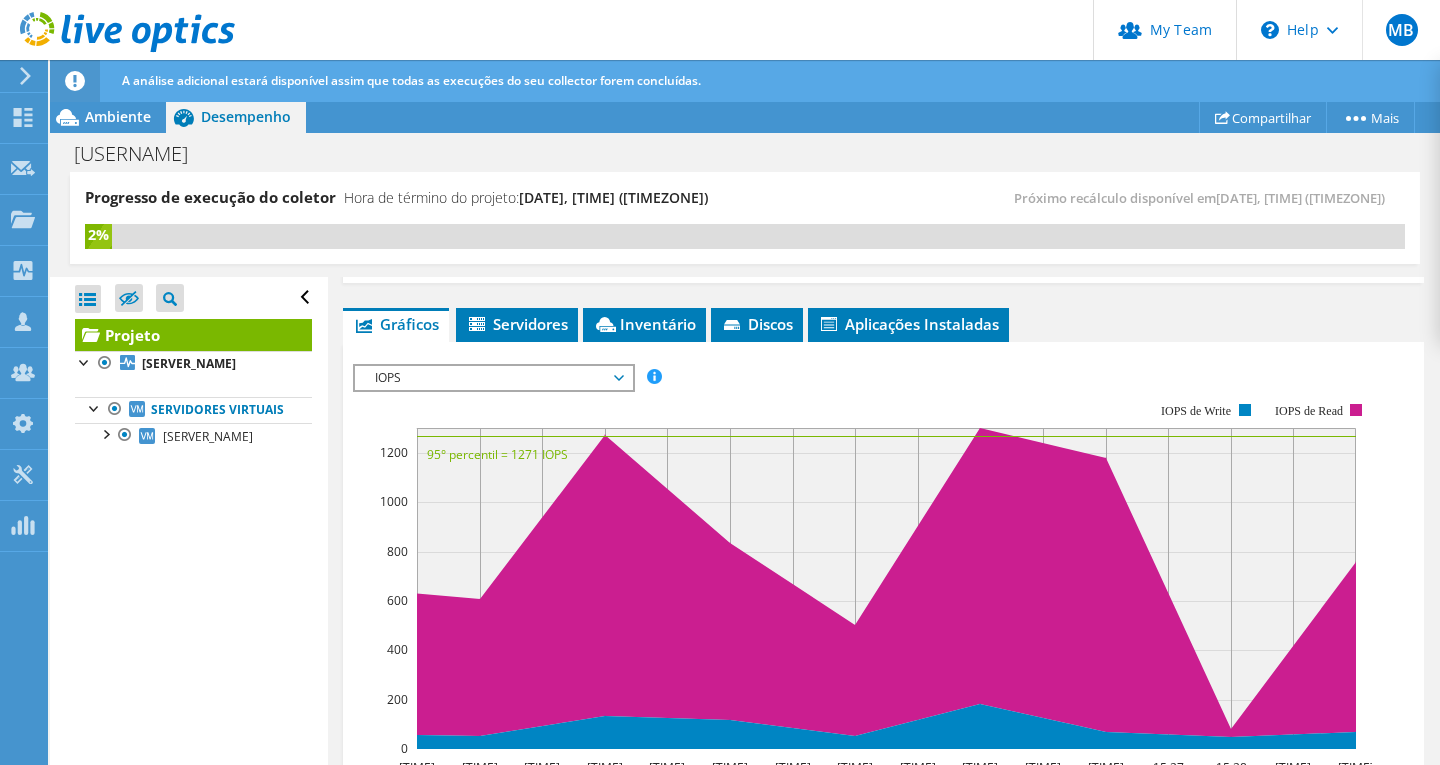 click on "IOPS" at bounding box center (493, 378) 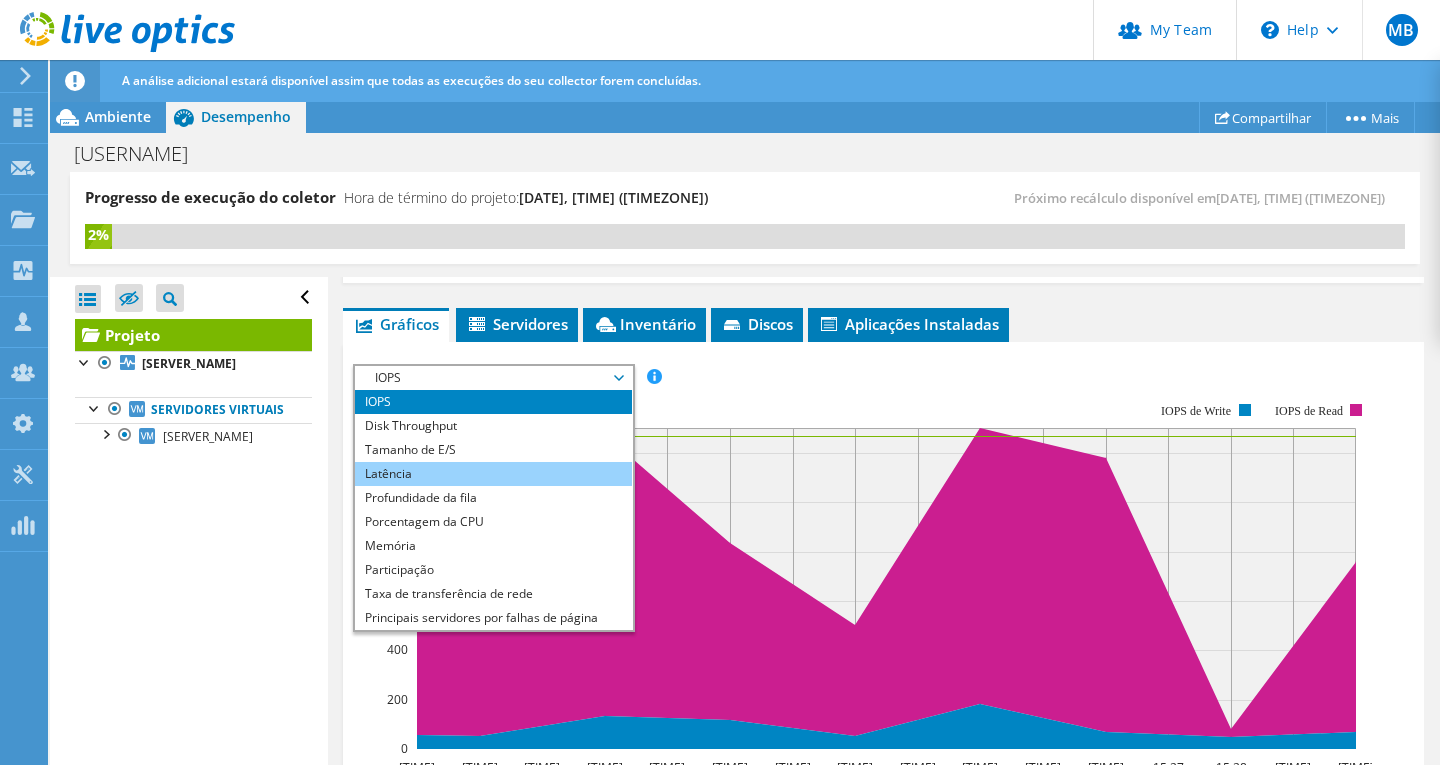 click on "Latência" at bounding box center [493, 474] 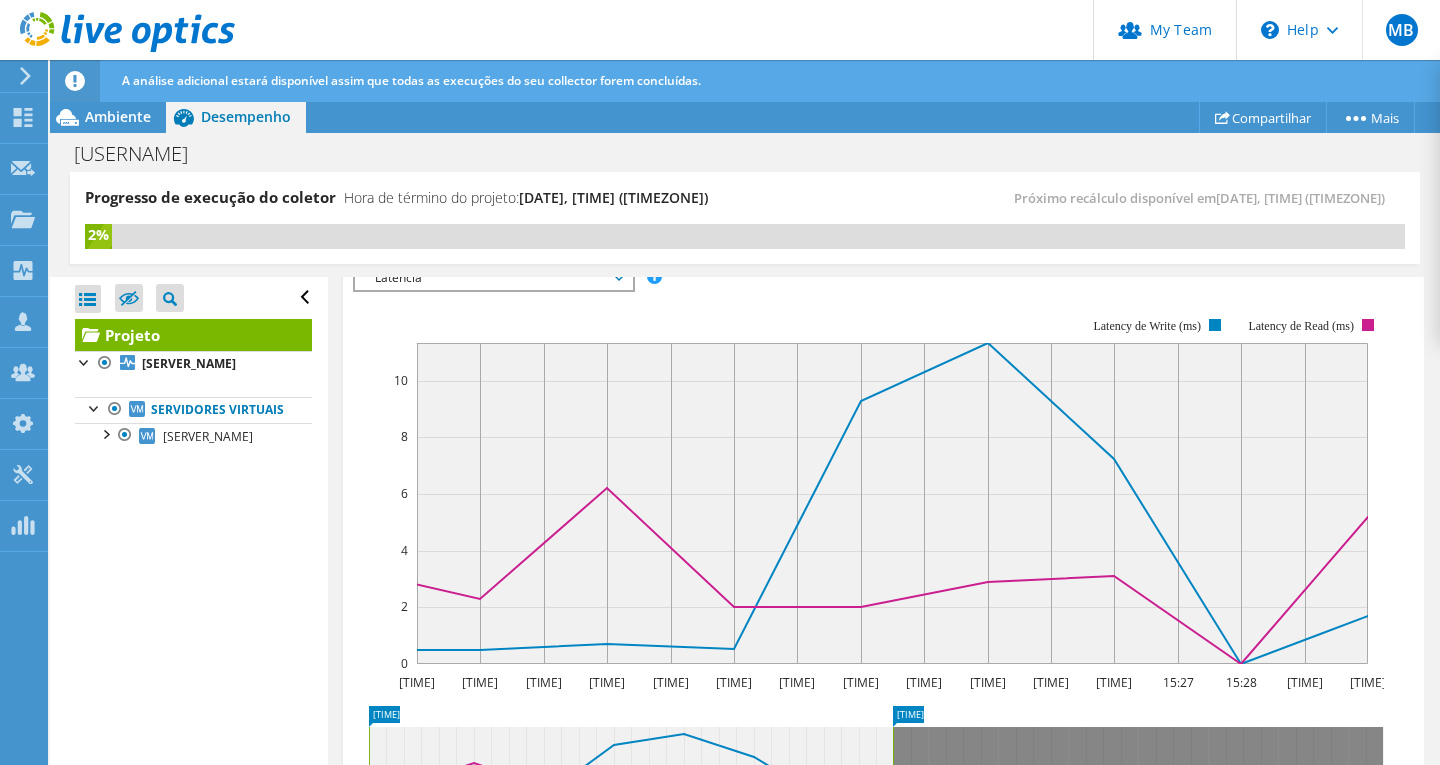 scroll, scrollTop: 700, scrollLeft: 0, axis: vertical 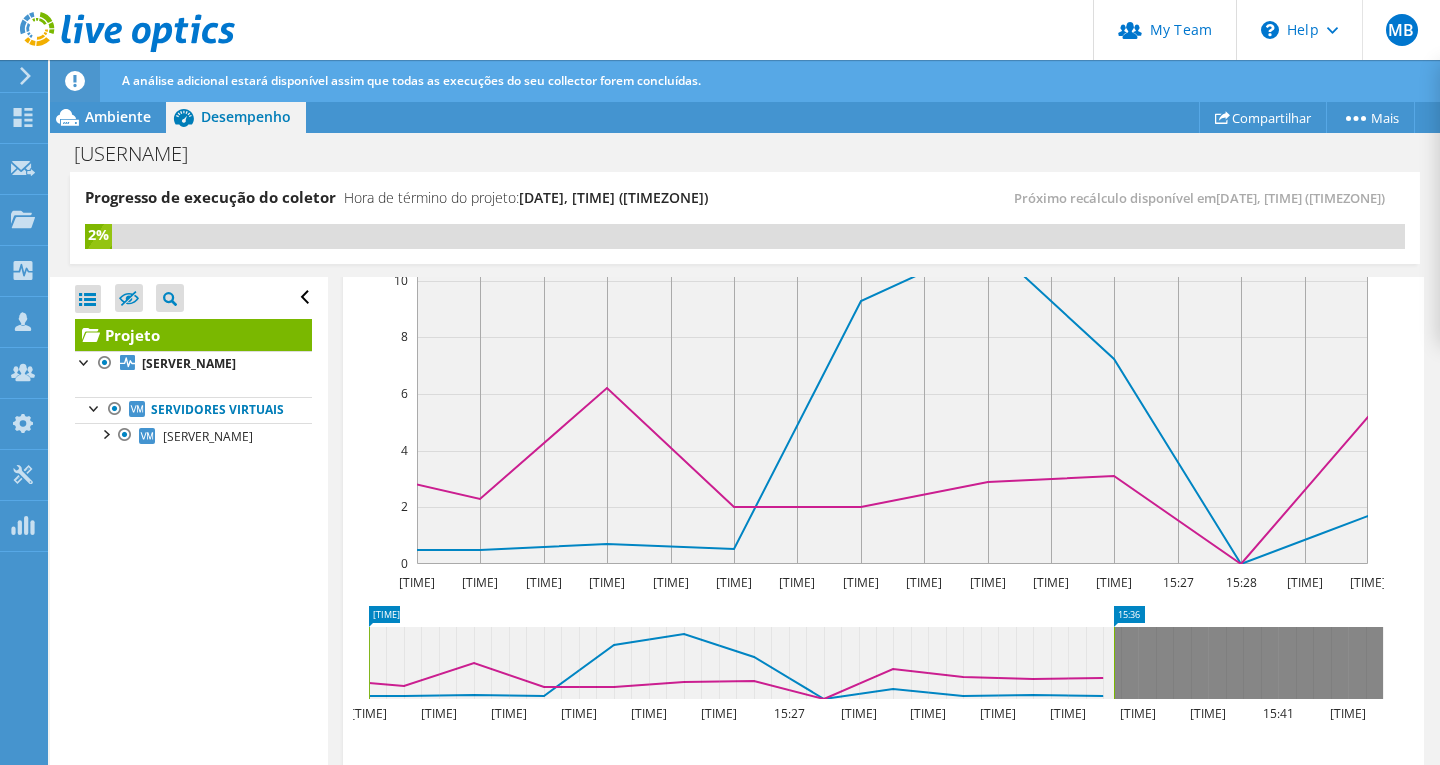 drag, startPoint x: 893, startPoint y: 646, endPoint x: 1096, endPoint y: 605, distance: 207.09901 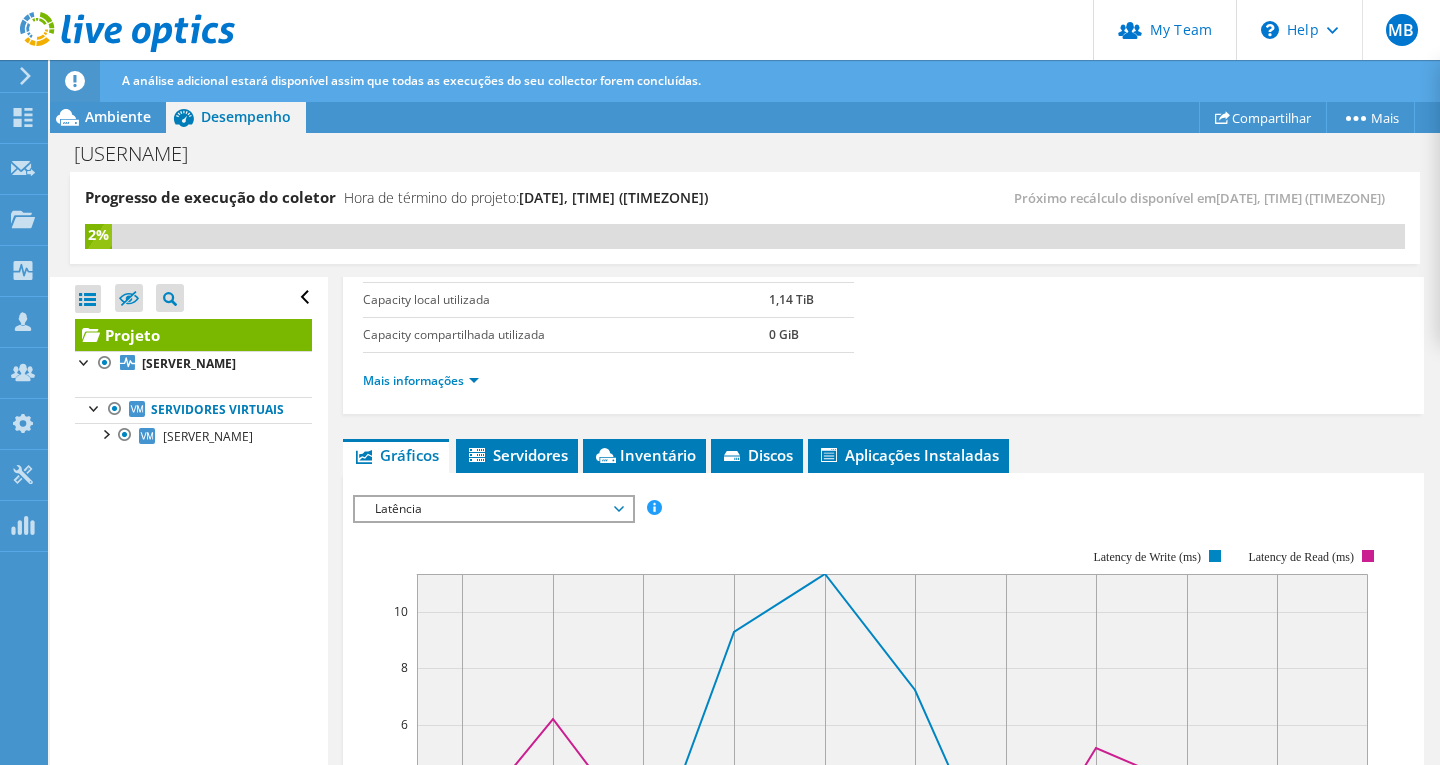 scroll, scrollTop: 400, scrollLeft: 0, axis: vertical 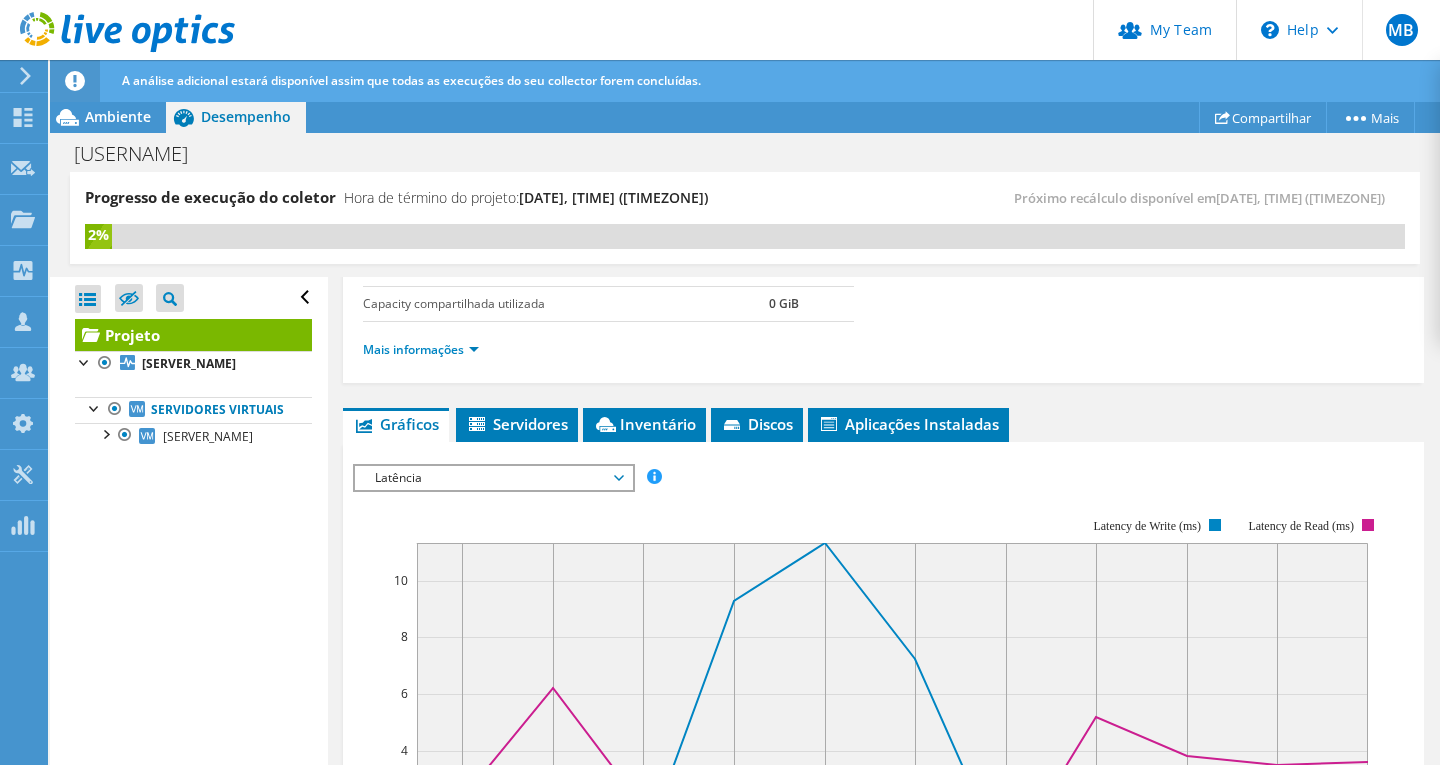 click on "Latência" at bounding box center [493, 478] 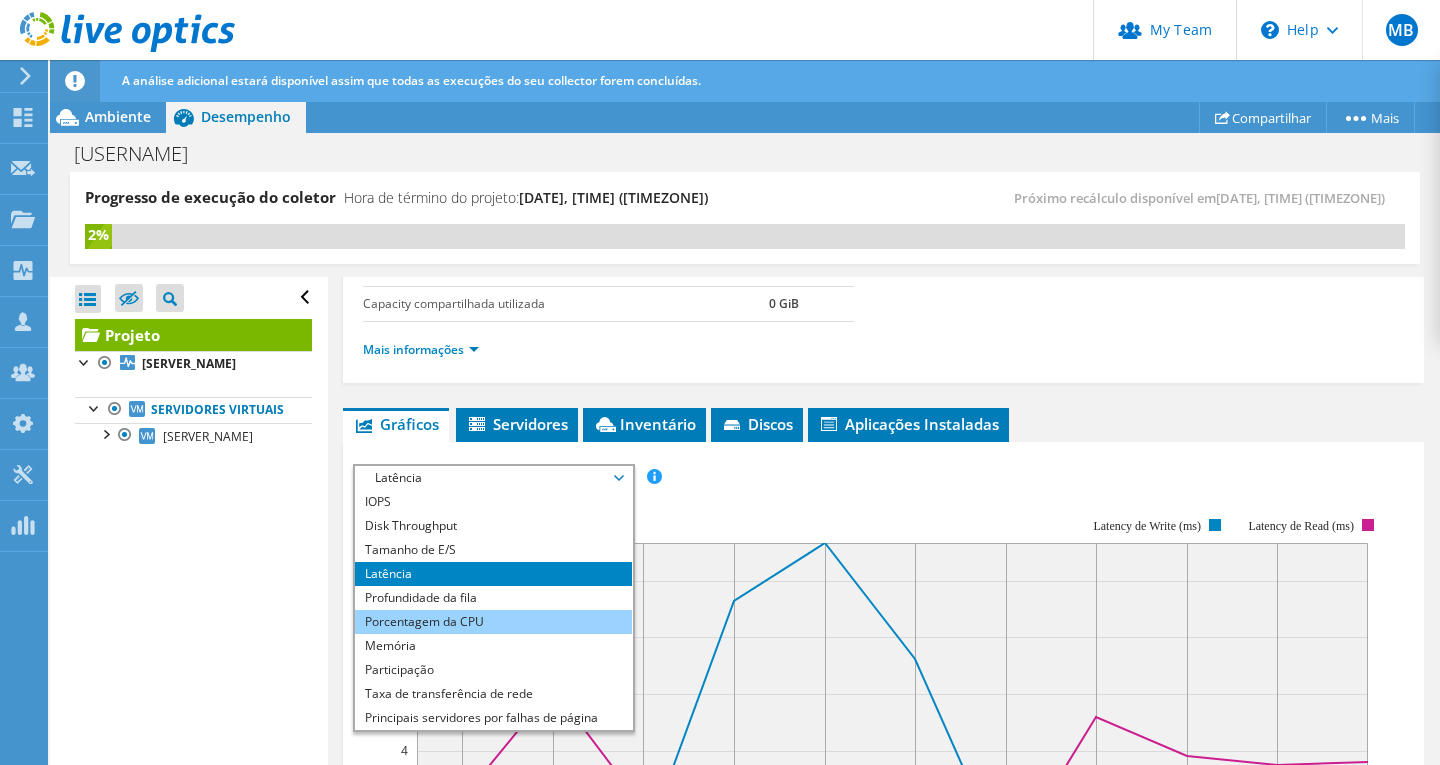 click on "Porcentagem da CPU" at bounding box center [493, 622] 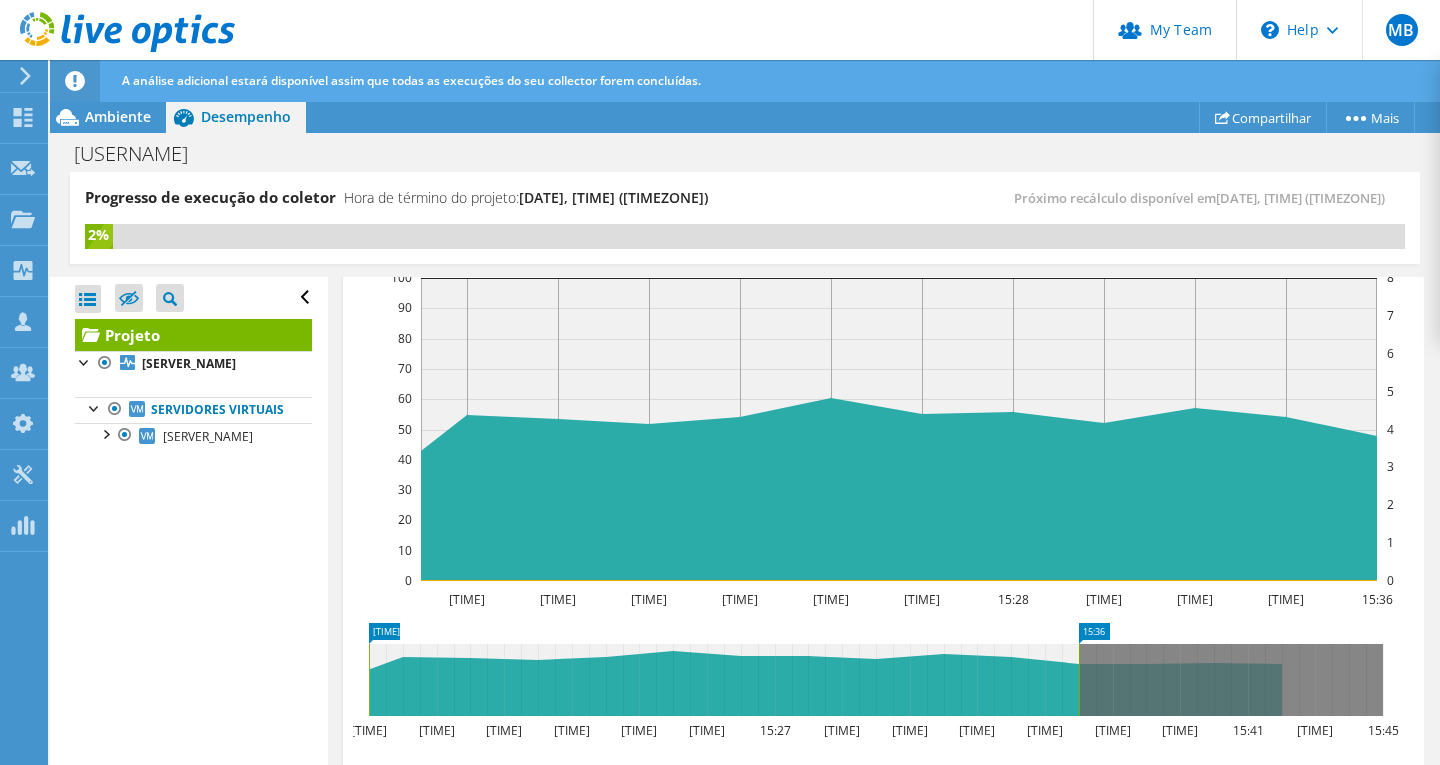 scroll, scrollTop: 700, scrollLeft: 0, axis: vertical 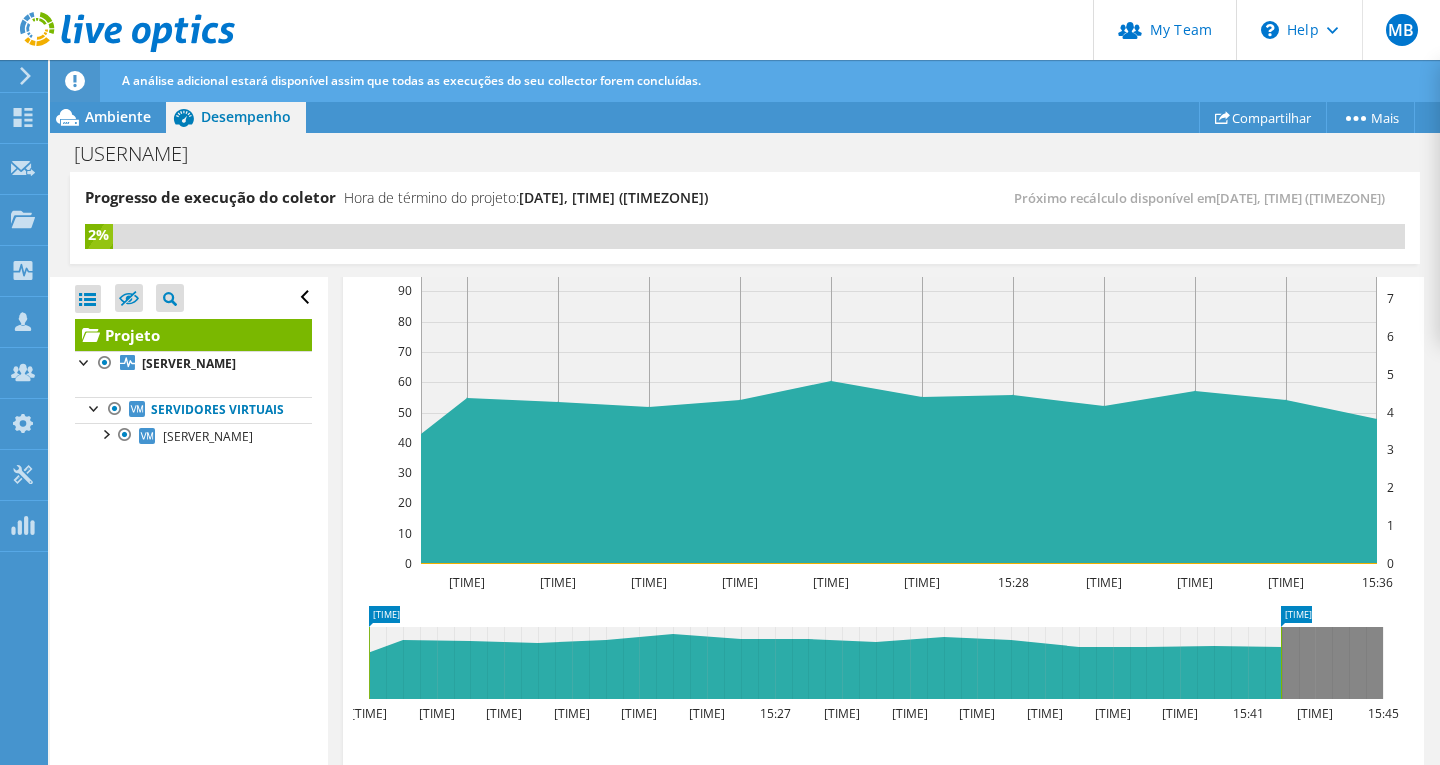 drag, startPoint x: 1094, startPoint y: 644, endPoint x: 1280, endPoint y: 640, distance: 186.043 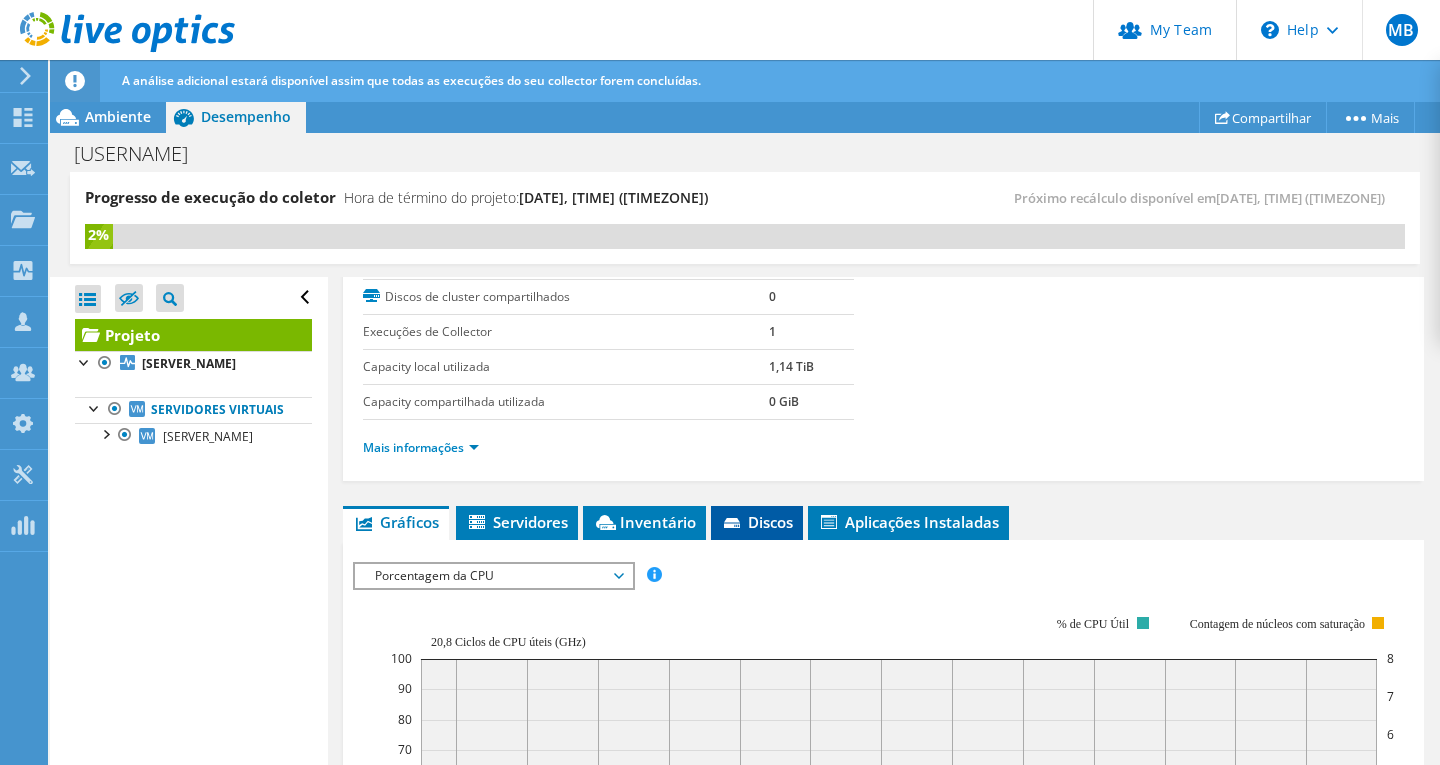scroll, scrollTop: 300, scrollLeft: 0, axis: vertical 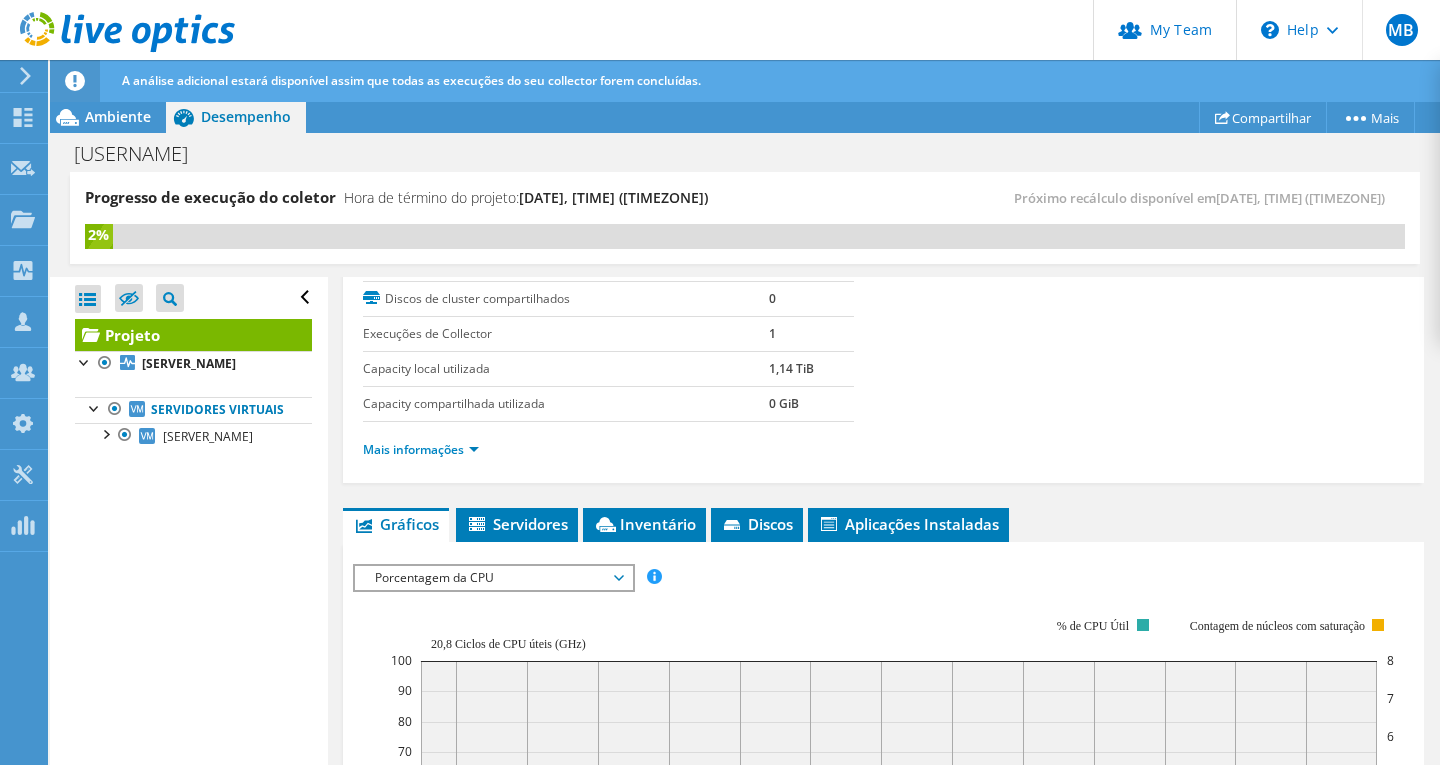 click on "Porcentagem da CPU" at bounding box center [493, 578] 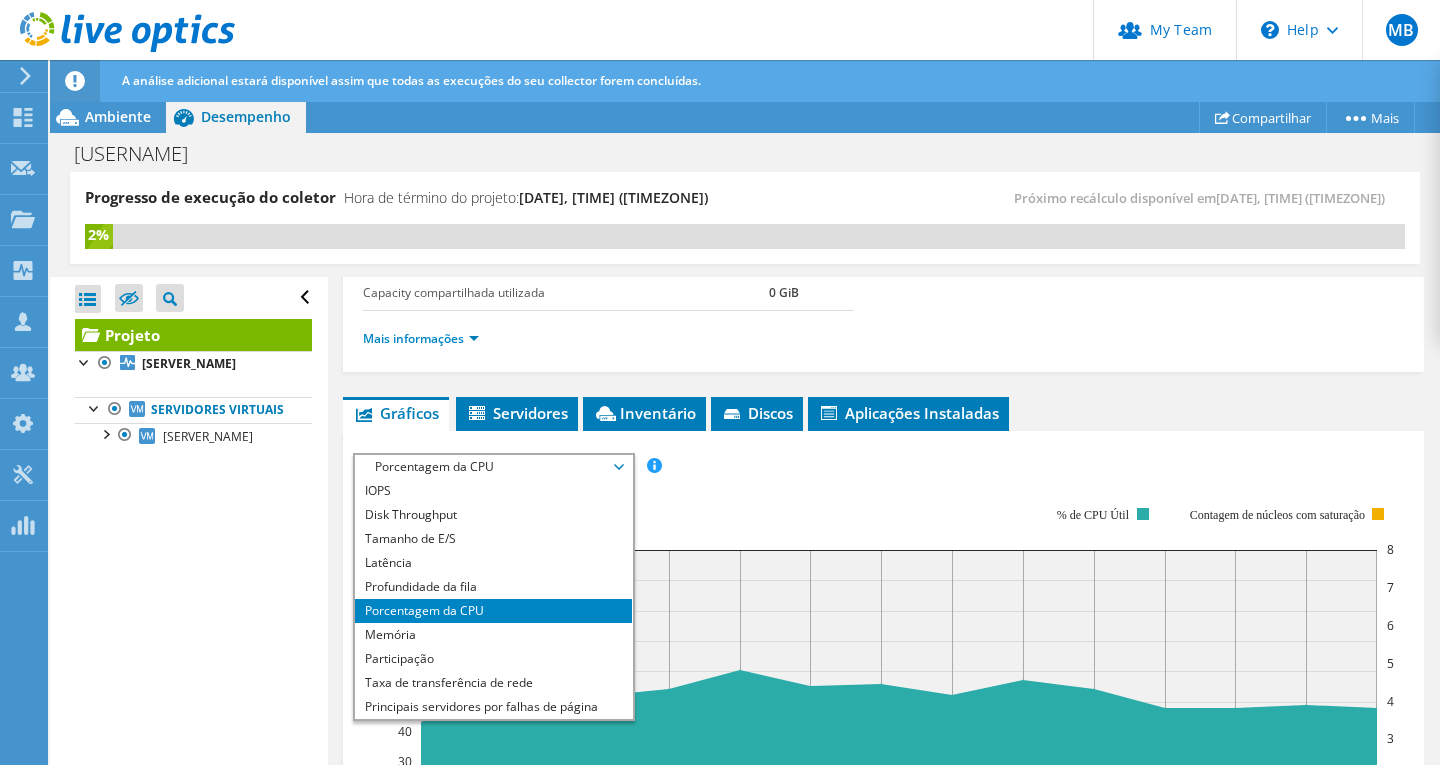 scroll, scrollTop: 600, scrollLeft: 0, axis: vertical 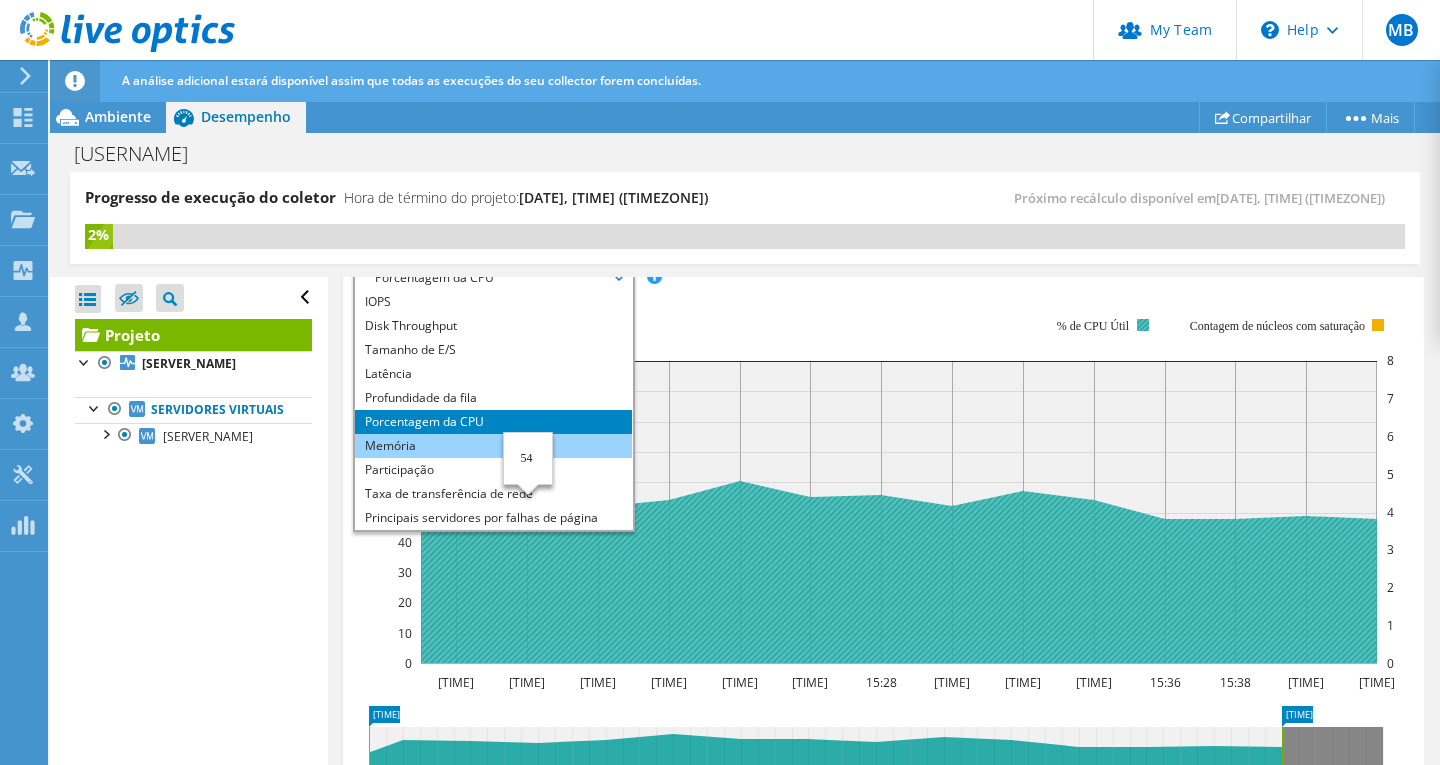 click on "Memória" at bounding box center [493, 446] 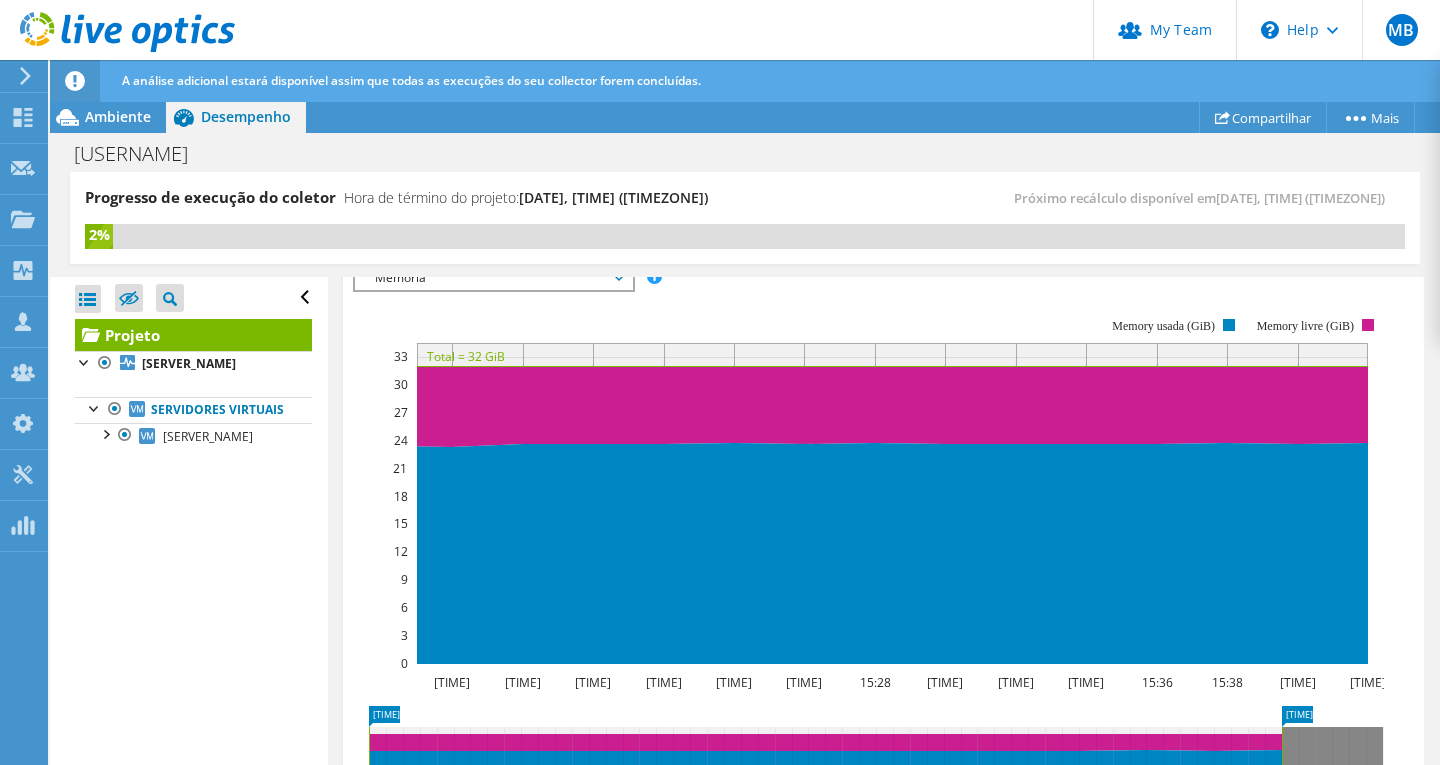 scroll, scrollTop: 500, scrollLeft: 0, axis: vertical 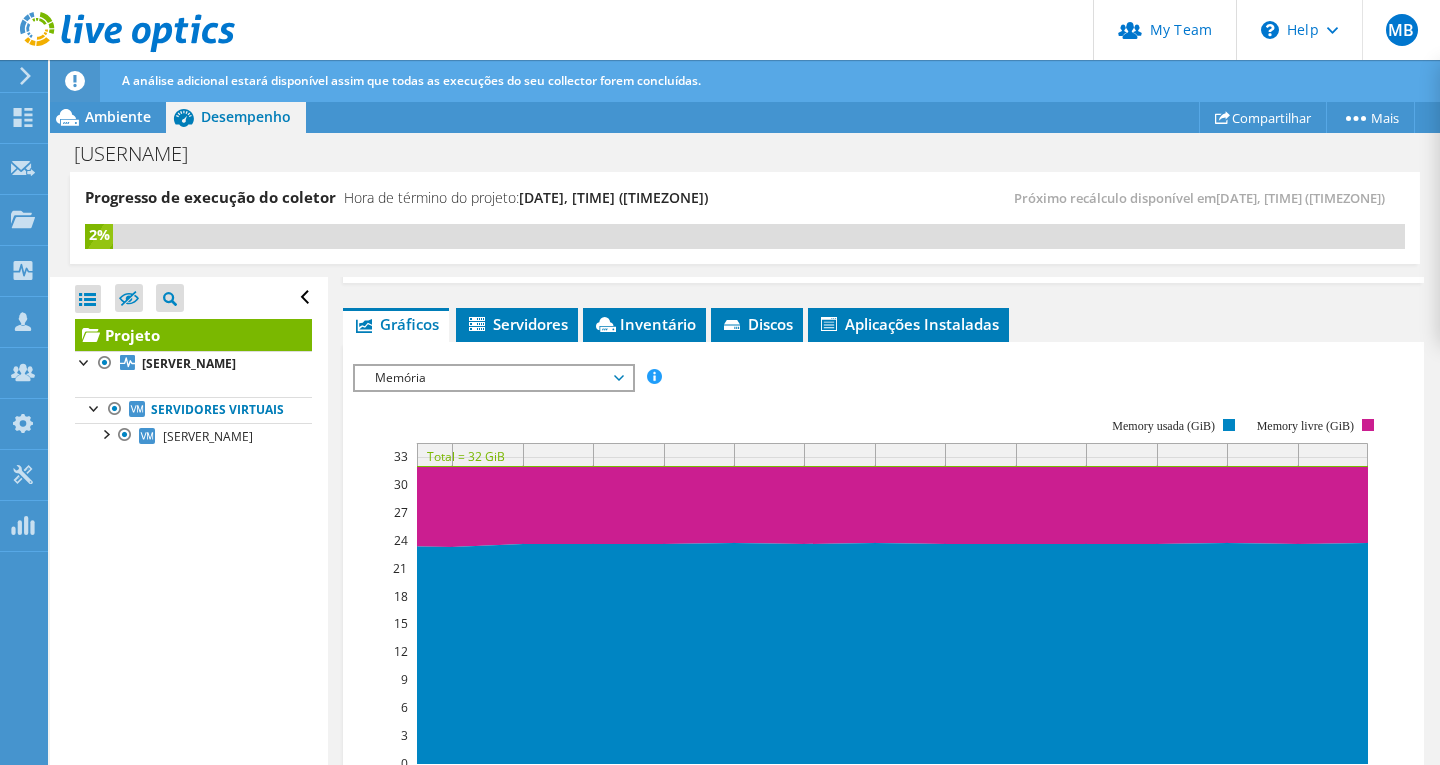 click on "Memória" at bounding box center [493, 378] 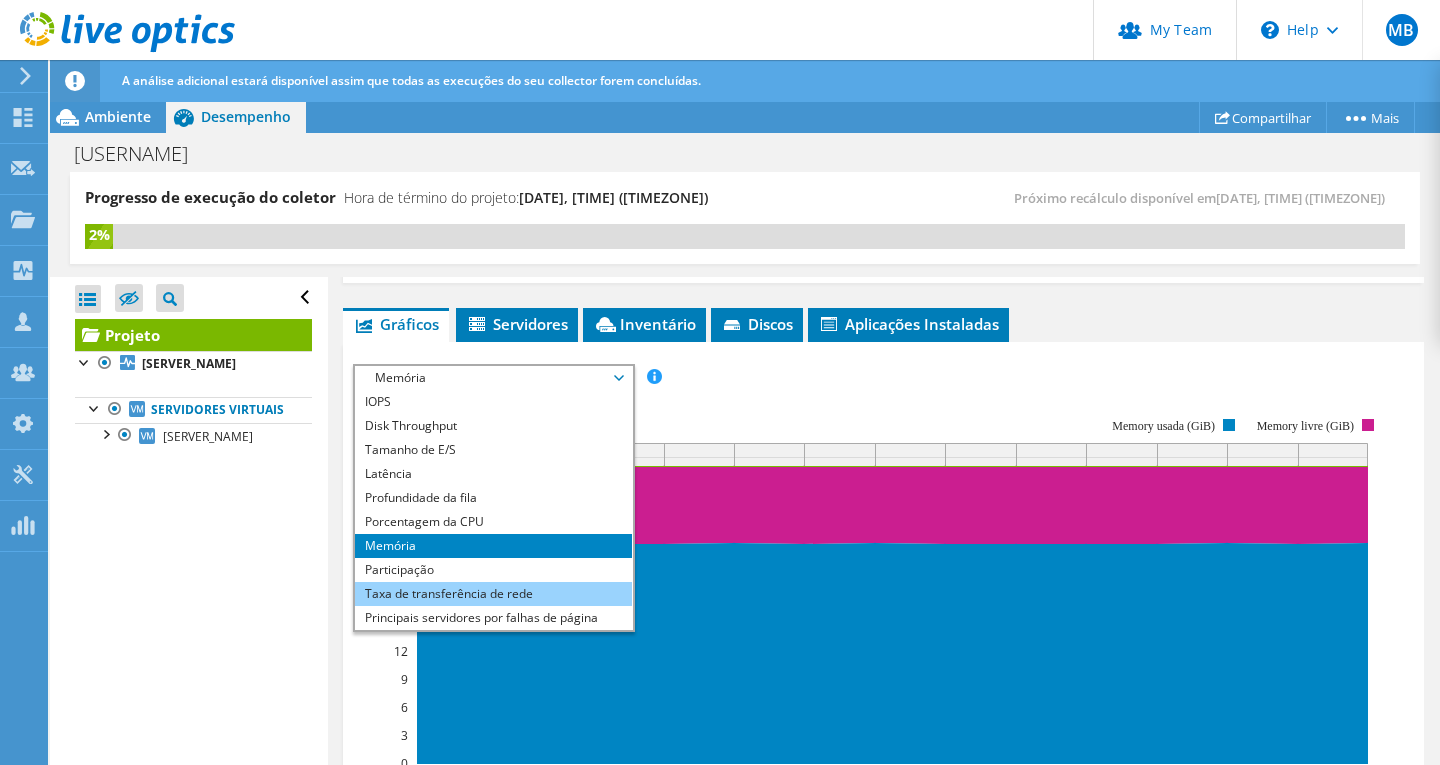 click on "Taxa de transferência de rede" at bounding box center [493, 594] 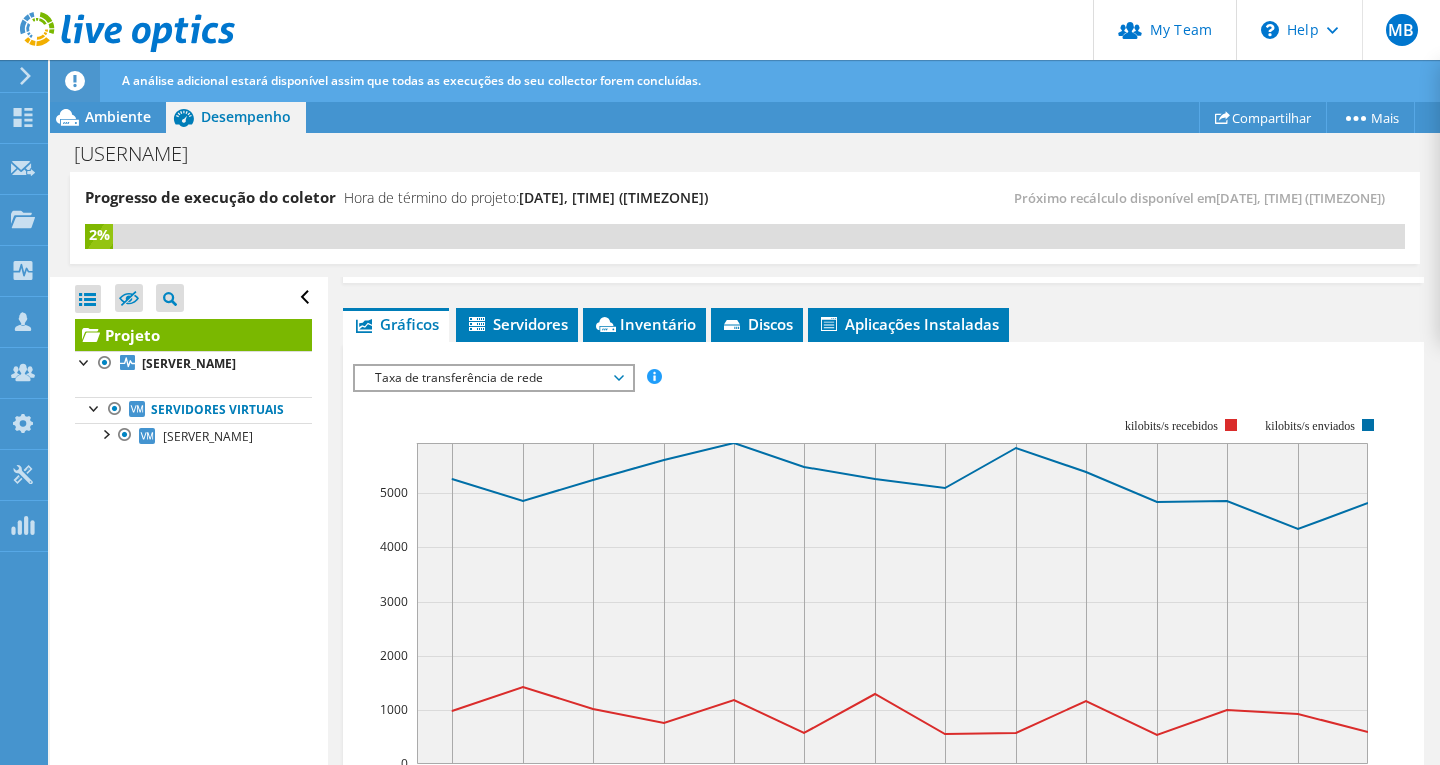 click on "Taxa de transferência de rede" at bounding box center [493, 378] 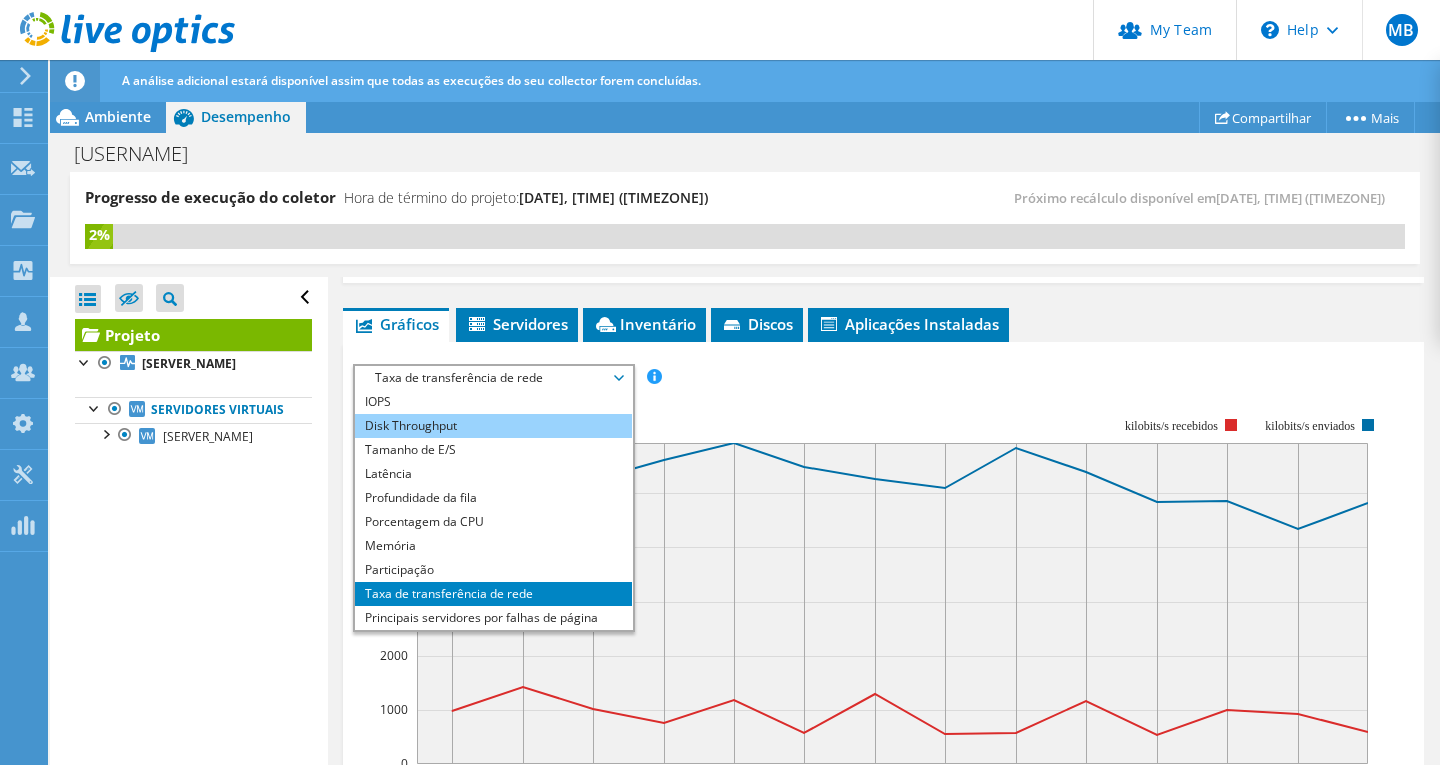 click on "Disk Throughput" at bounding box center [493, 426] 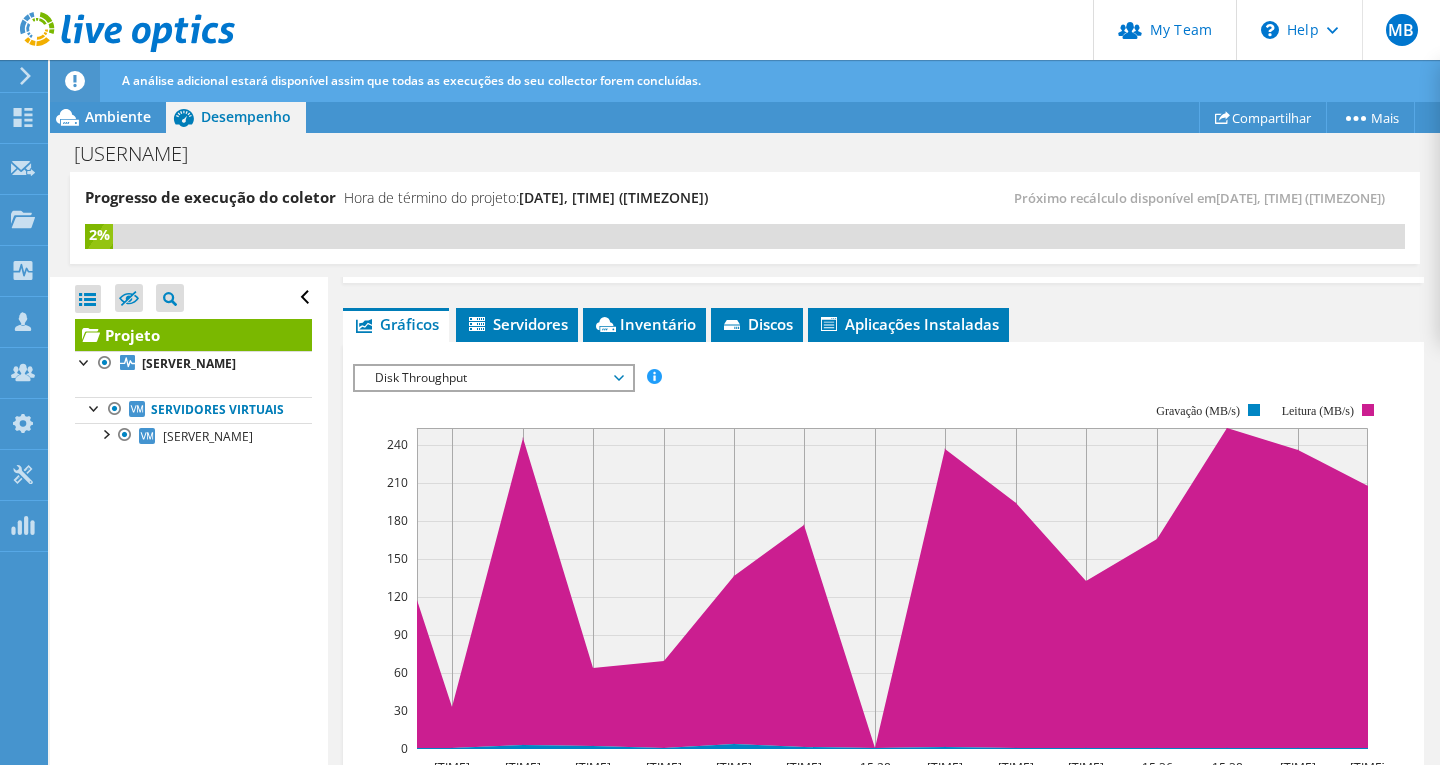click on "Disk Throughput" at bounding box center [493, 378] 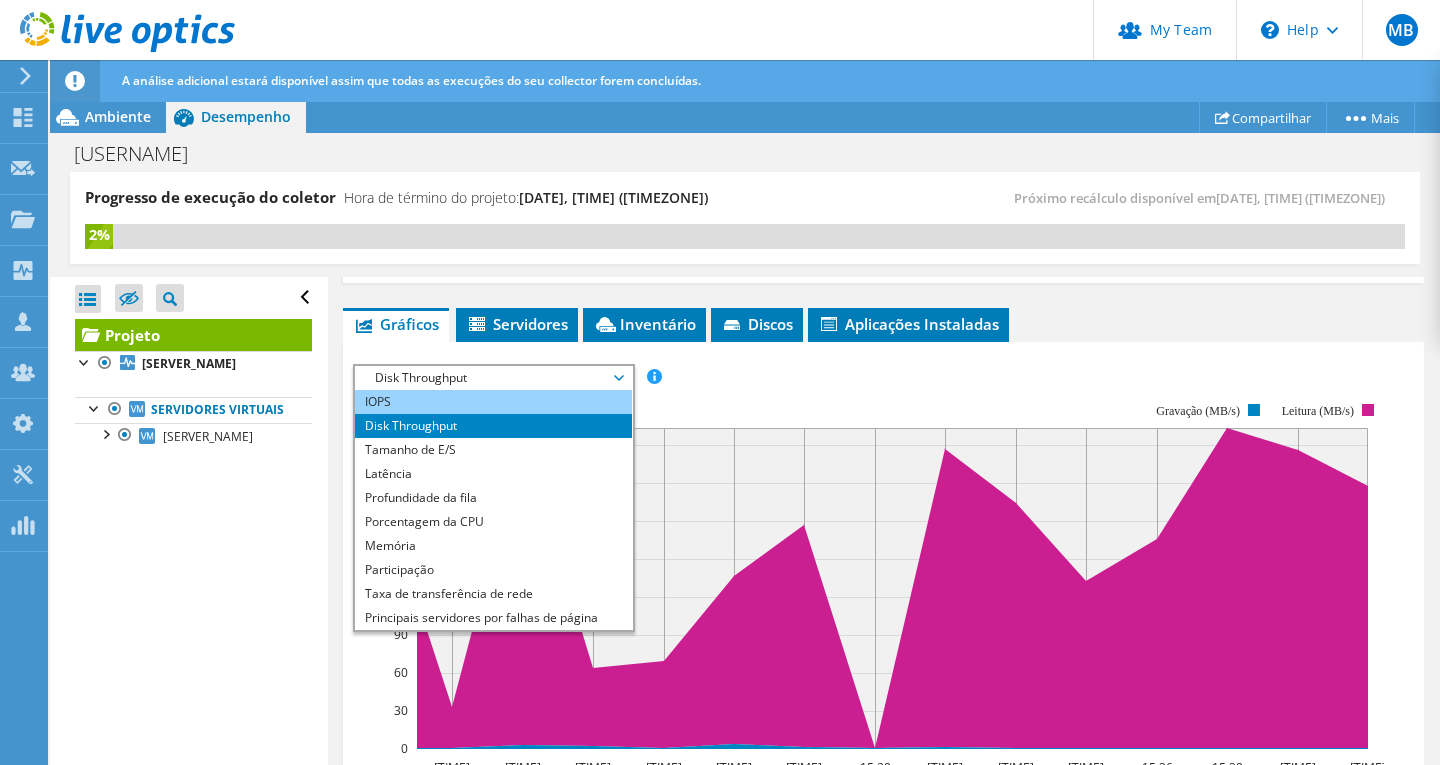 click on "IOPS" at bounding box center (493, 402) 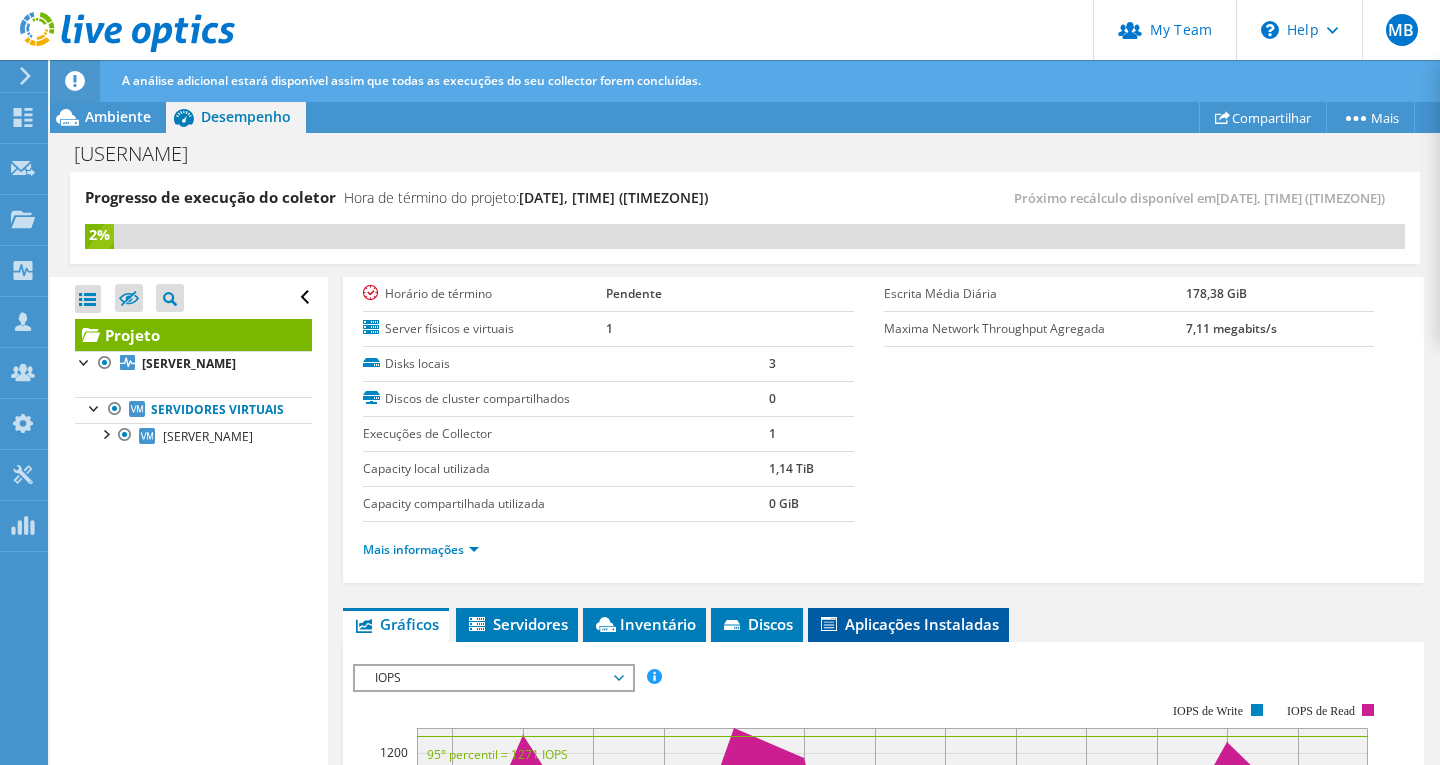 scroll, scrollTop: 300, scrollLeft: 0, axis: vertical 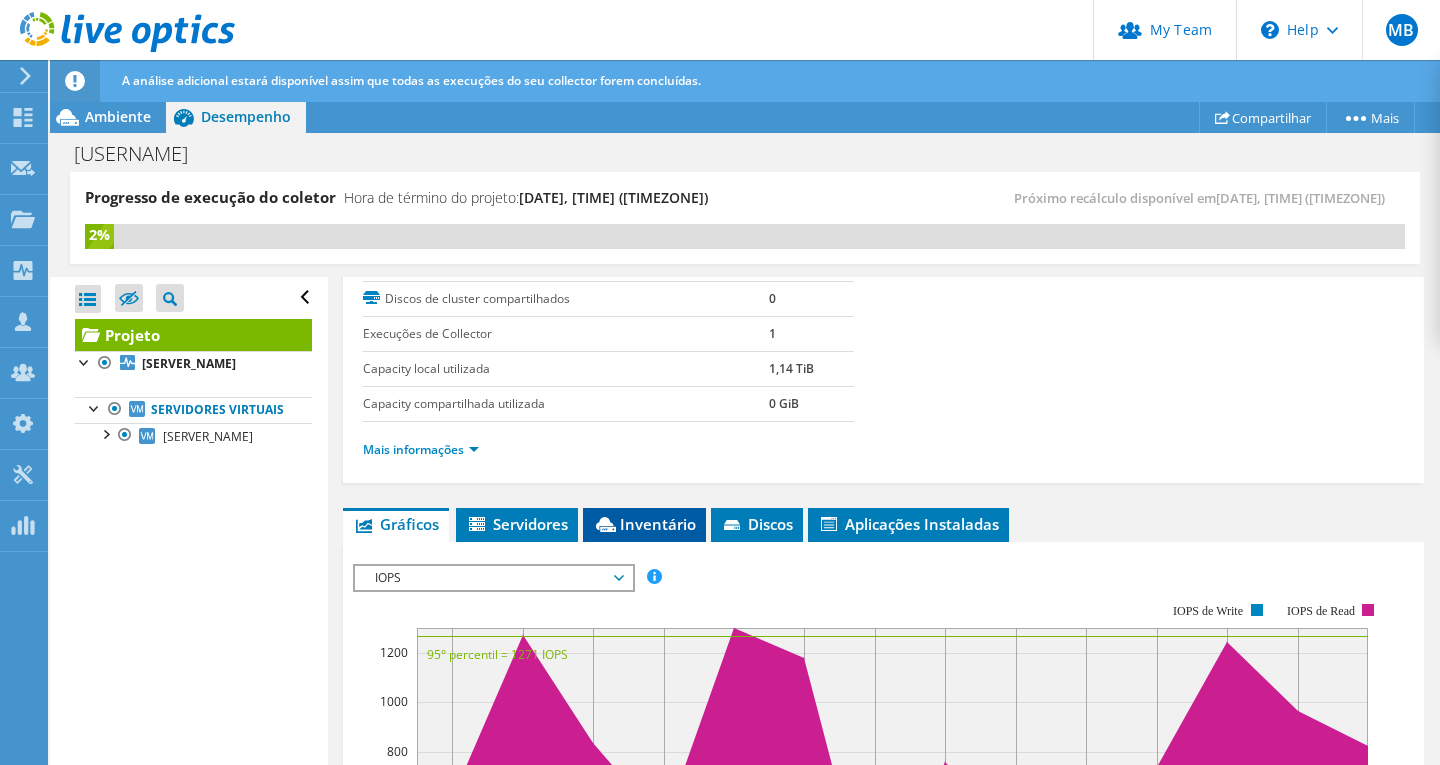 click on "Inventário" at bounding box center (644, 524) 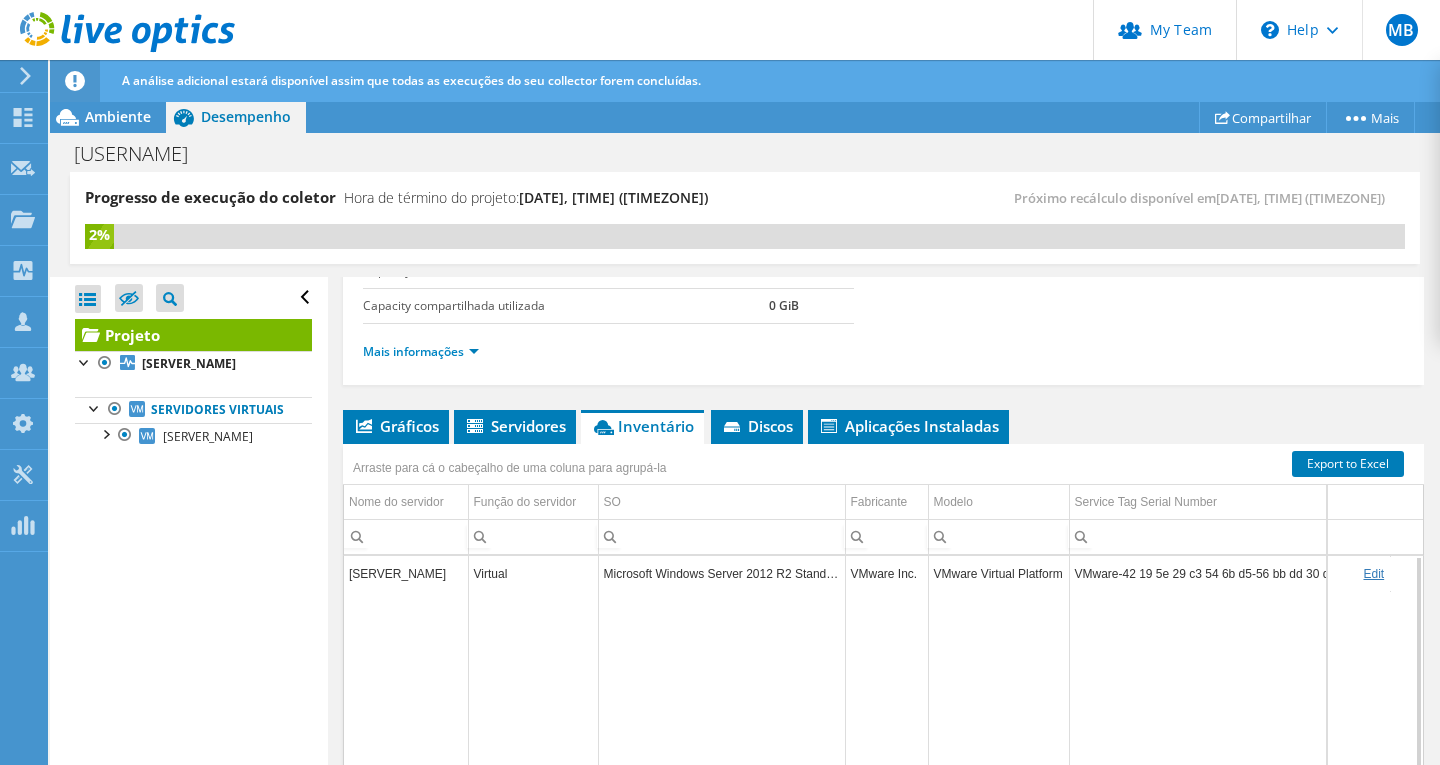 scroll, scrollTop: 400, scrollLeft: 0, axis: vertical 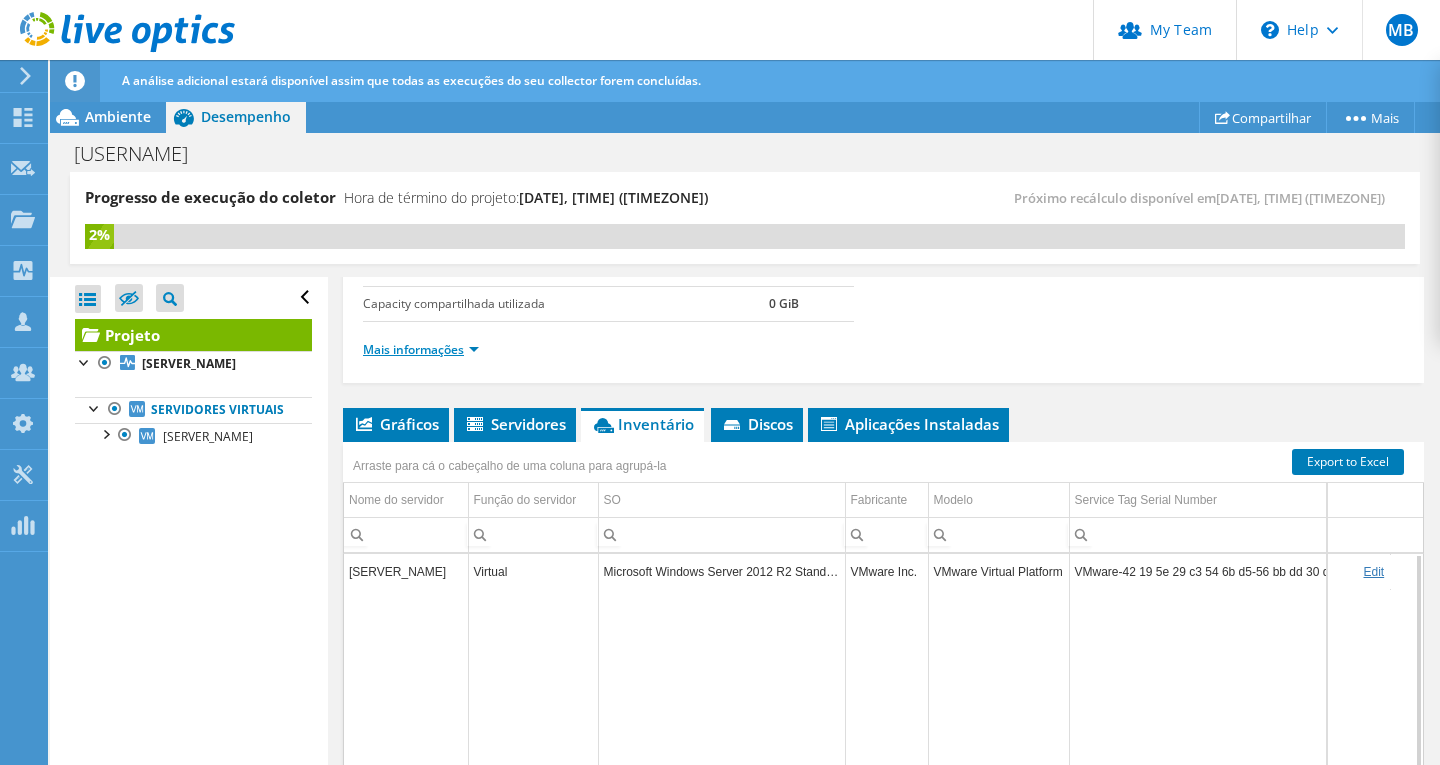 click on "Mais informações" at bounding box center (421, 349) 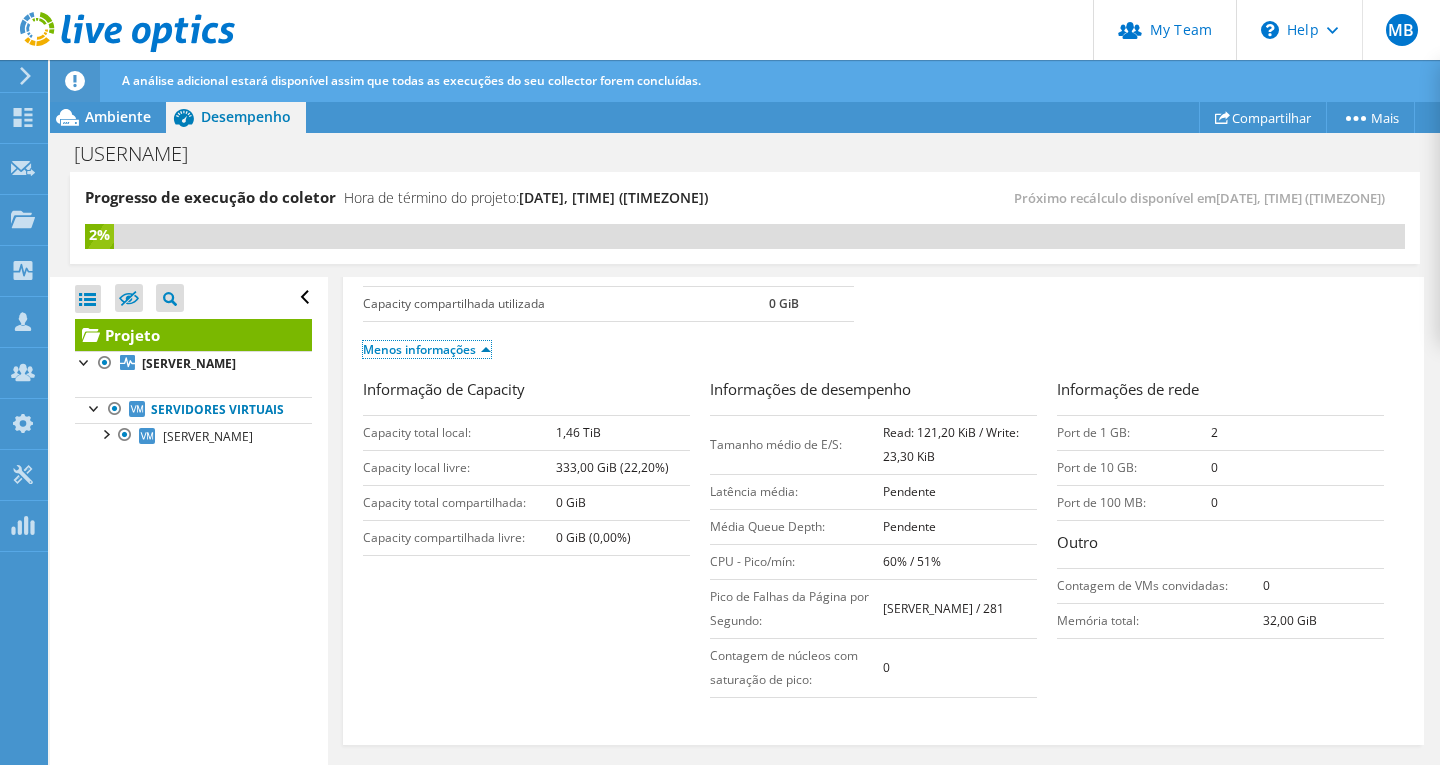 scroll, scrollTop: 500, scrollLeft: 0, axis: vertical 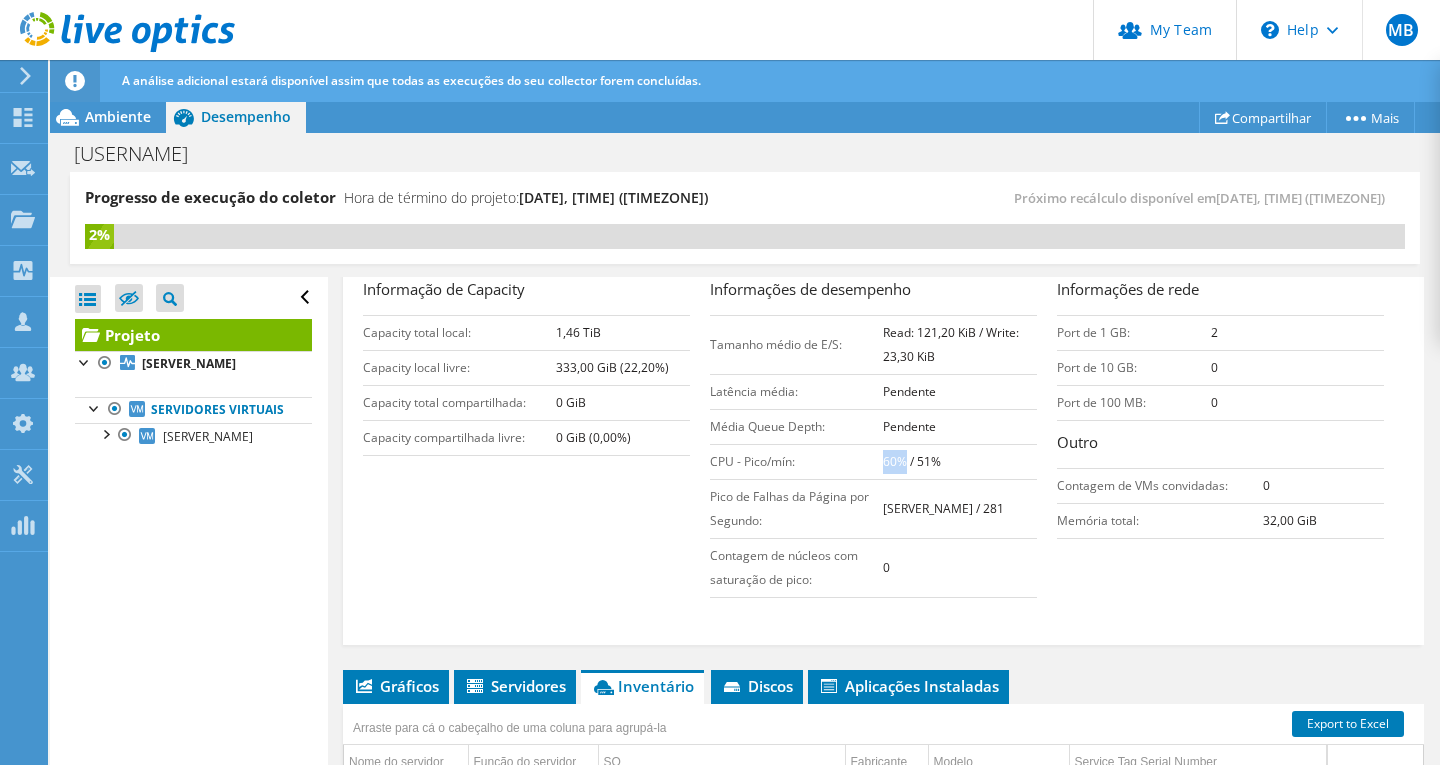 drag, startPoint x: 875, startPoint y: 462, endPoint x: 897, endPoint y: 457, distance: 22.561028 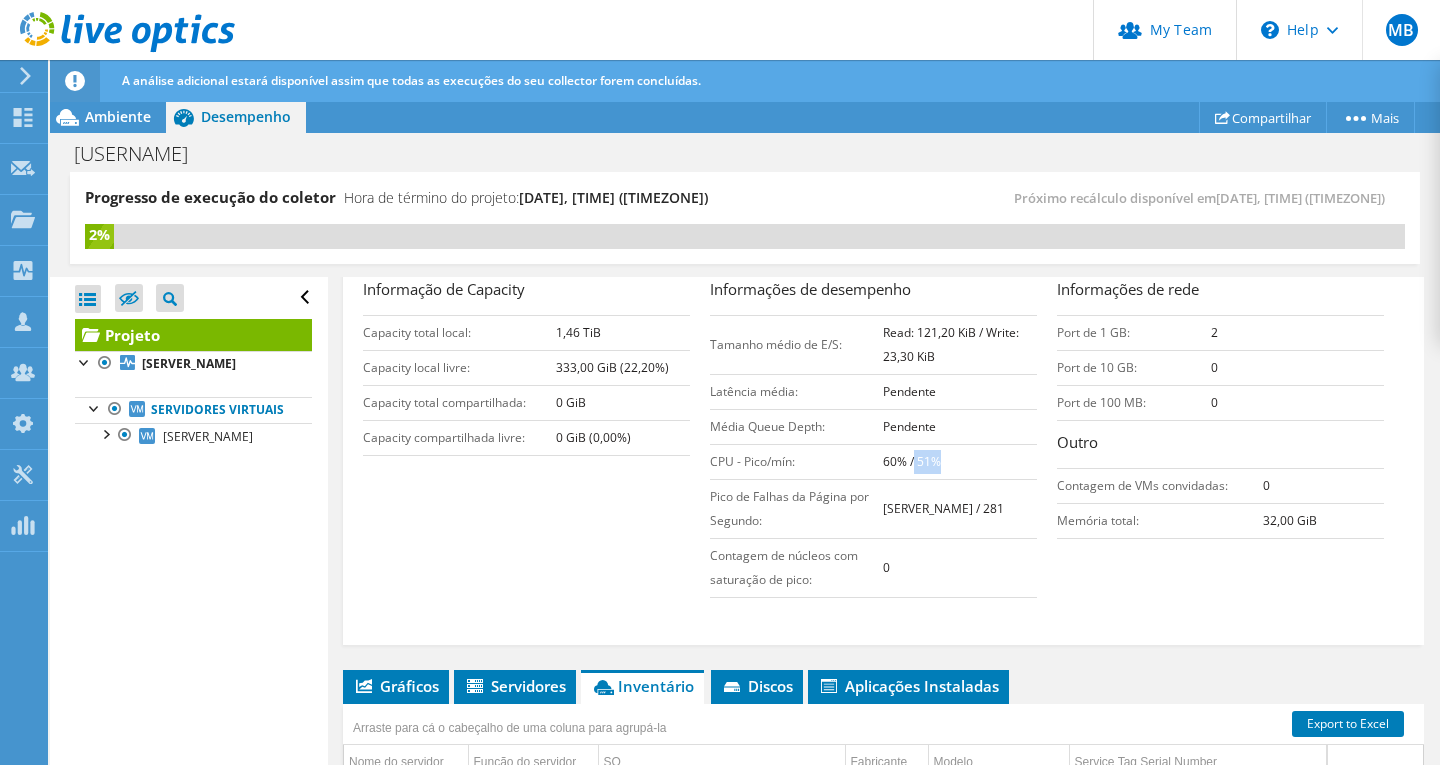 drag, startPoint x: 907, startPoint y: 466, endPoint x: 930, endPoint y: 473, distance: 24.04163 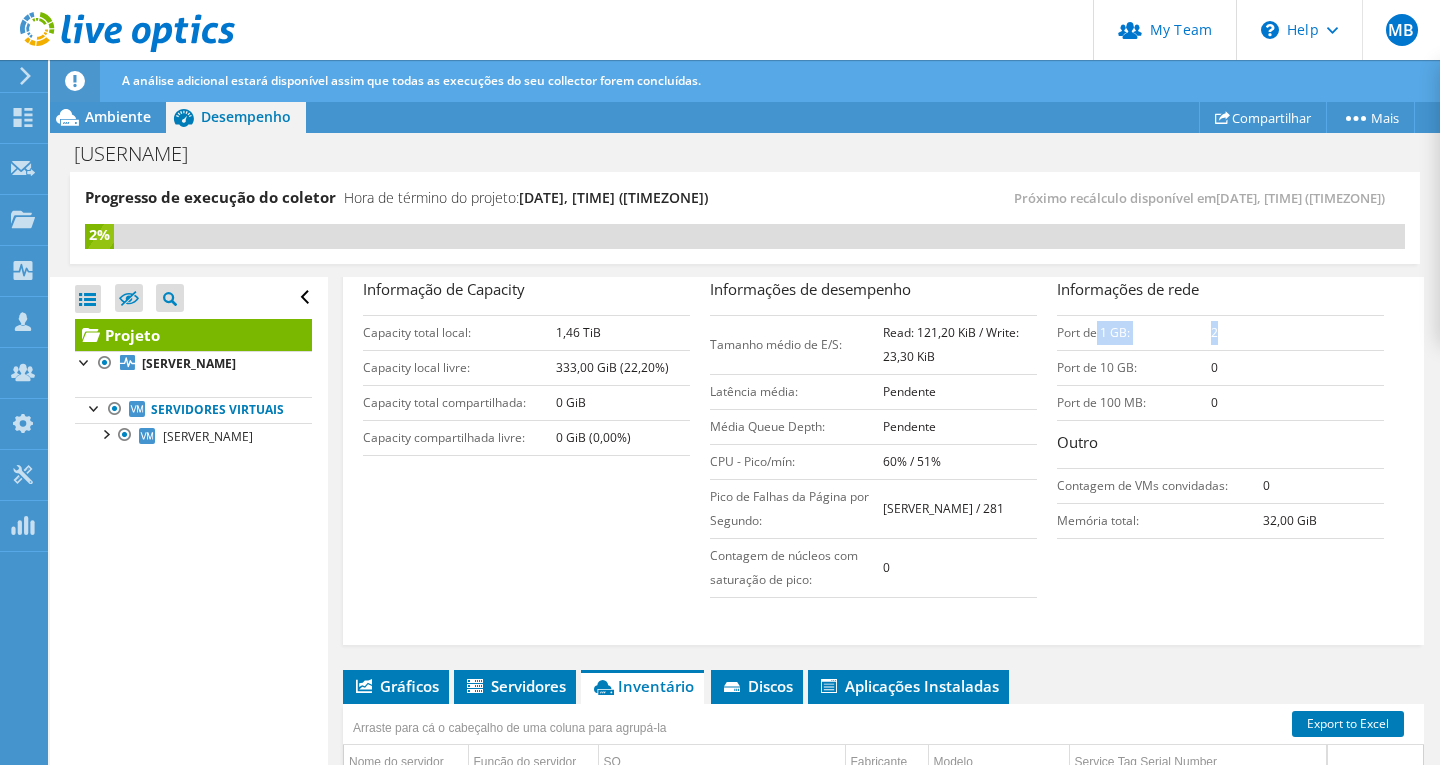 drag, startPoint x: 1086, startPoint y: 331, endPoint x: 1220, endPoint y: 334, distance: 134.03358 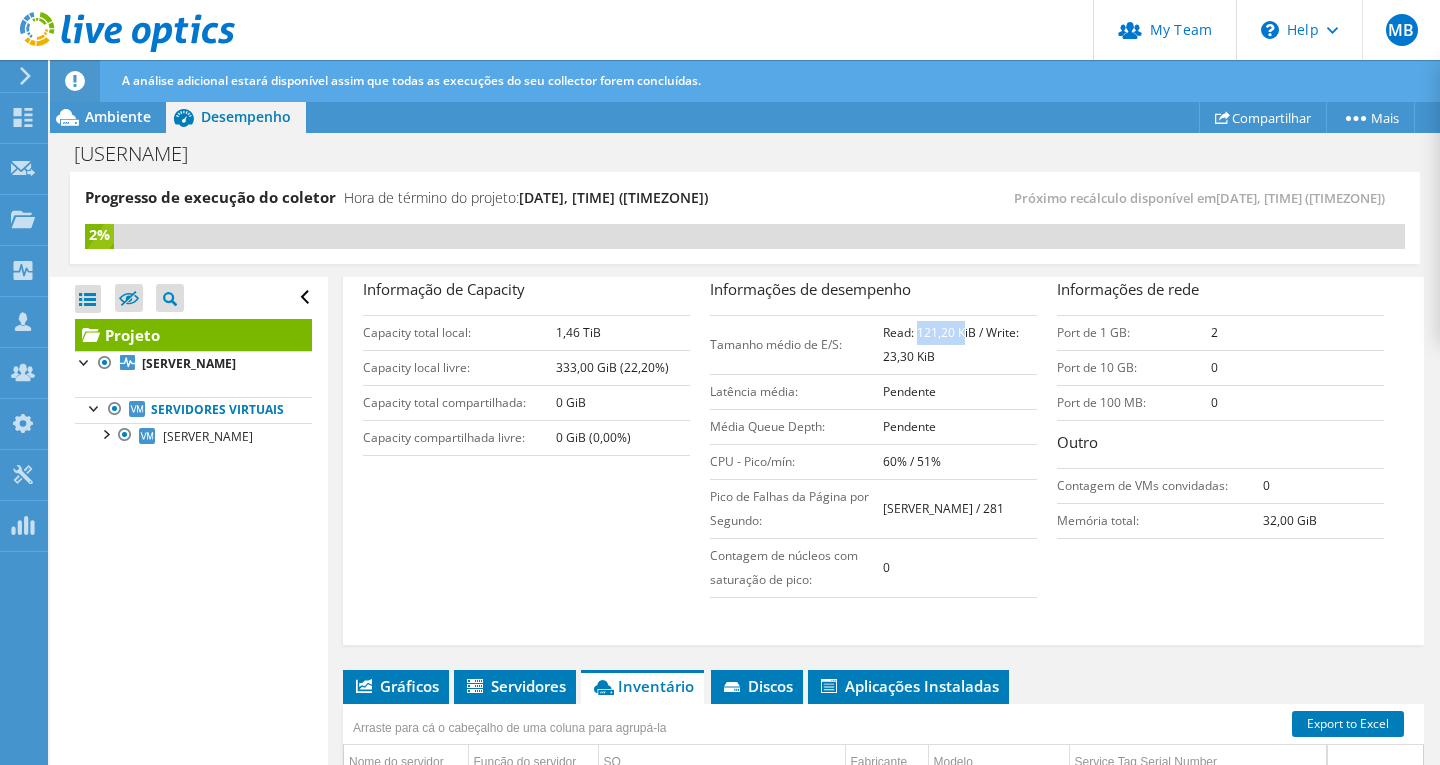 drag, startPoint x: 910, startPoint y: 338, endPoint x: 958, endPoint y: 337, distance: 48.010414 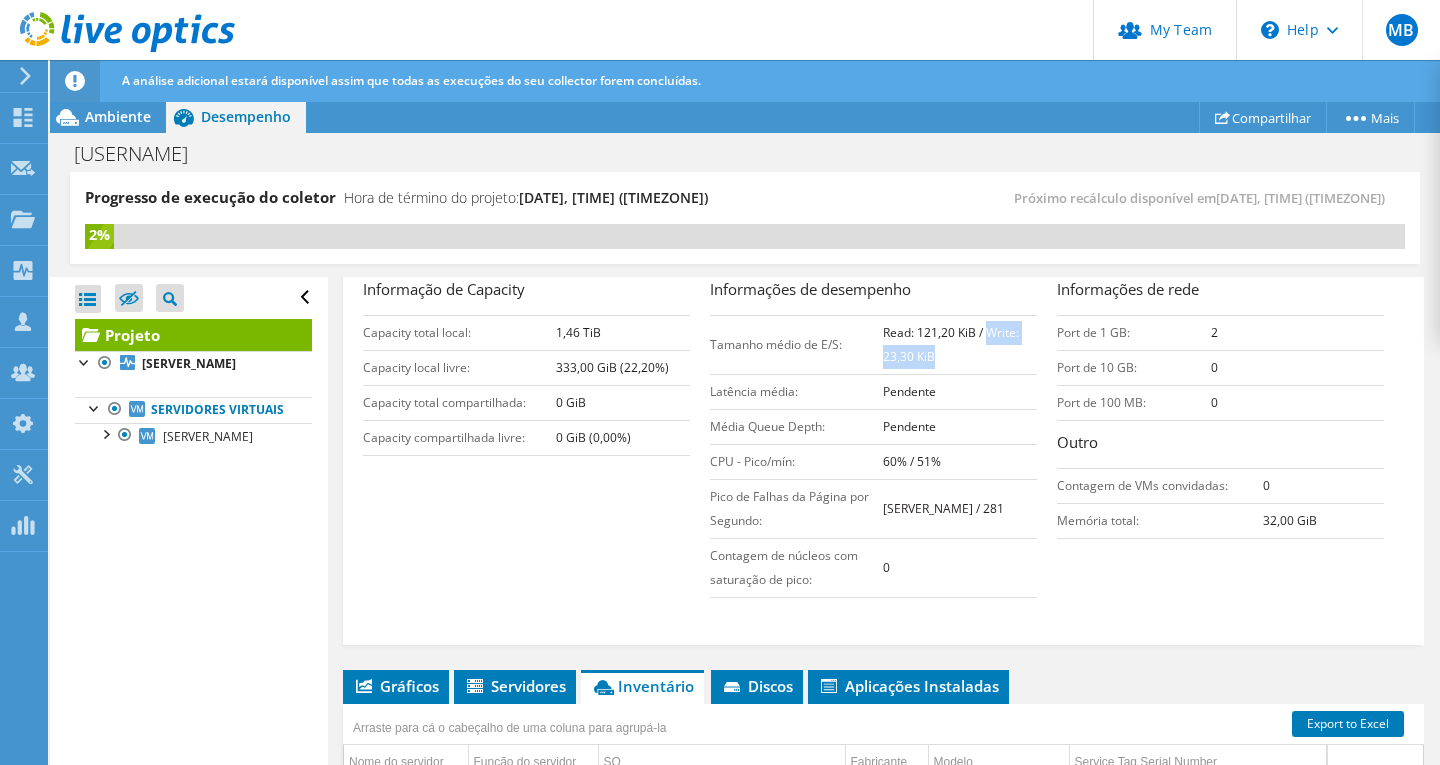 drag, startPoint x: 982, startPoint y: 340, endPoint x: 994, endPoint y: 363, distance: 25.942244 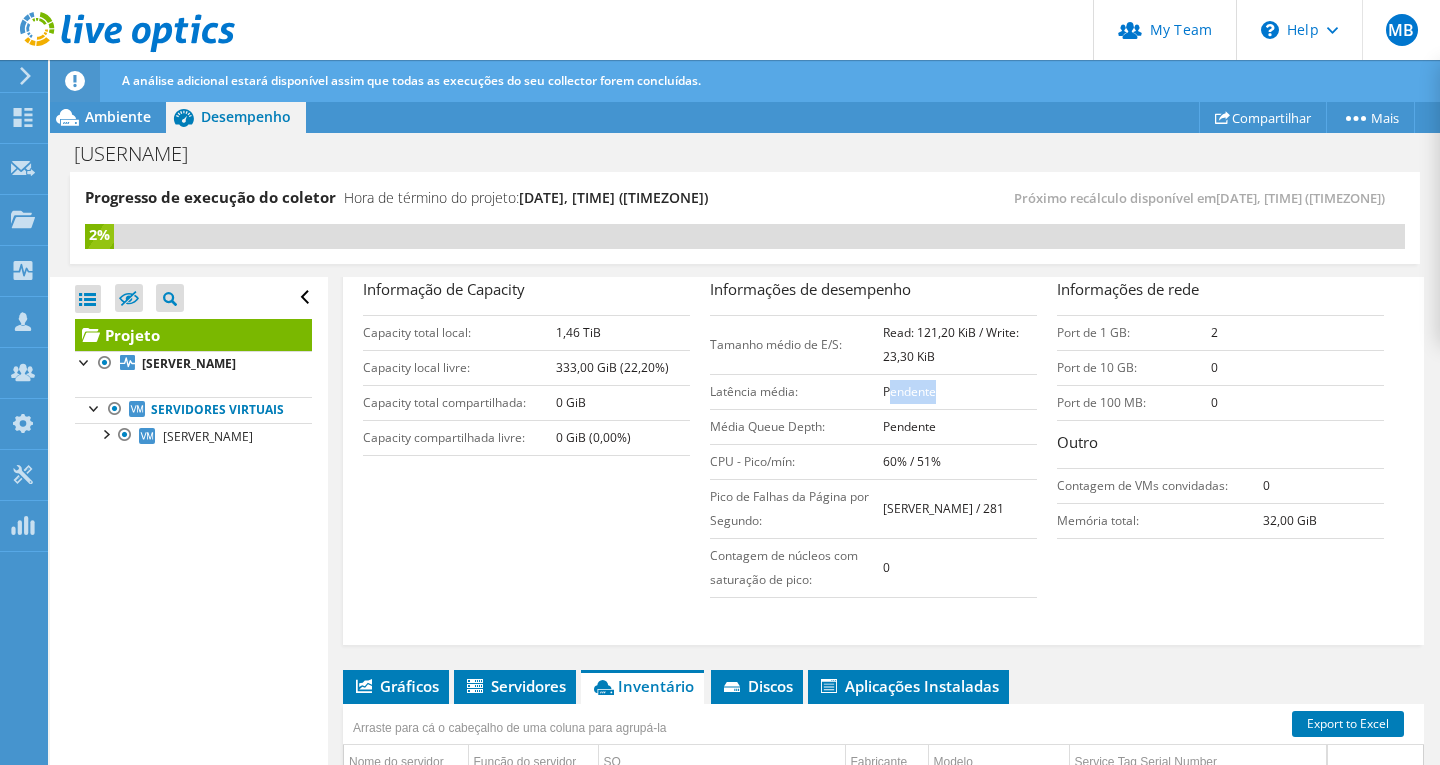 drag, startPoint x: 884, startPoint y: 392, endPoint x: 932, endPoint y: 387, distance: 48.259712 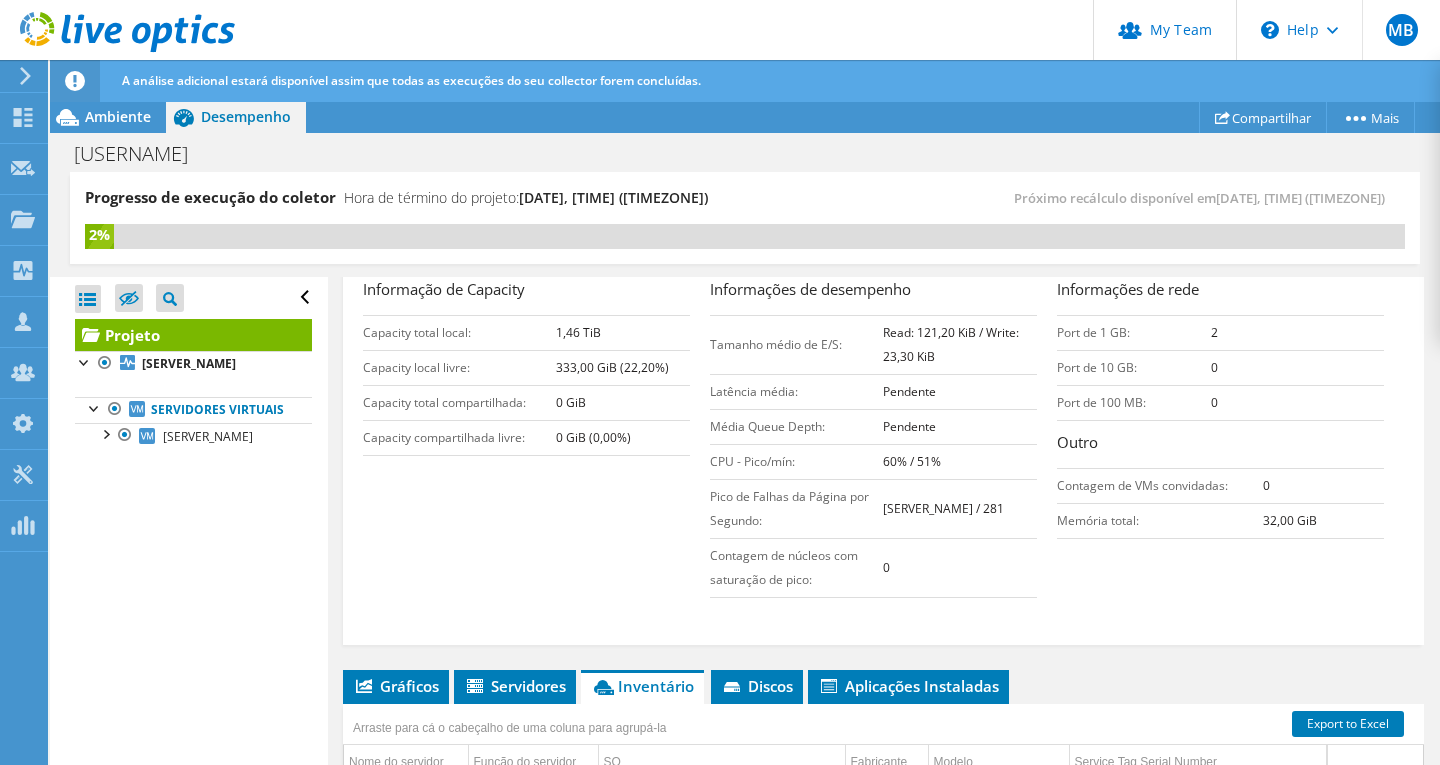click on "Pendente" at bounding box center (909, 426) 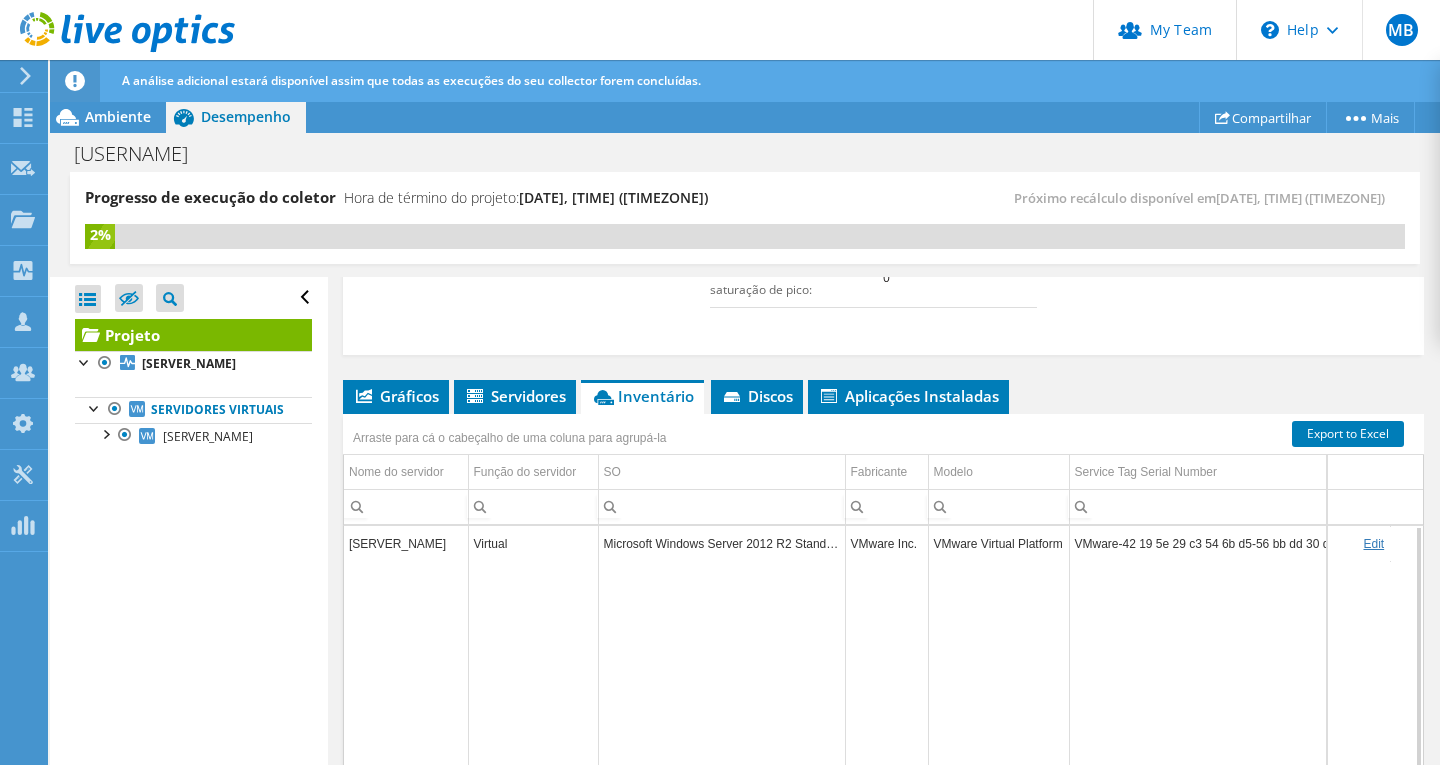 scroll, scrollTop: 900, scrollLeft: 0, axis: vertical 